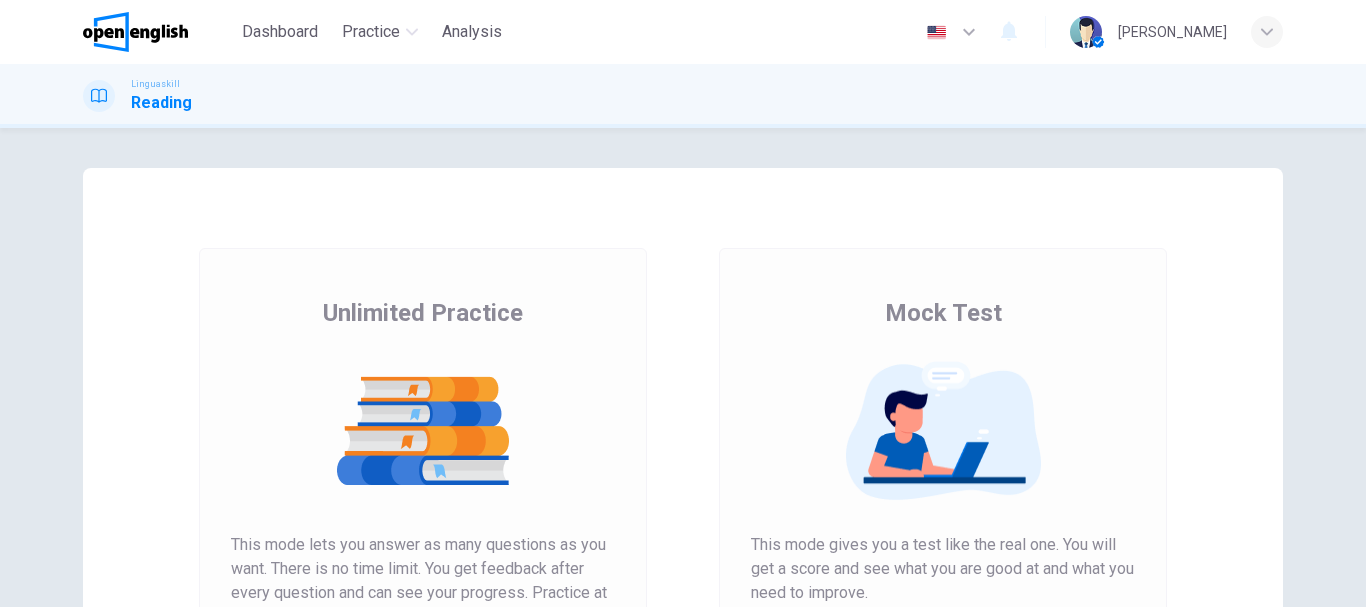 scroll, scrollTop: 0, scrollLeft: 0, axis: both 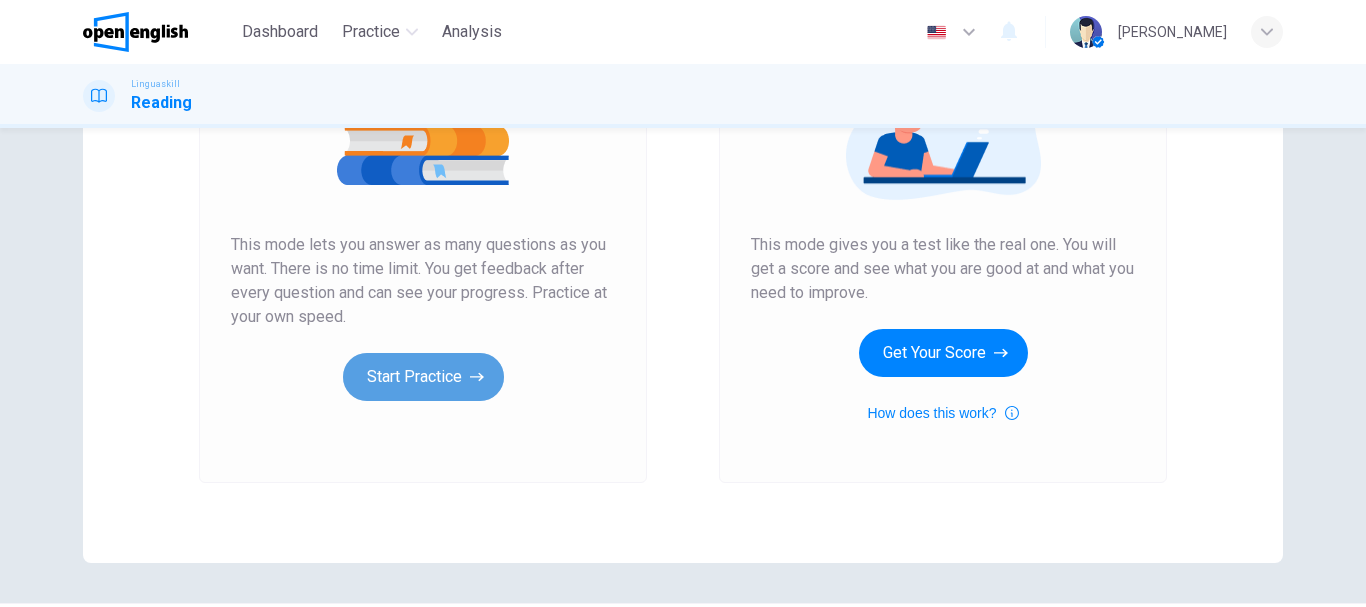 click on "Start Practice" at bounding box center (423, 377) 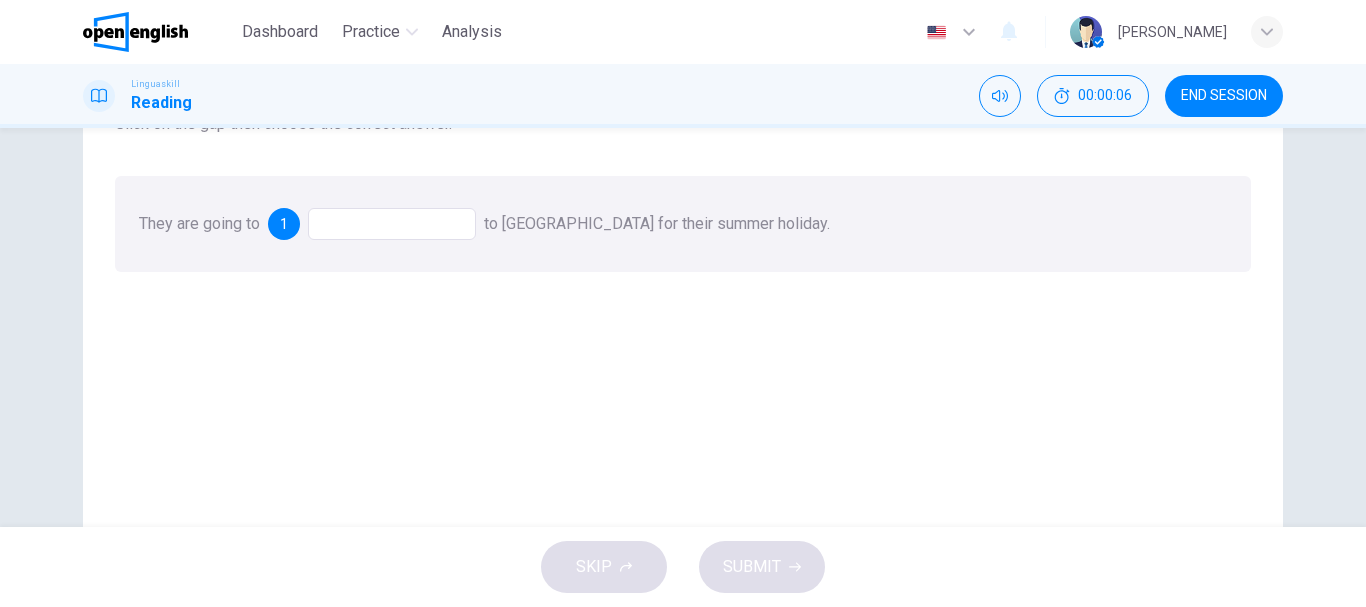 scroll, scrollTop: 100, scrollLeft: 0, axis: vertical 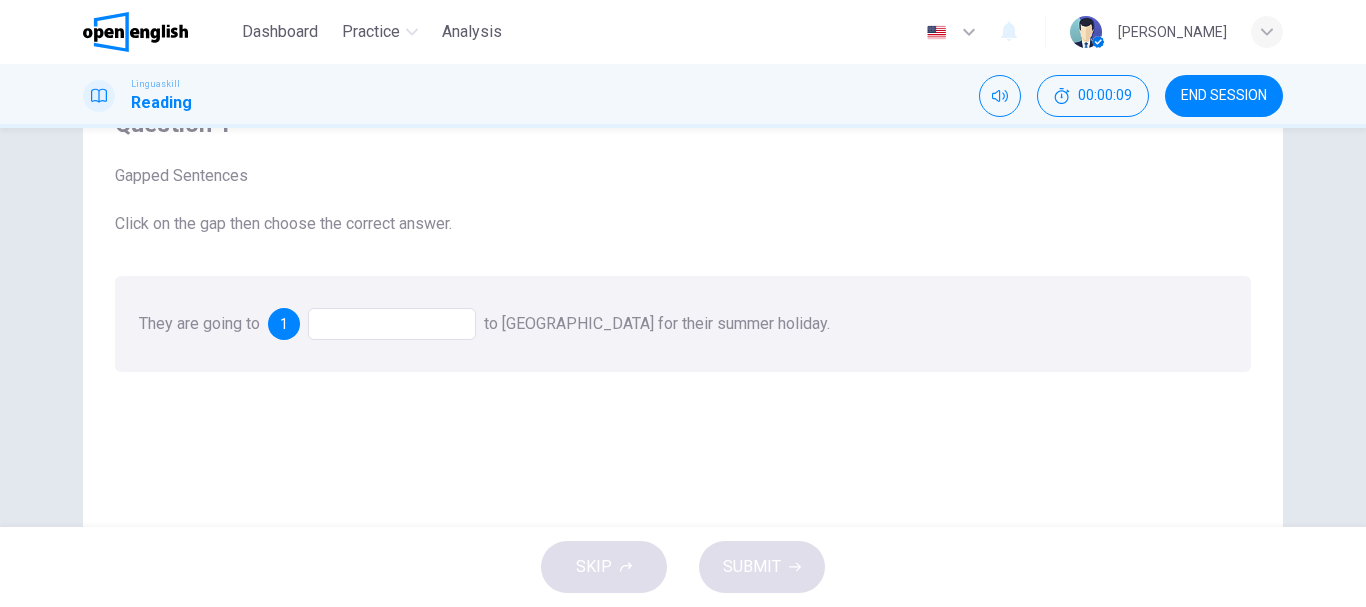 click at bounding box center (392, 324) 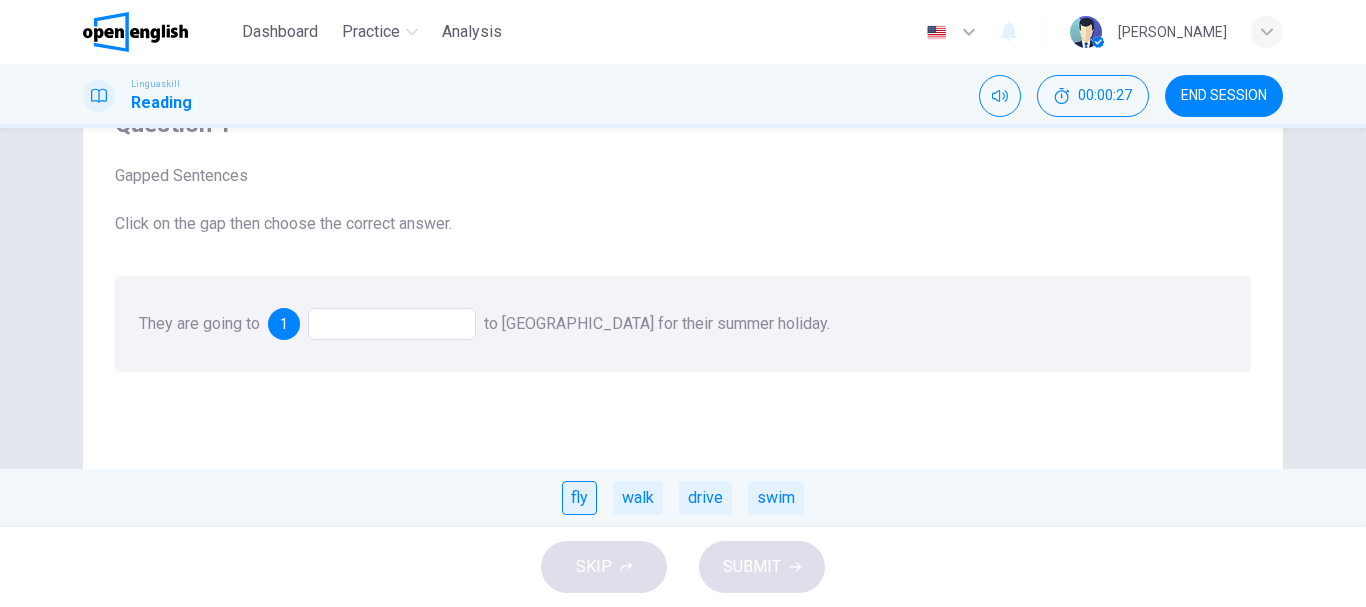 click on "fly" at bounding box center [579, 498] 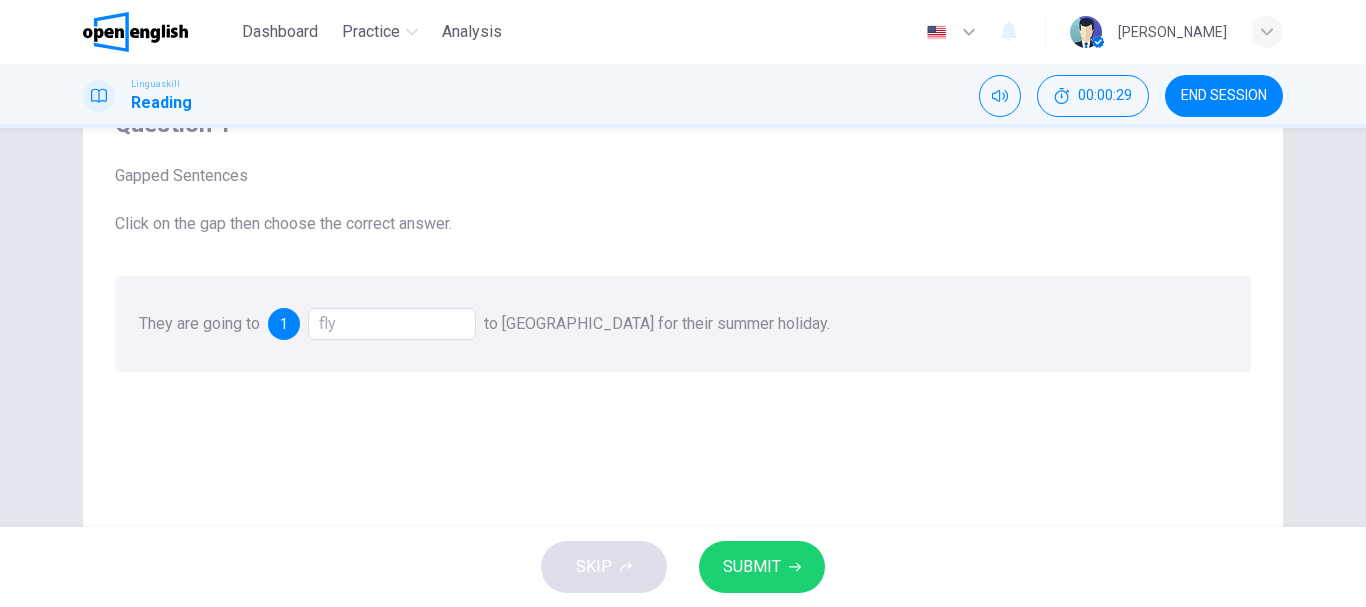 scroll, scrollTop: 376, scrollLeft: 0, axis: vertical 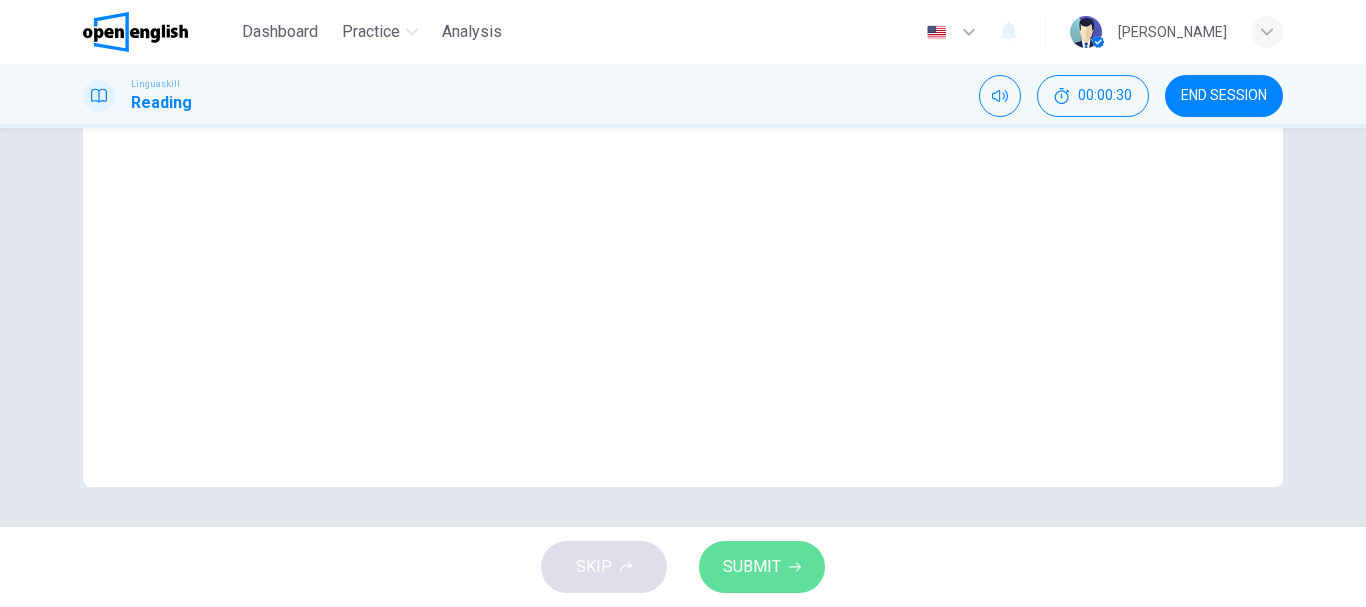 click on "SUBMIT" at bounding box center [752, 567] 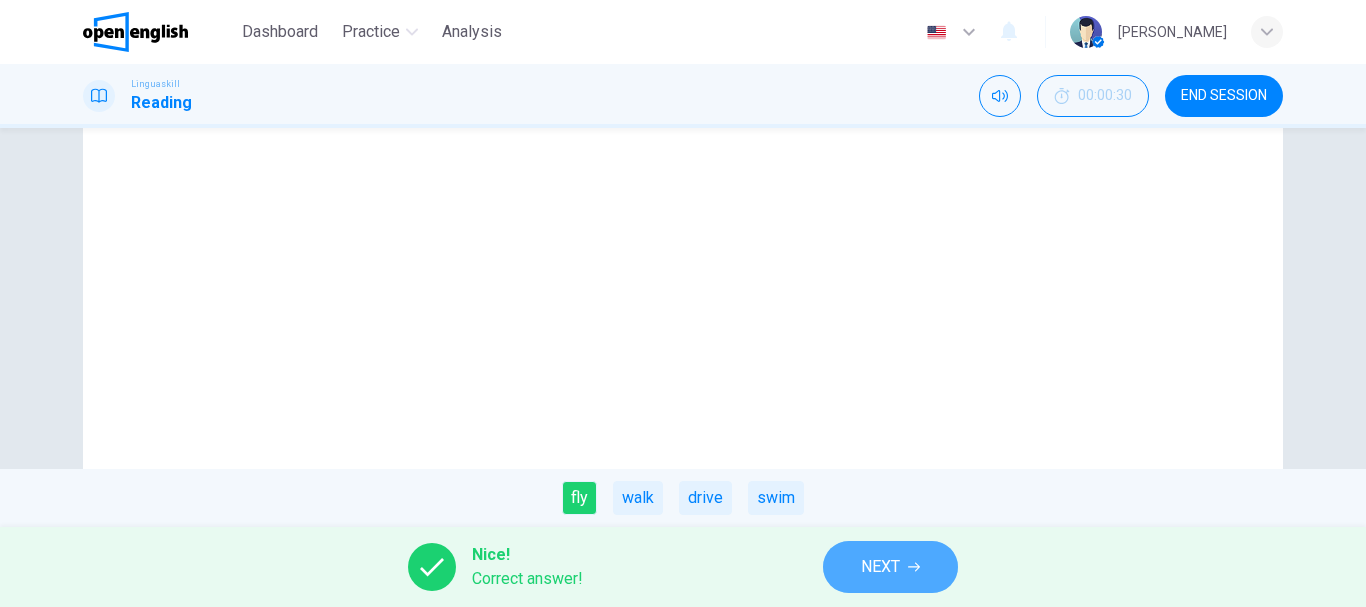 click on "NEXT" at bounding box center [880, 567] 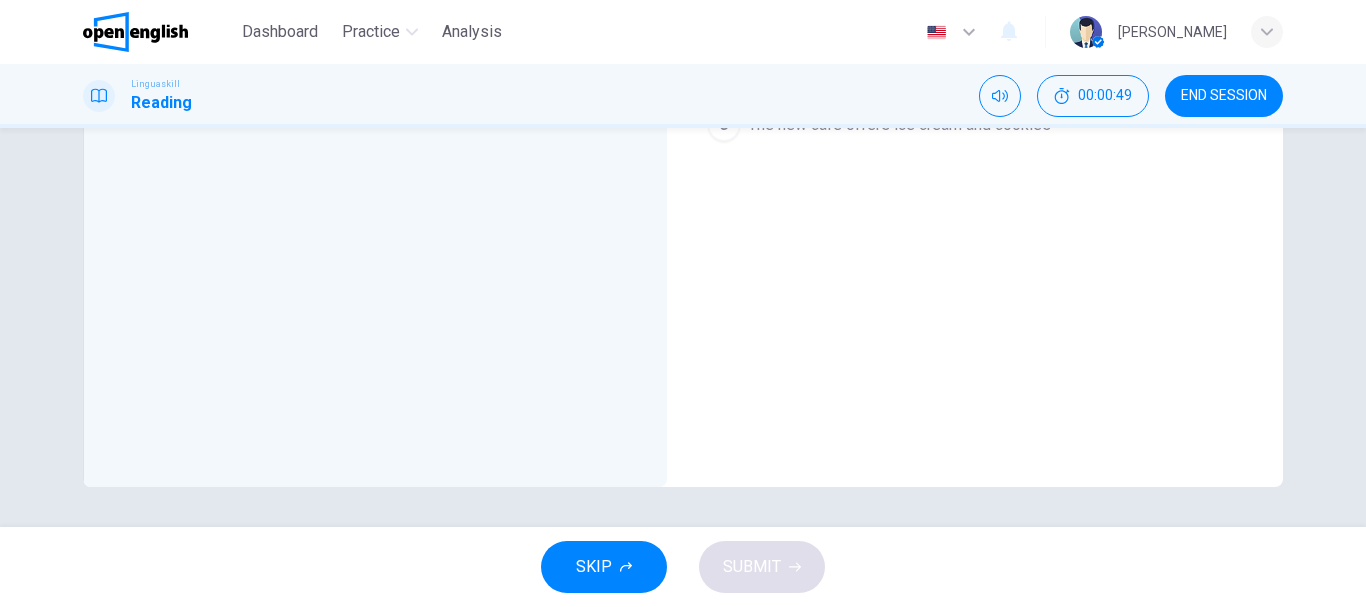 scroll, scrollTop: 0, scrollLeft: 0, axis: both 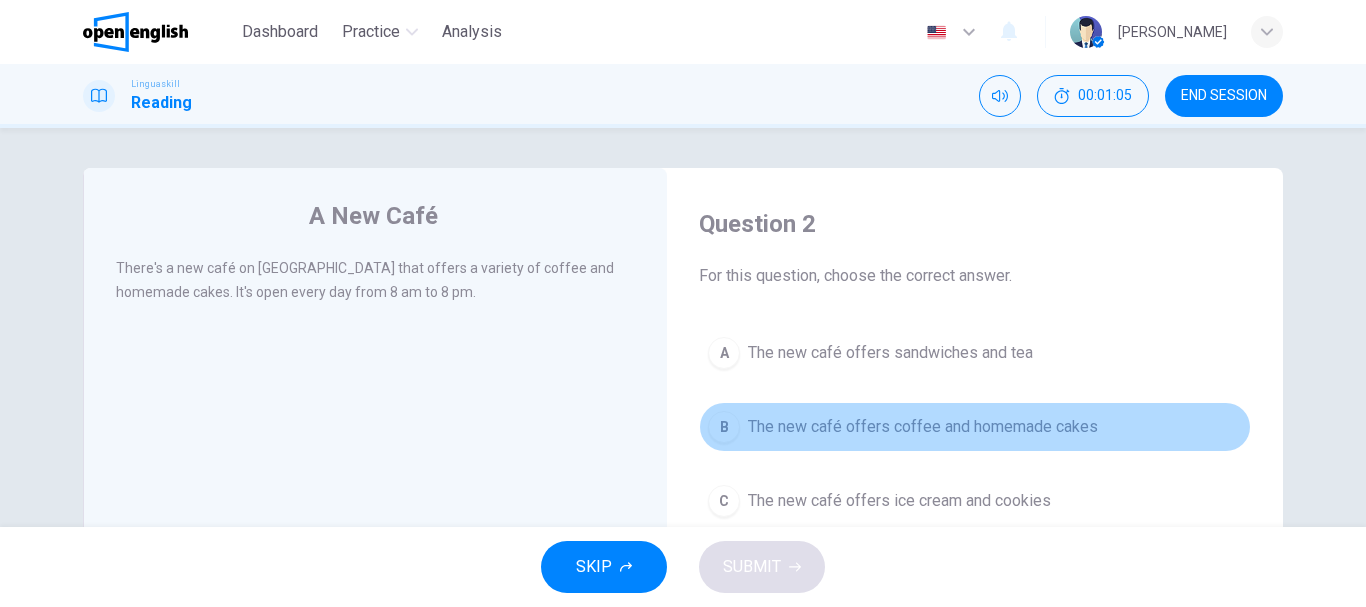 click on "B" at bounding box center [724, 427] 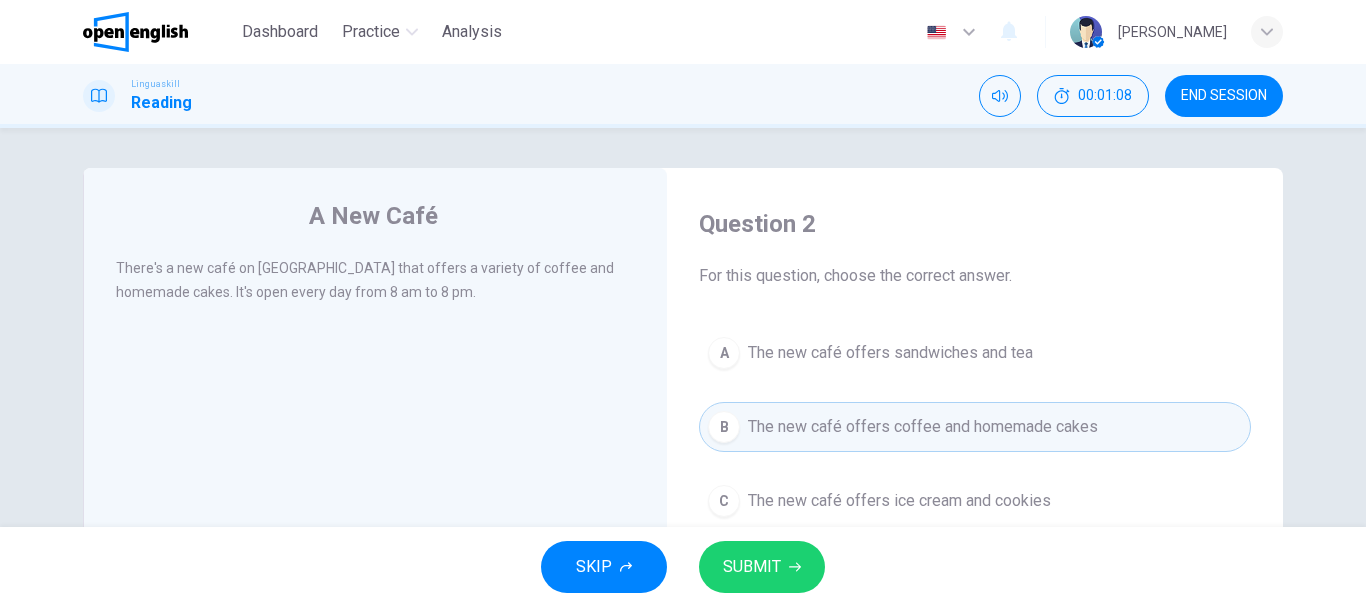 click on "SUBMIT" at bounding box center (752, 567) 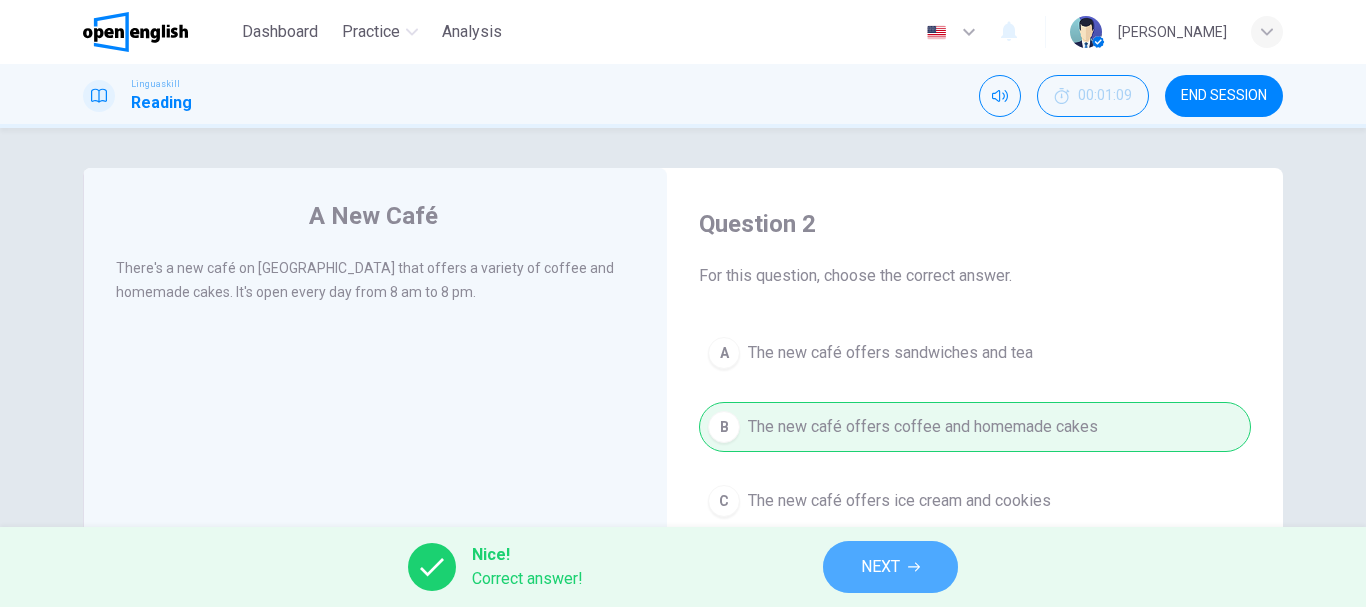 click on "NEXT" at bounding box center [890, 567] 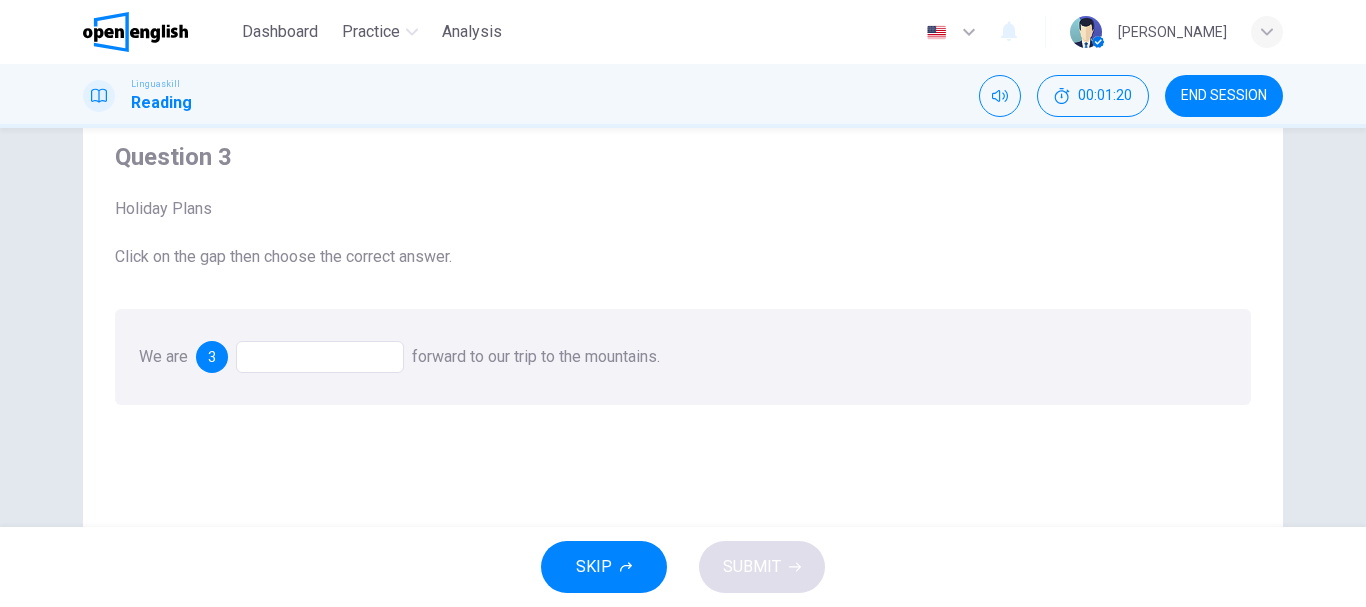 scroll, scrollTop: 100, scrollLeft: 0, axis: vertical 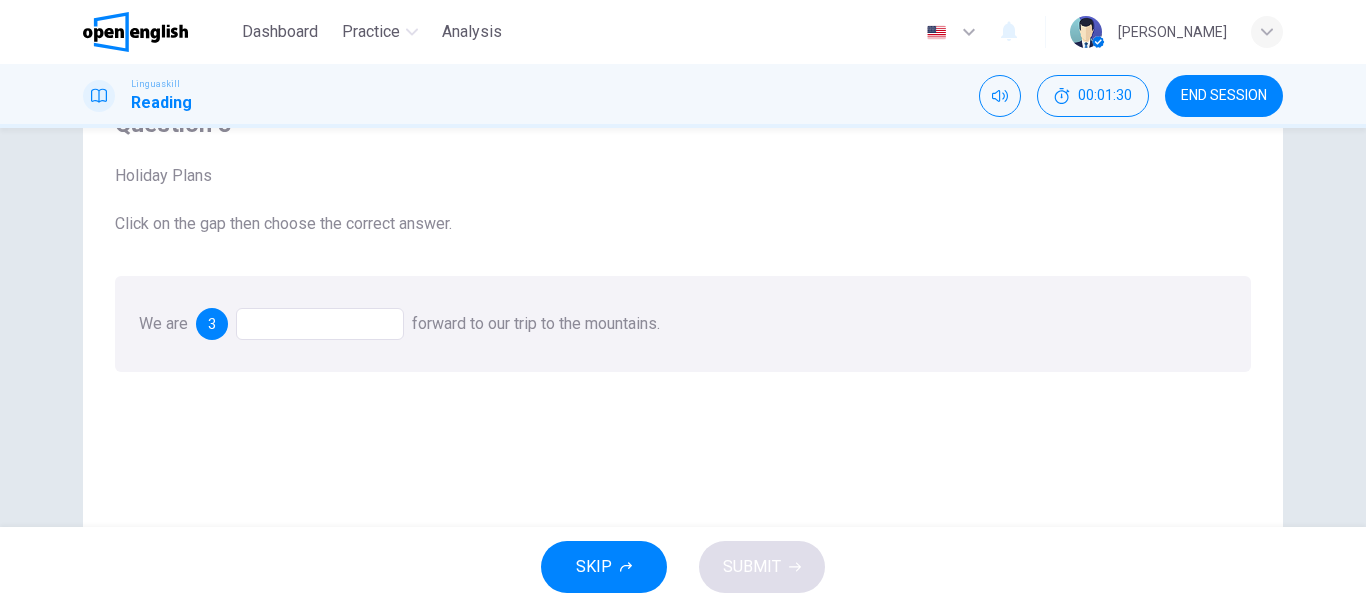click at bounding box center [320, 324] 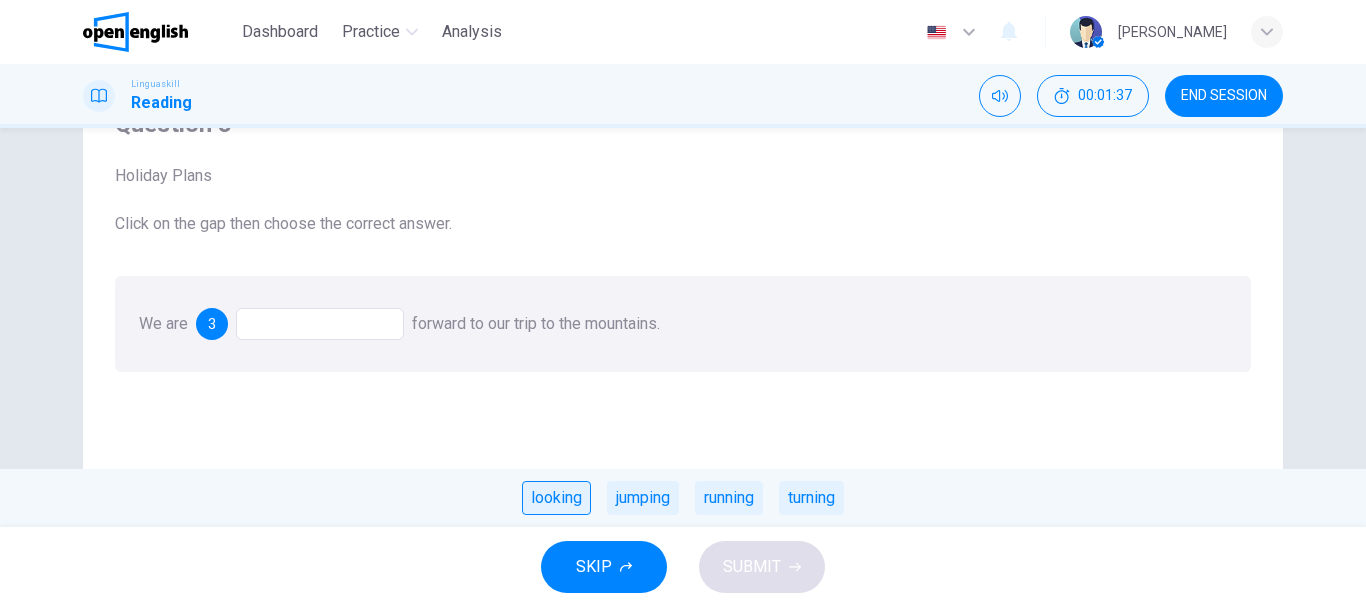 click on "looking" at bounding box center (556, 498) 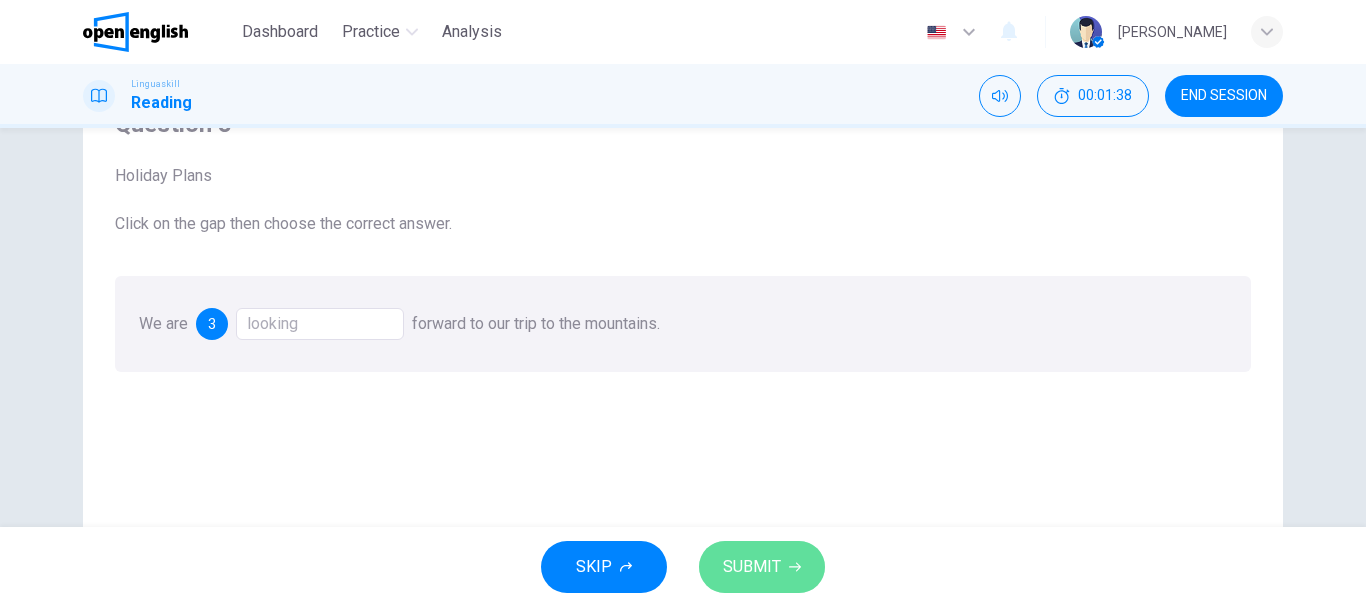 click on "SUBMIT" at bounding box center [752, 567] 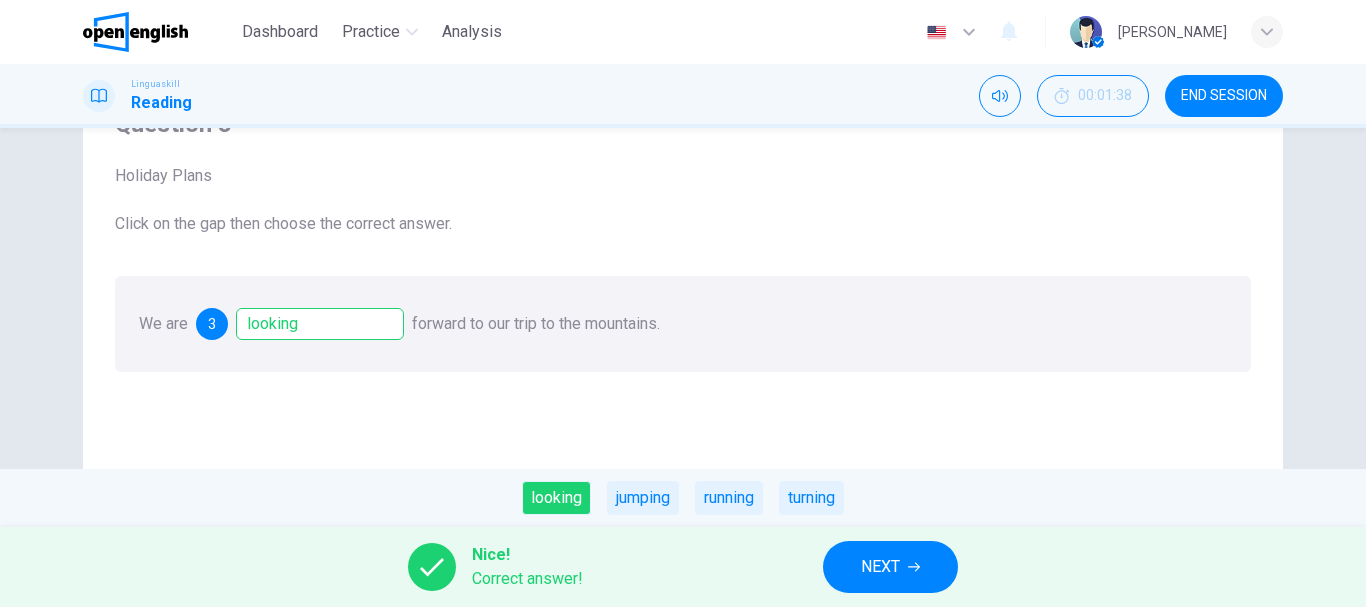 click 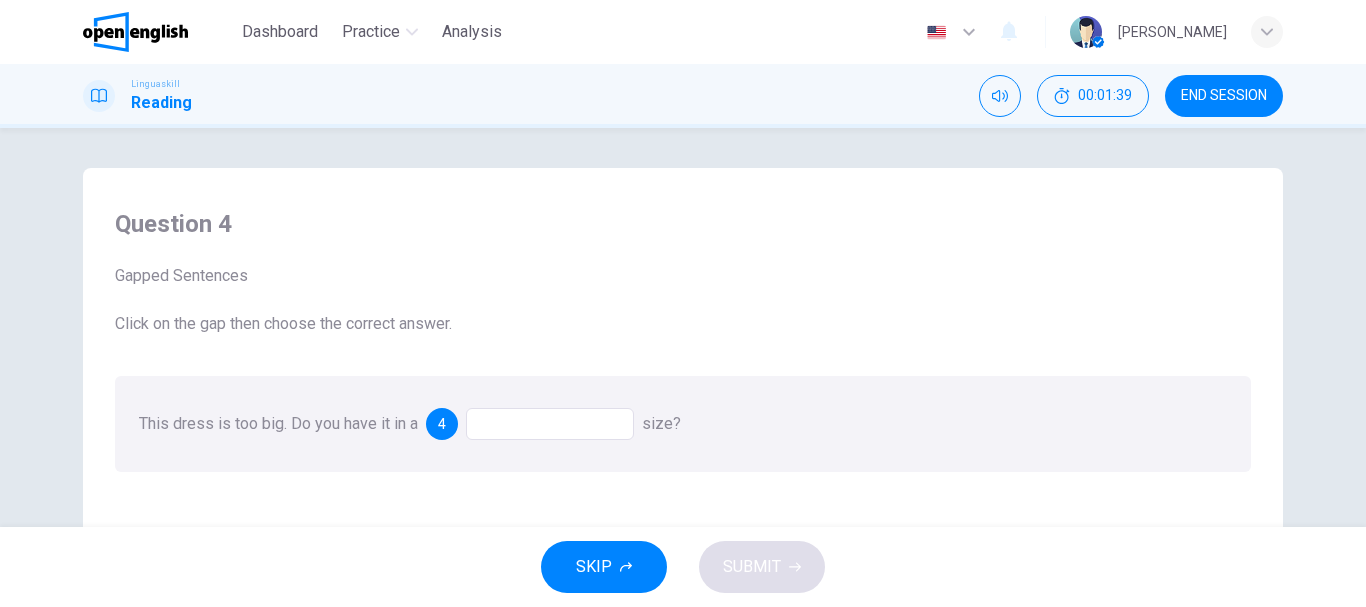 scroll, scrollTop: 100, scrollLeft: 0, axis: vertical 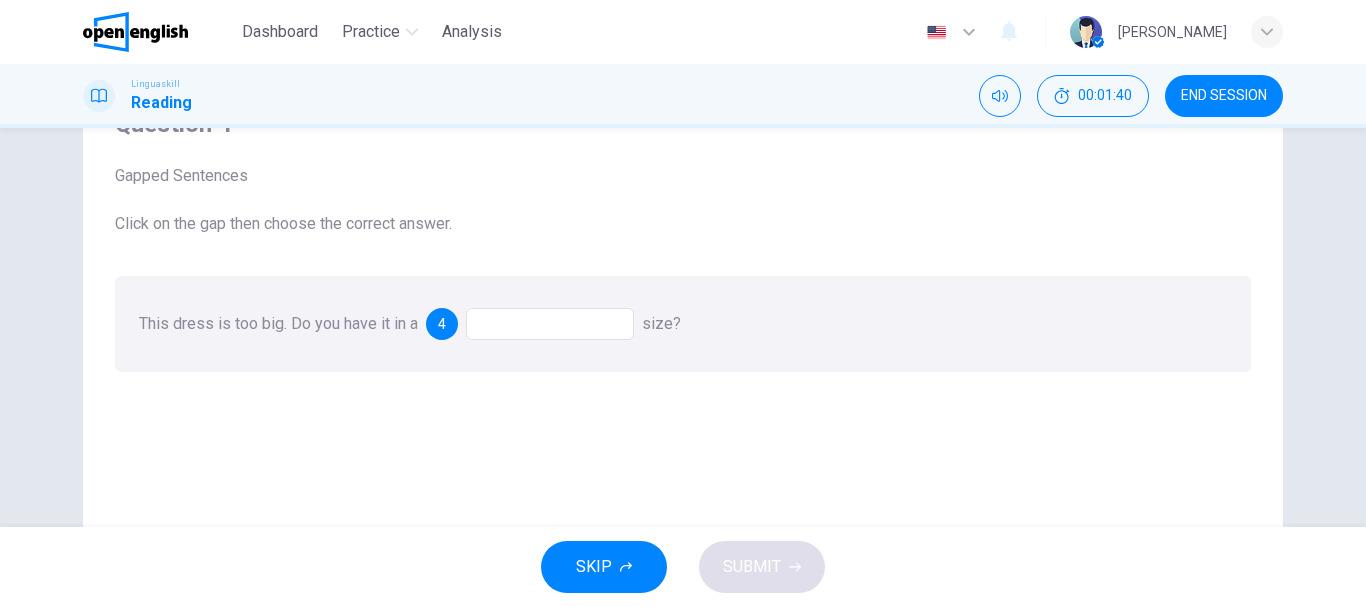 click on "Question 4 Gapped Sentences Click on the gap then choose the correct answer. This dress is too big. Do you have it in a  4  size?" at bounding box center [683, 425] 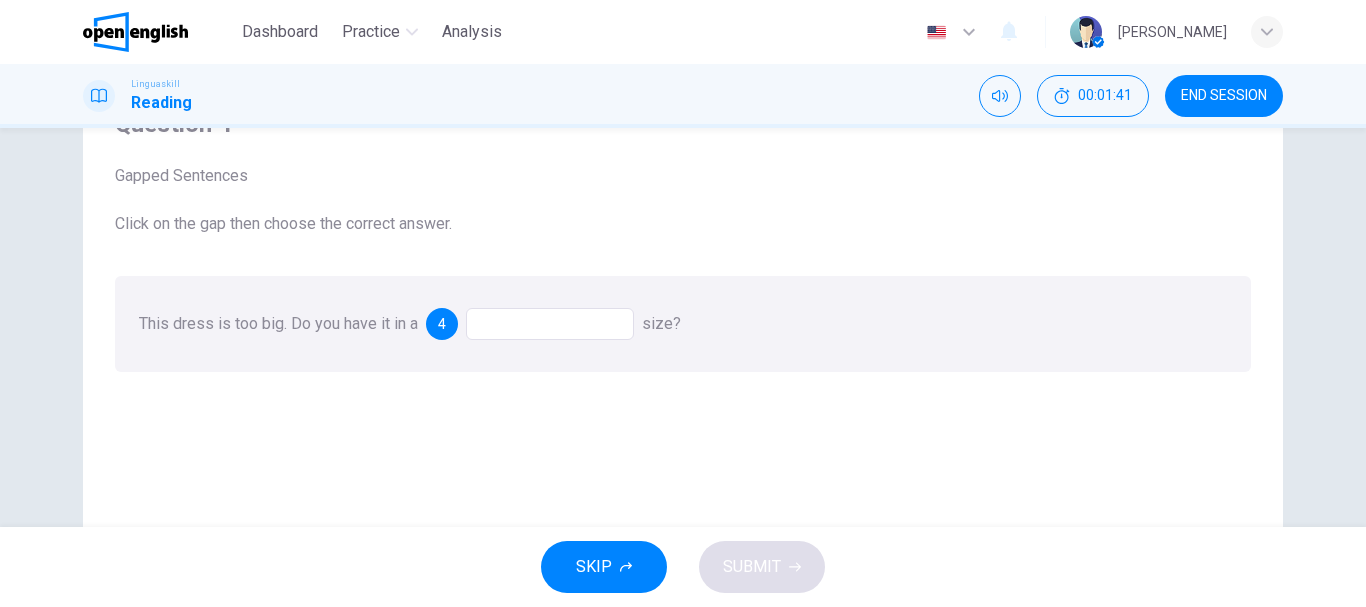 click at bounding box center (550, 324) 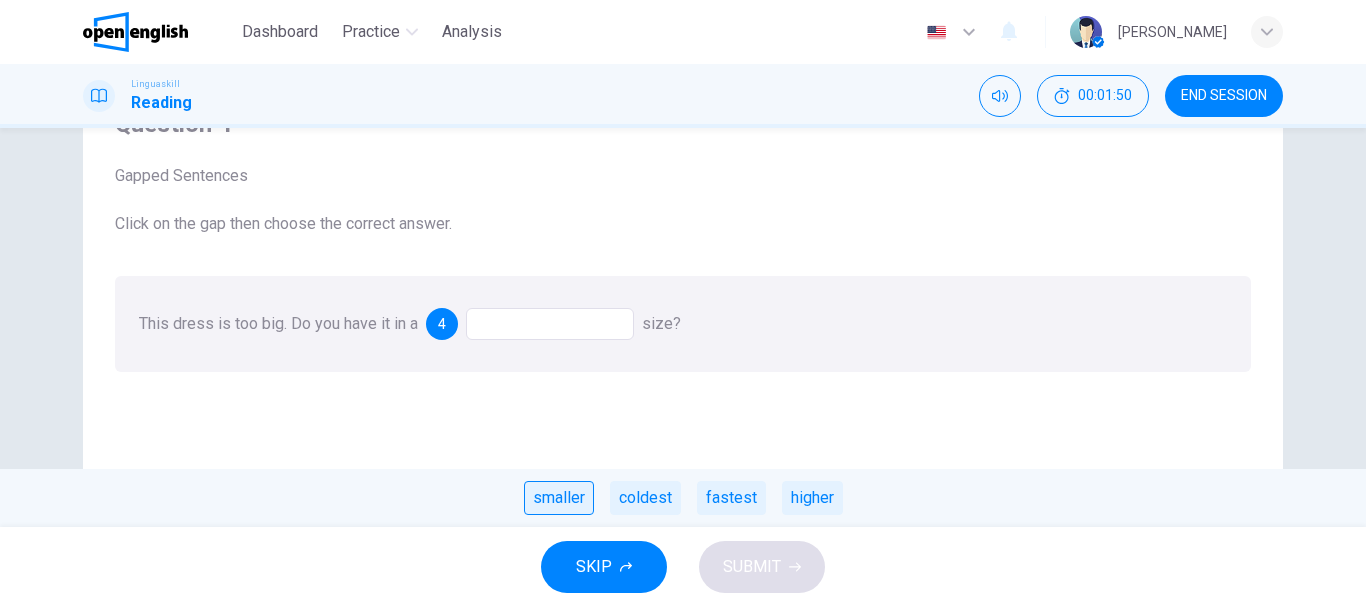 click on "smaller" at bounding box center [559, 498] 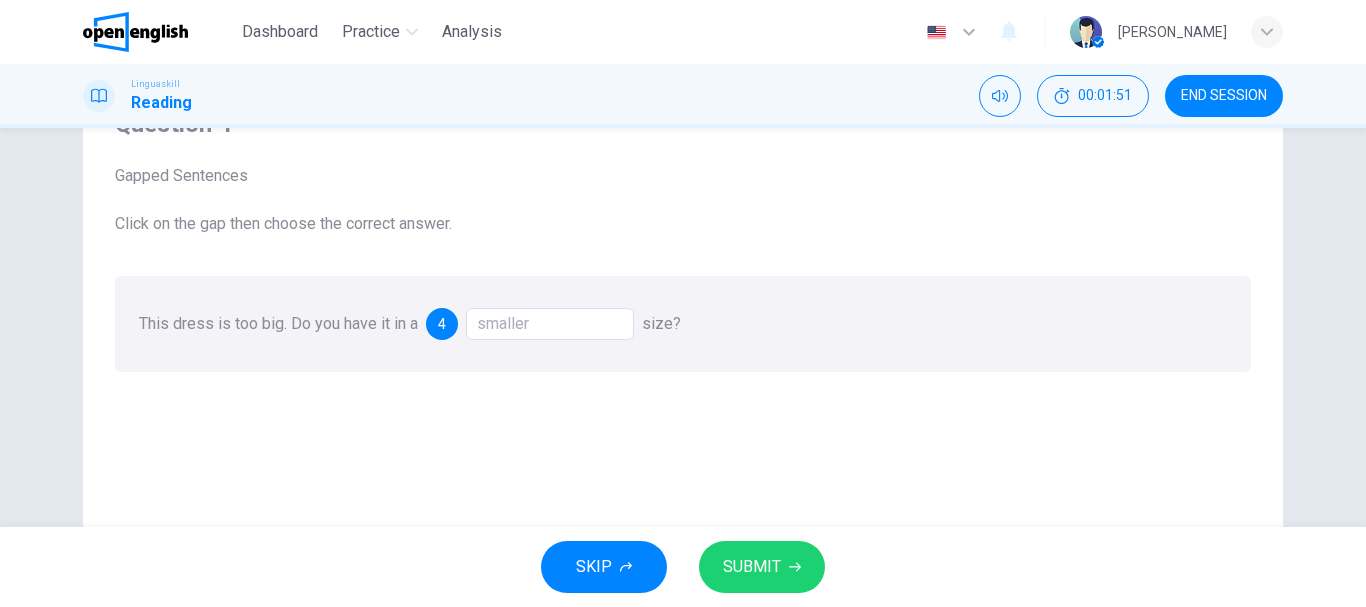 click on "SUBMIT" at bounding box center [752, 567] 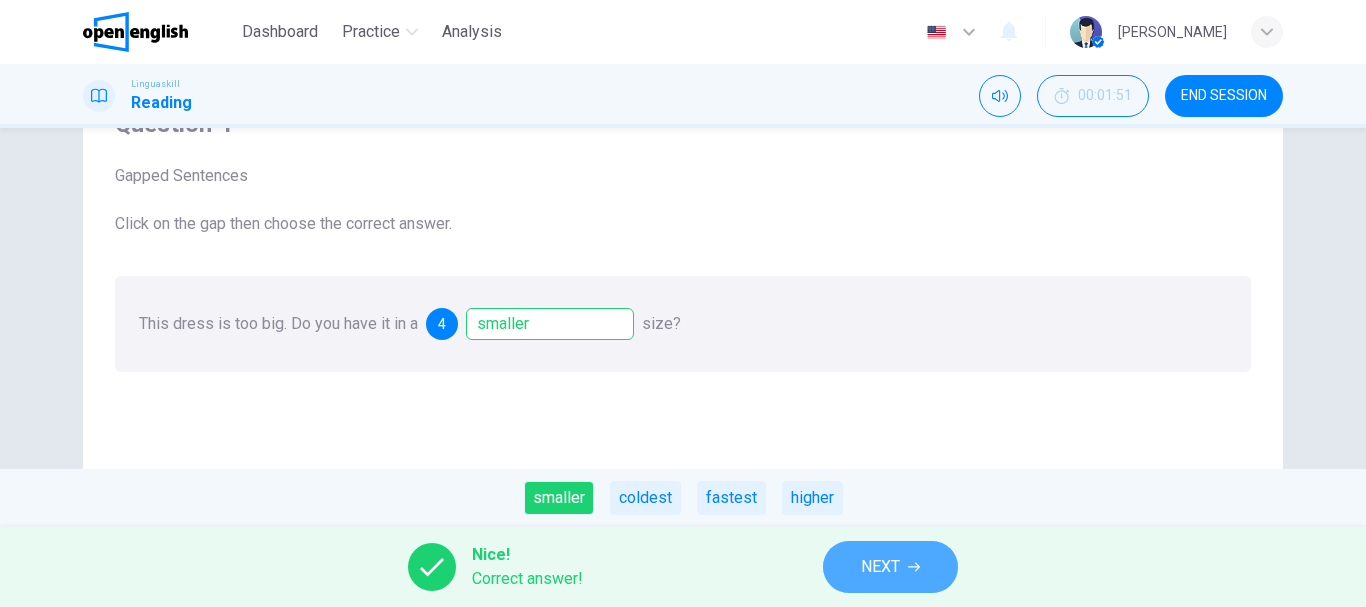 click on "NEXT" at bounding box center (880, 567) 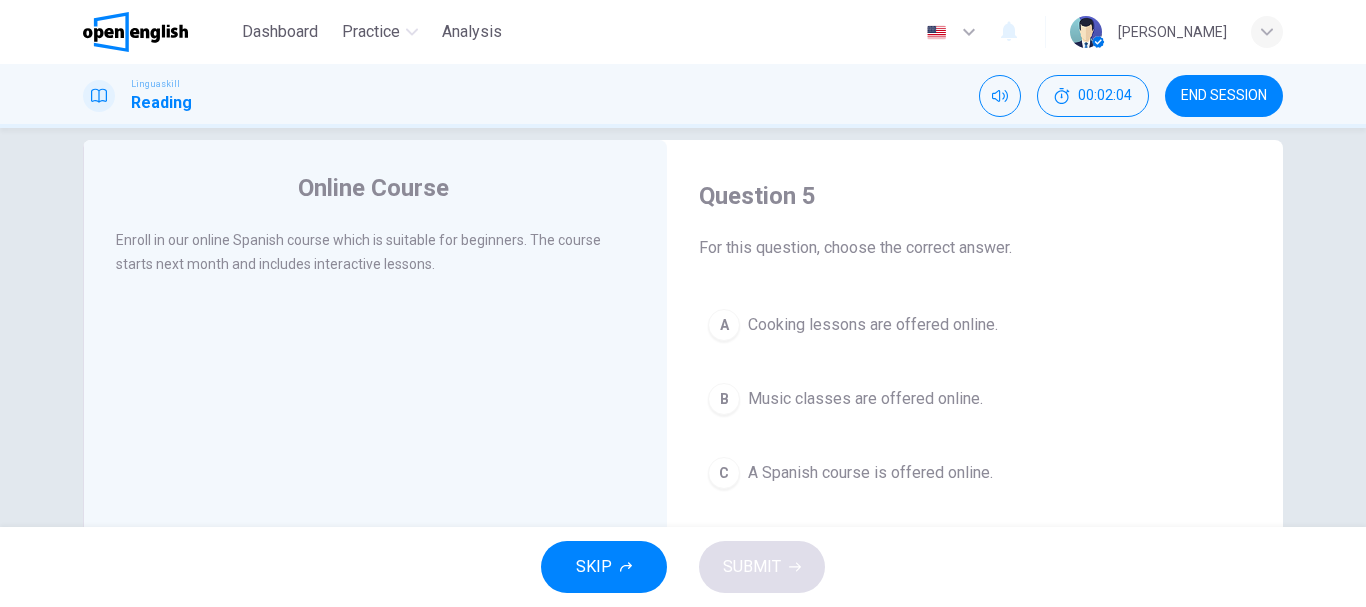 scroll, scrollTop: 0, scrollLeft: 0, axis: both 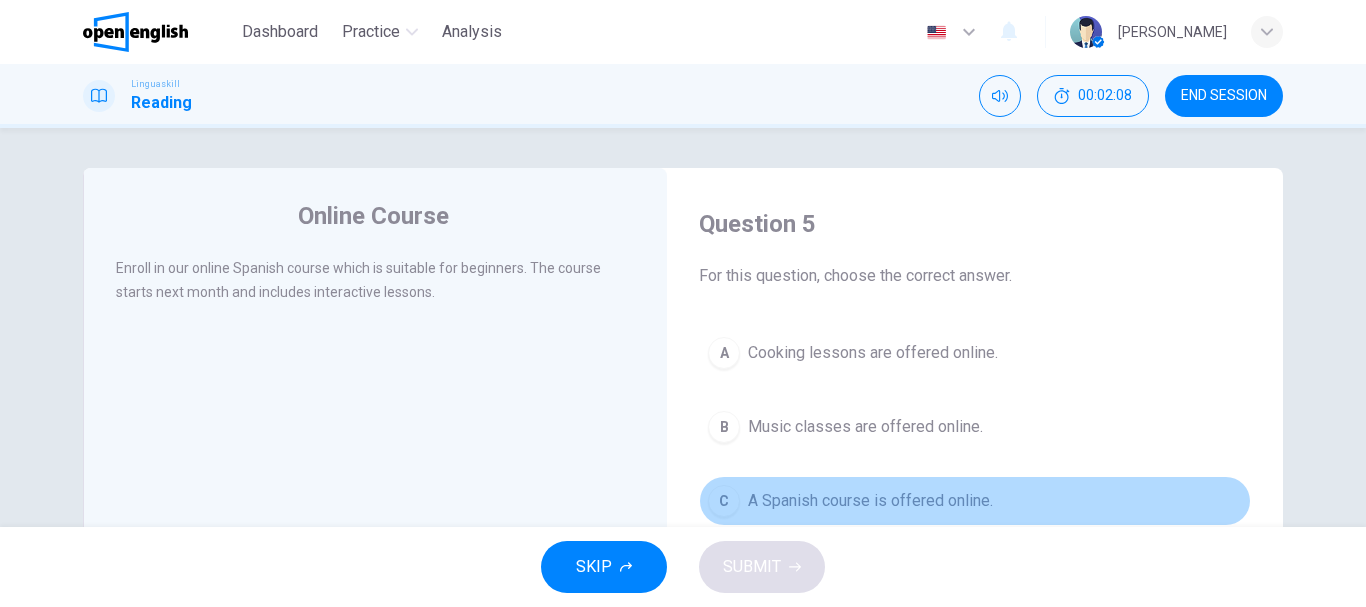 click on "A Spanish course is offered online." at bounding box center [870, 501] 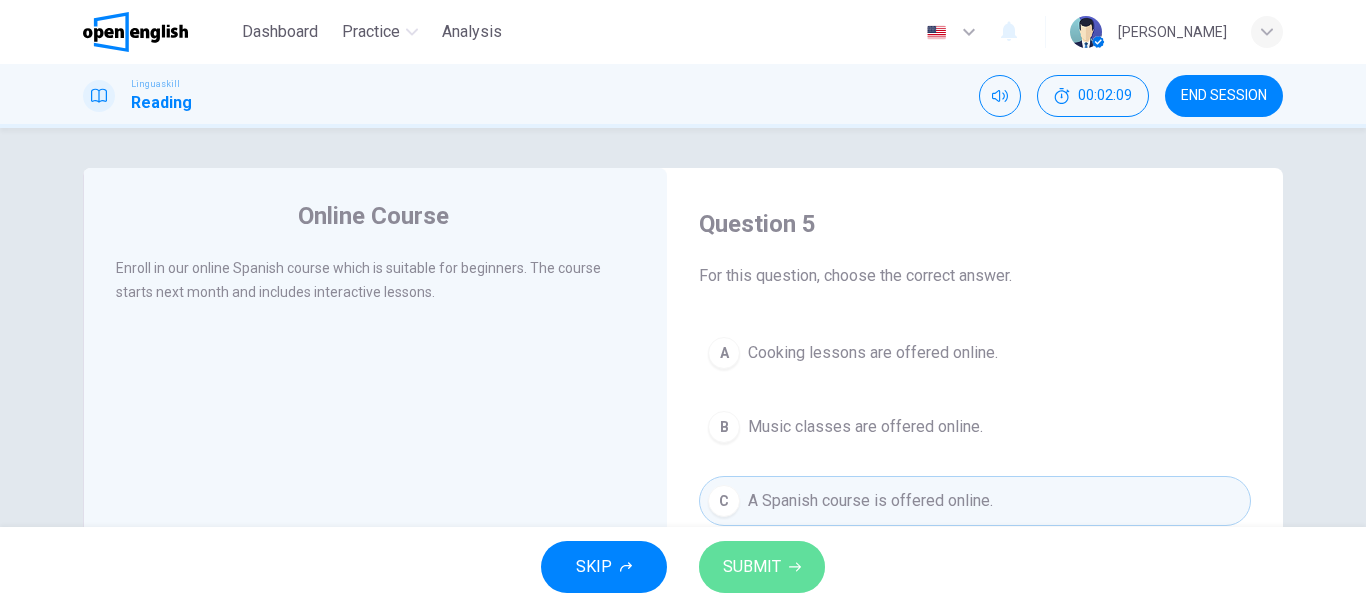 click on "SUBMIT" at bounding box center (762, 567) 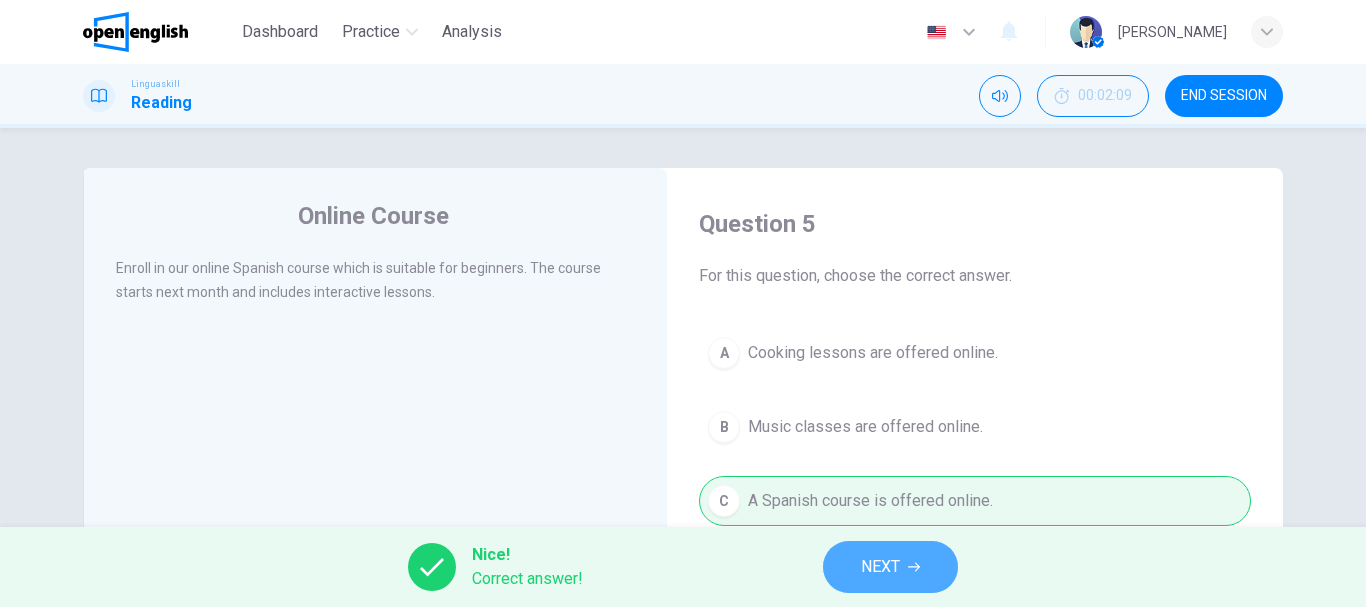 click on "NEXT" at bounding box center [880, 567] 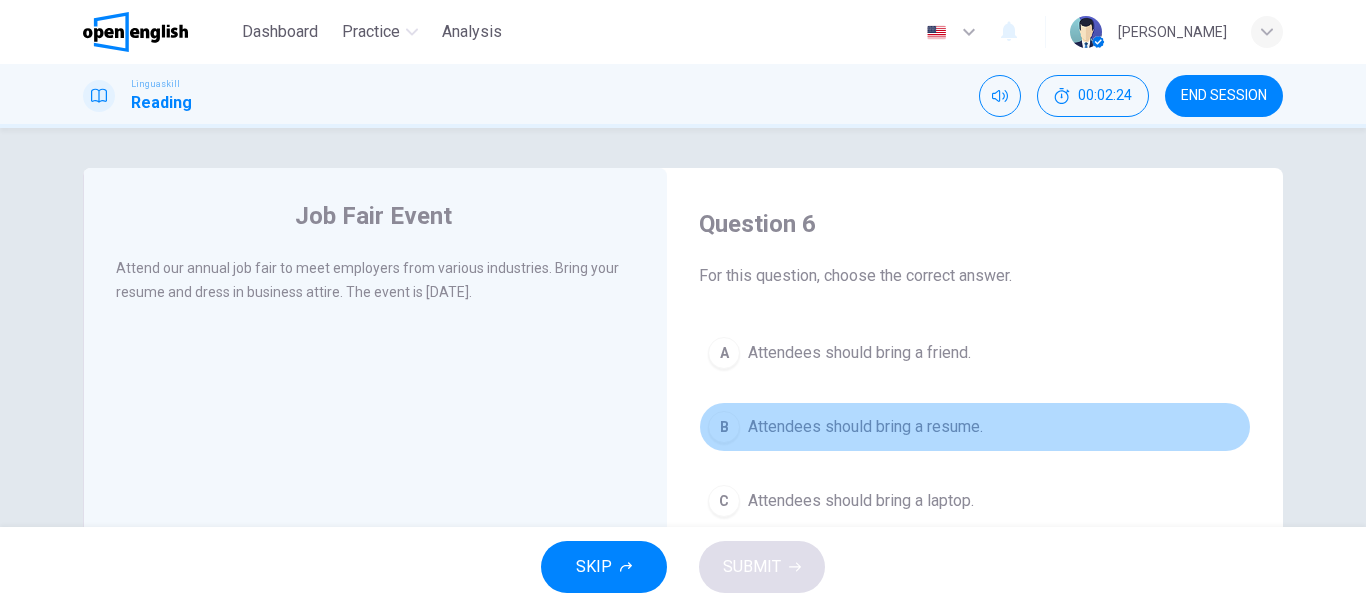 click on "Attendees should bring a resume." at bounding box center [865, 427] 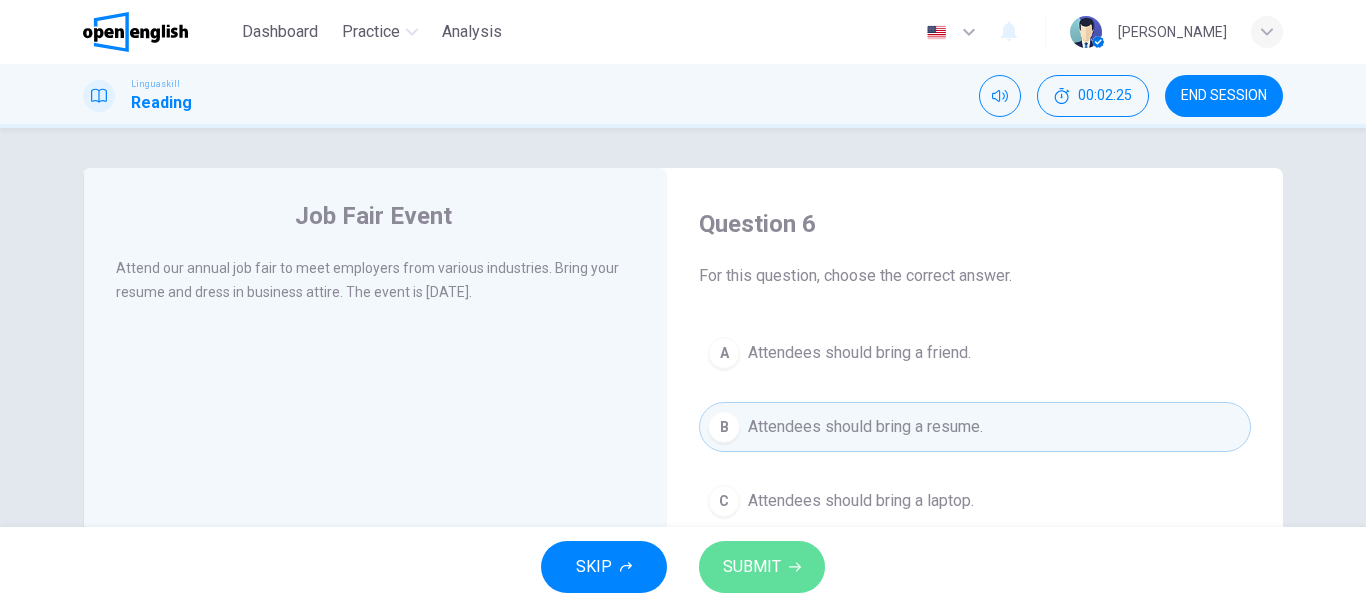 click on "SUBMIT" at bounding box center [752, 567] 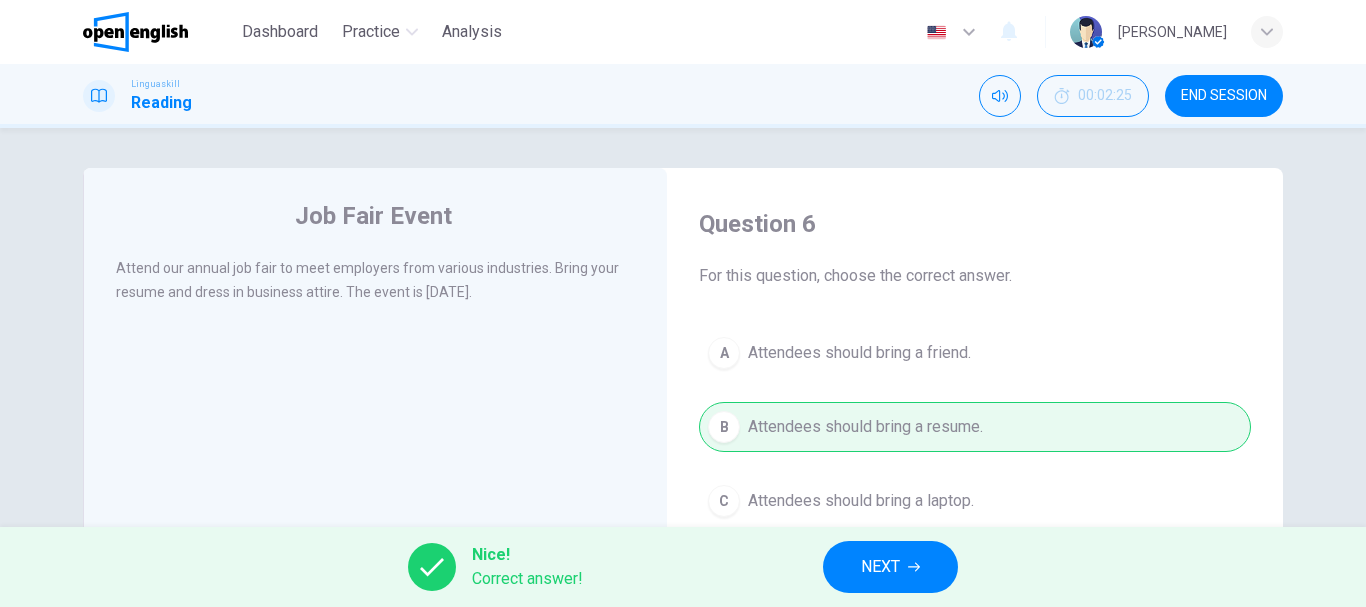 click on "NEXT" at bounding box center [880, 567] 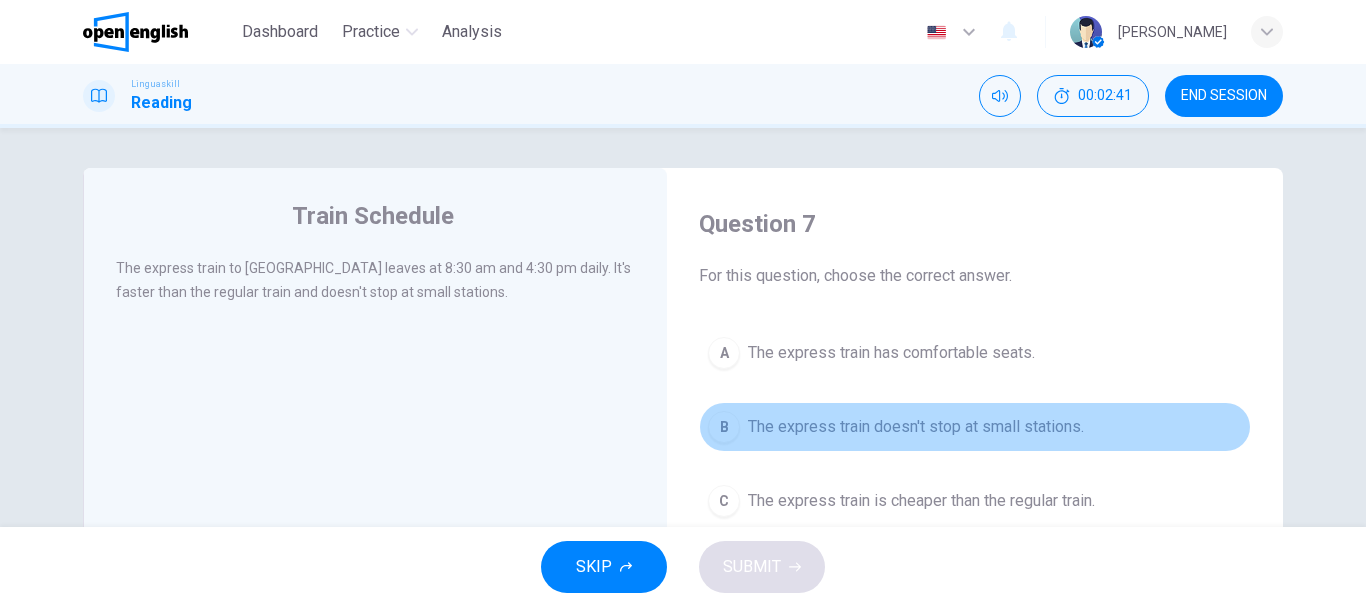 click on "The express train doesn't stop at small stations." at bounding box center [916, 427] 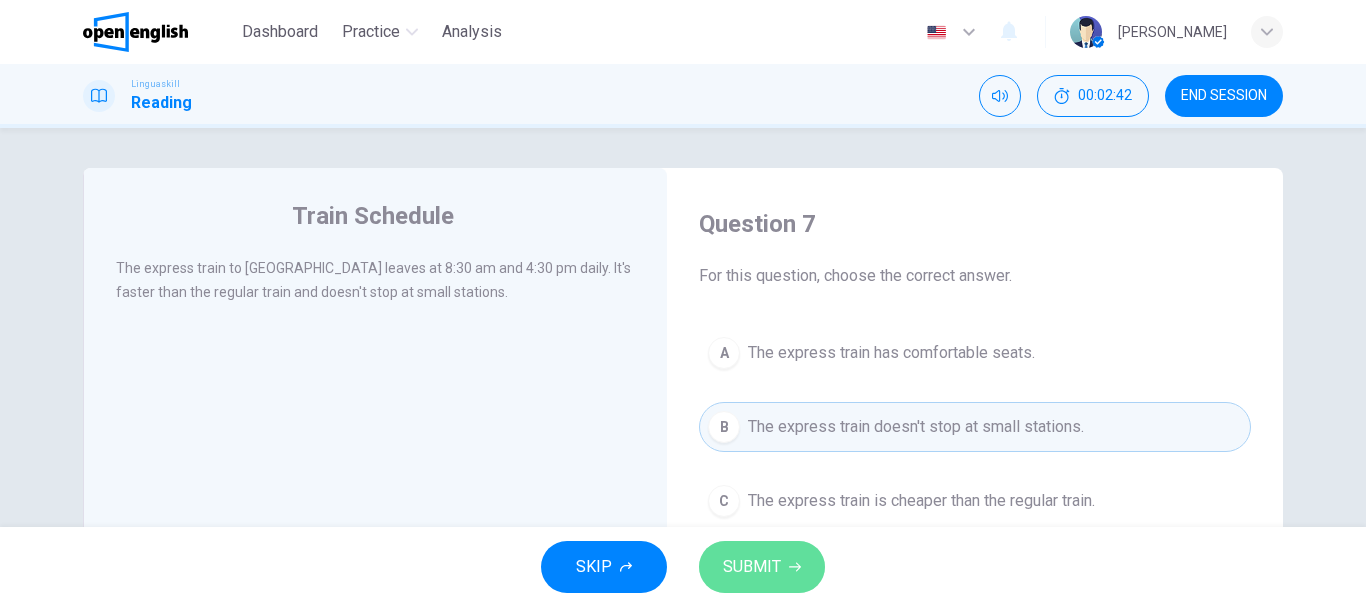 click on "SUBMIT" at bounding box center (752, 567) 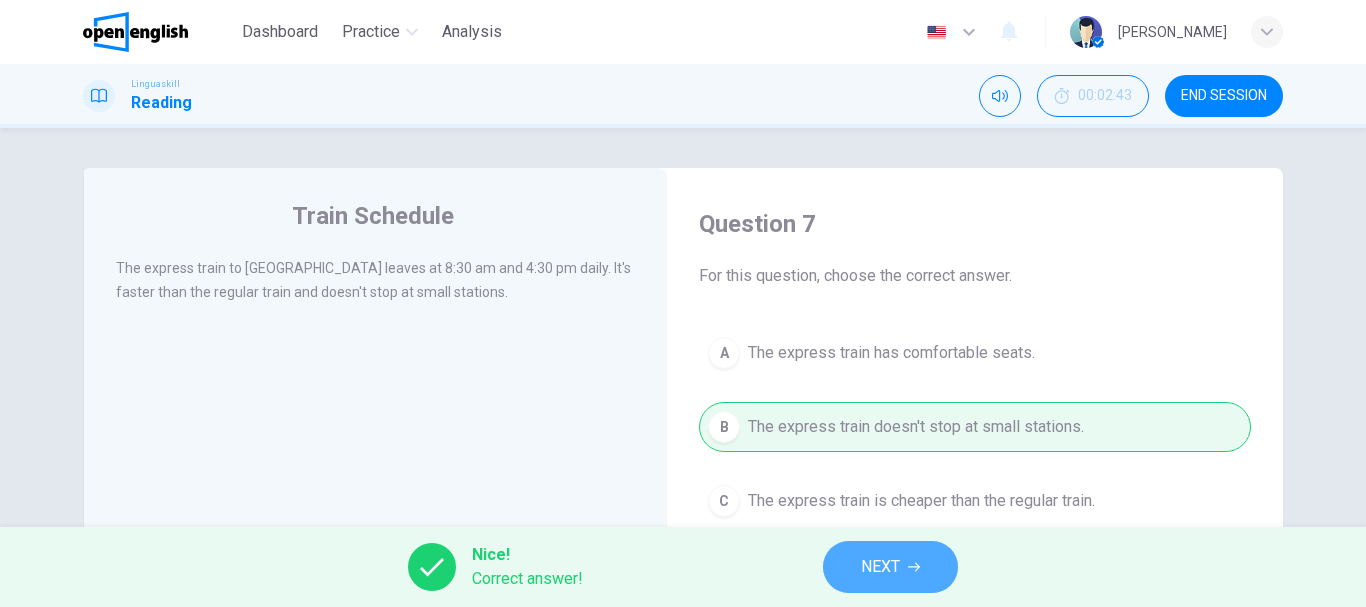 click on "NEXT" at bounding box center [880, 567] 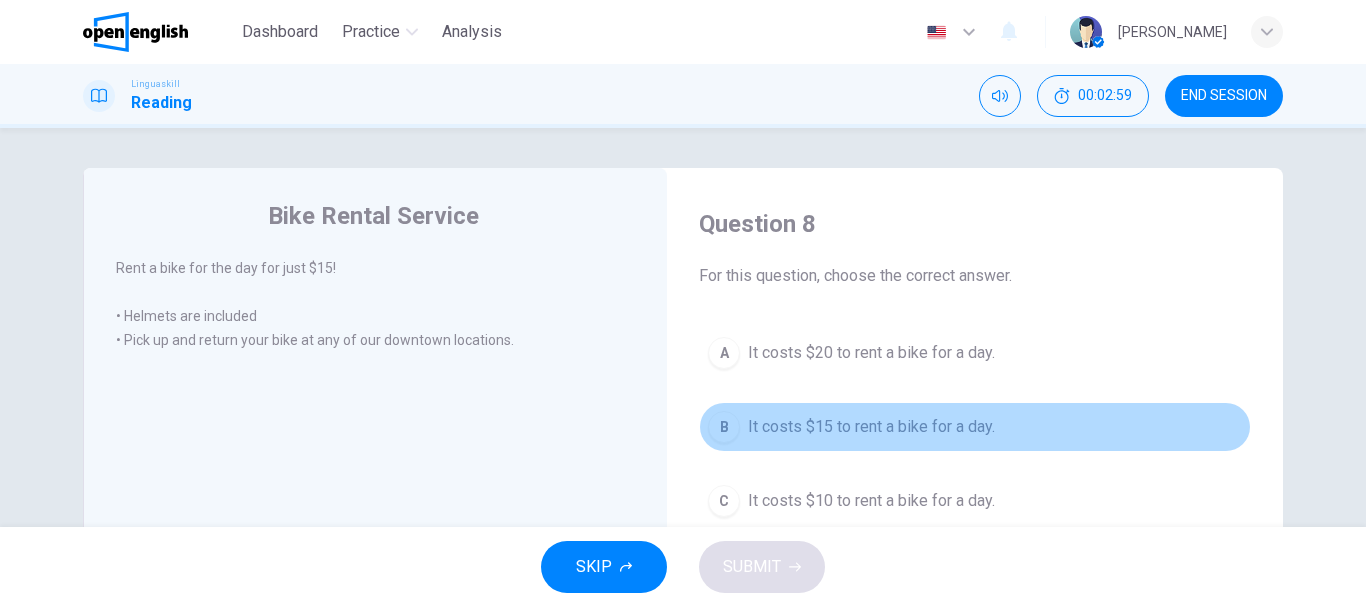 click on "It costs $15 to rent a bike for a day." at bounding box center [871, 427] 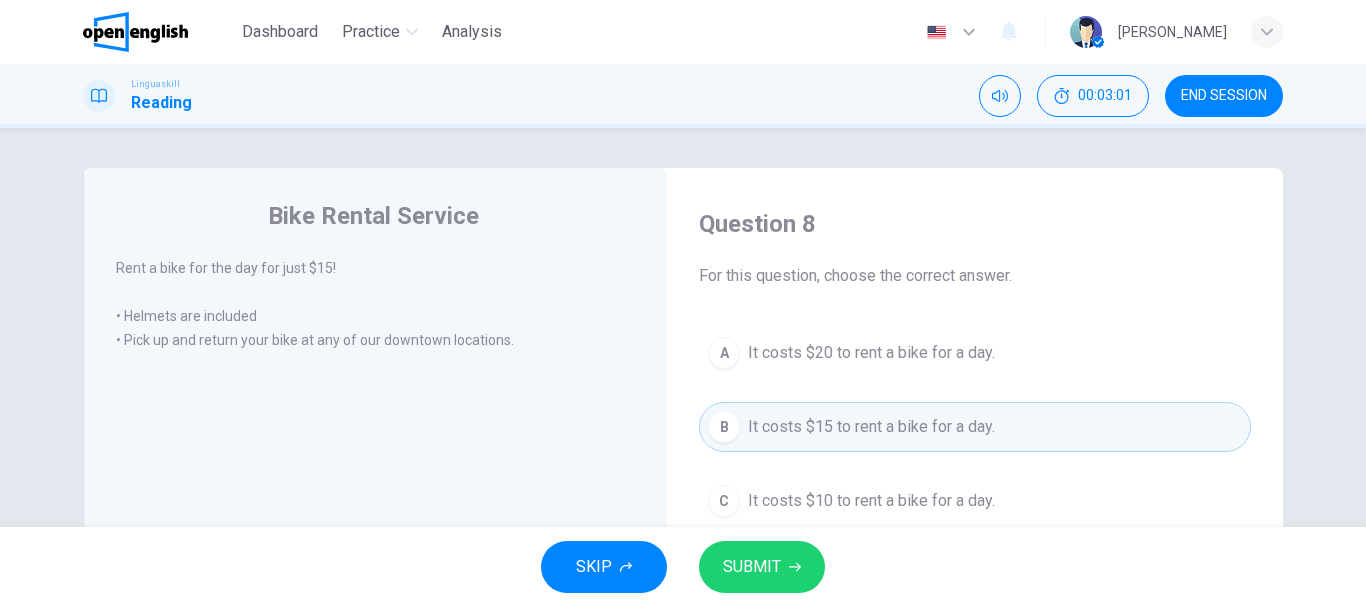 click on "SUBMIT" at bounding box center [752, 567] 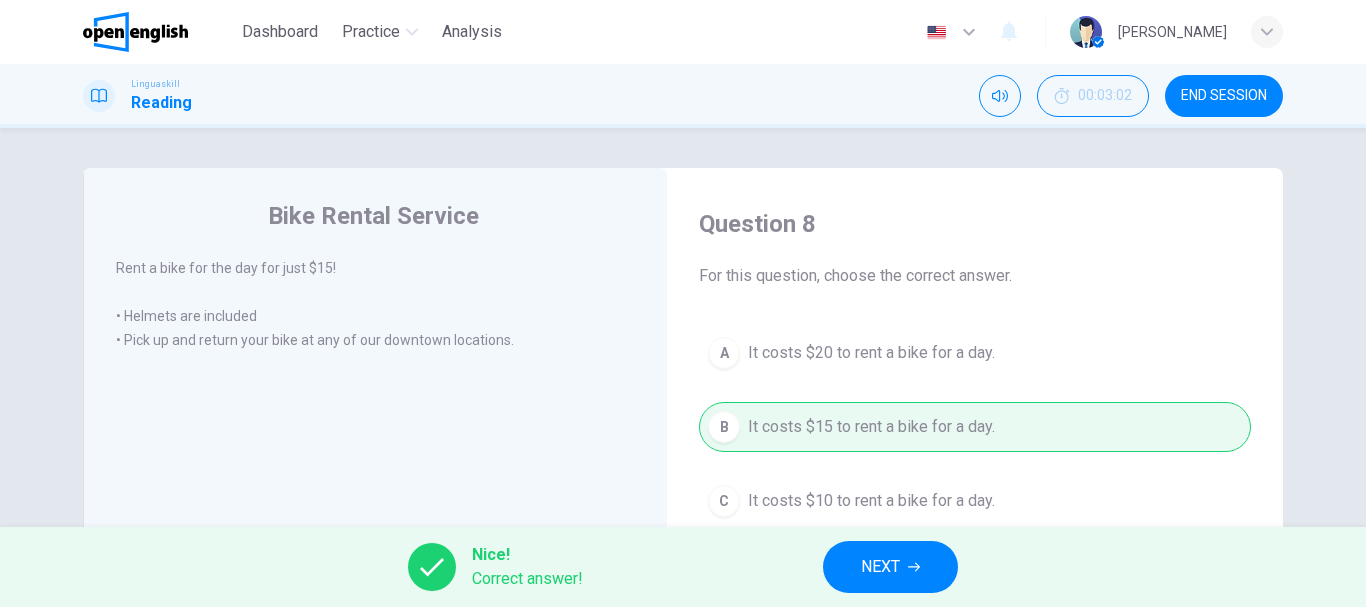 click on "NEXT" at bounding box center (880, 567) 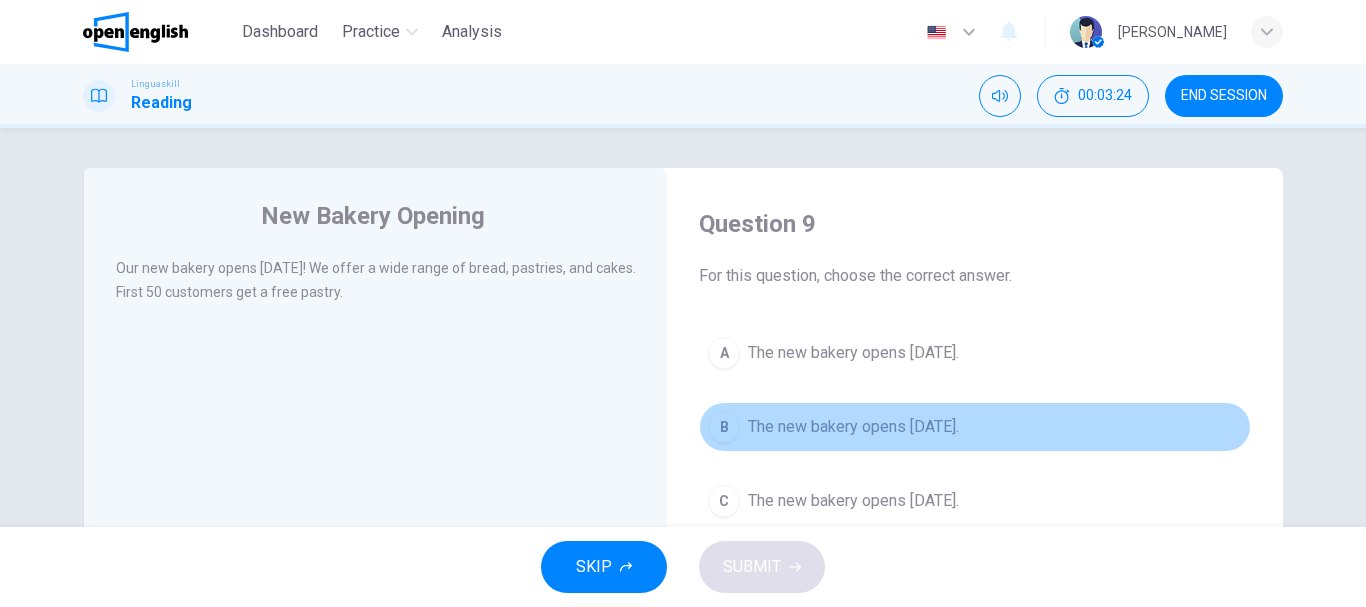 click on "The new bakery opens [DATE]." at bounding box center [853, 427] 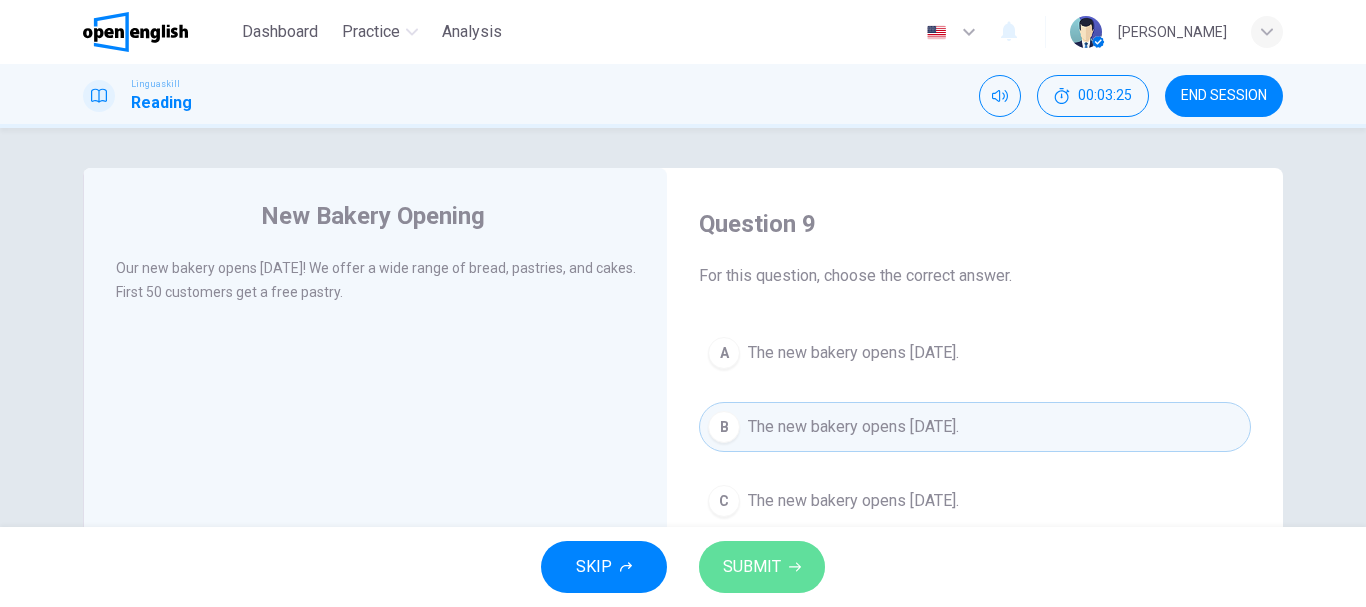 click on "SUBMIT" at bounding box center [752, 567] 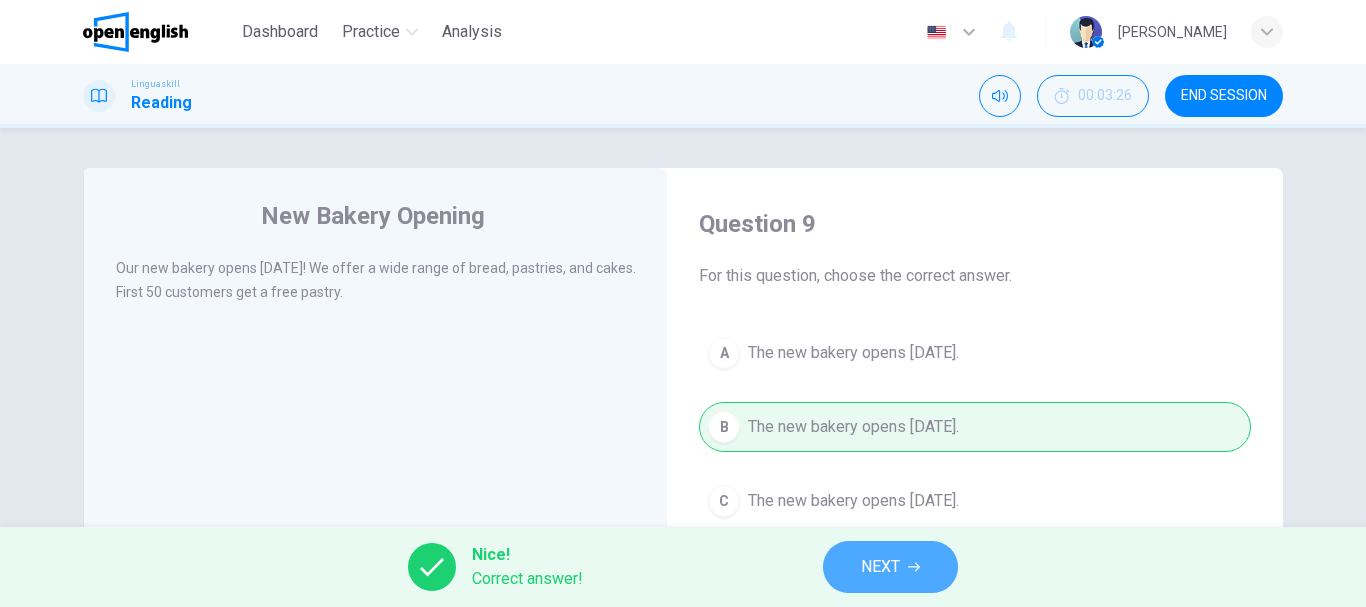 click on "NEXT" at bounding box center (880, 567) 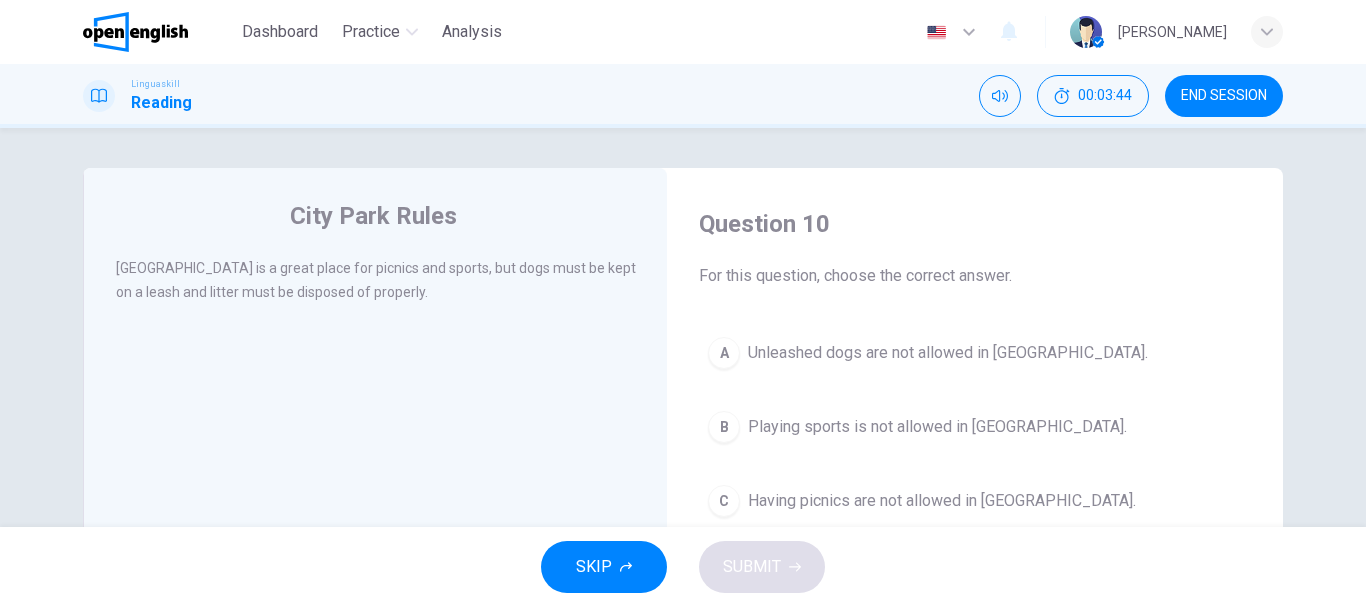 click on "Unleashed dogs are not allowed in [GEOGRAPHIC_DATA]." at bounding box center (948, 353) 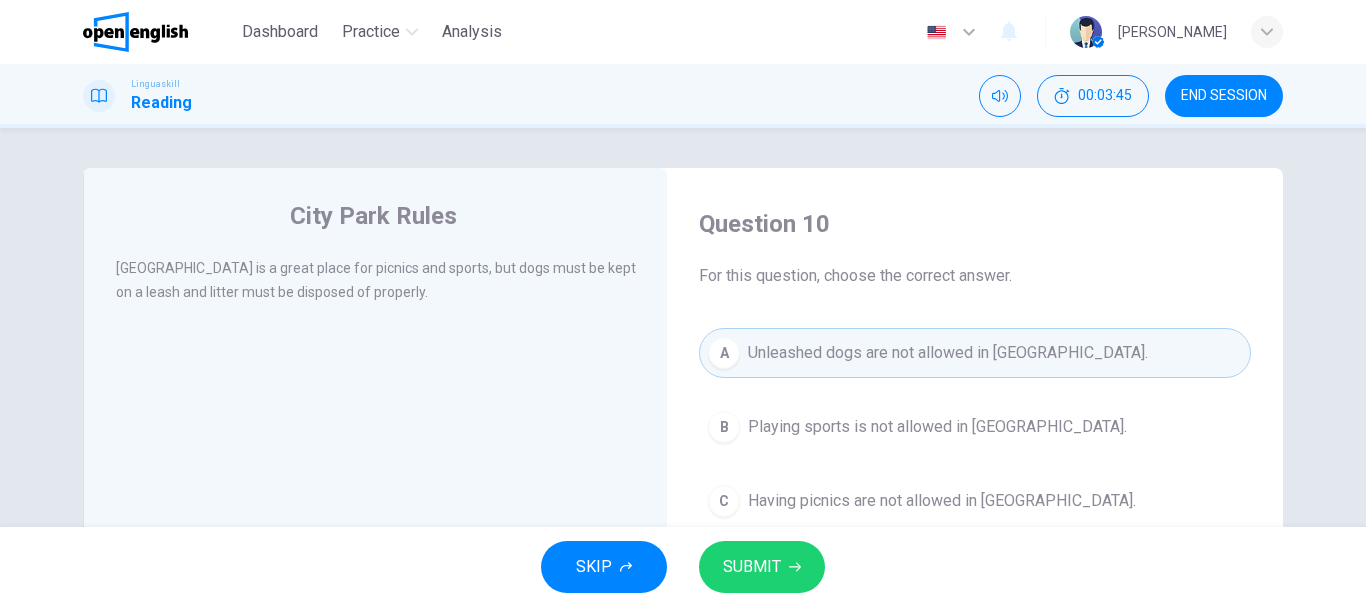 click on "SUBMIT" at bounding box center (752, 567) 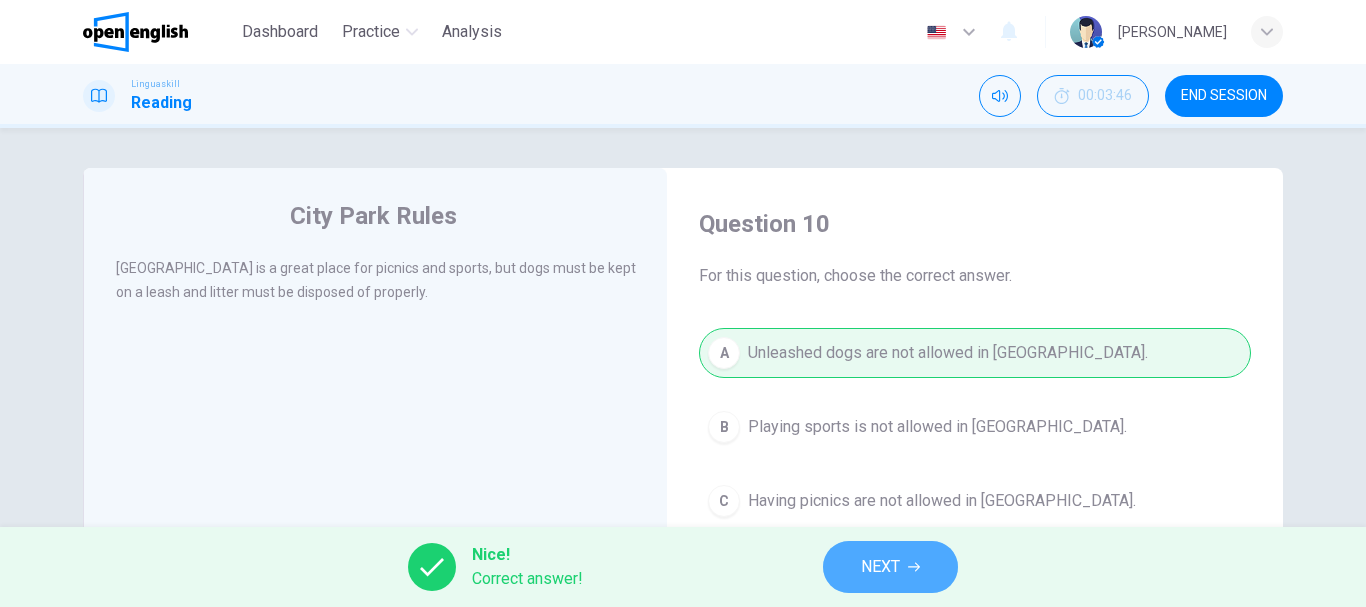 click on "NEXT" at bounding box center (890, 567) 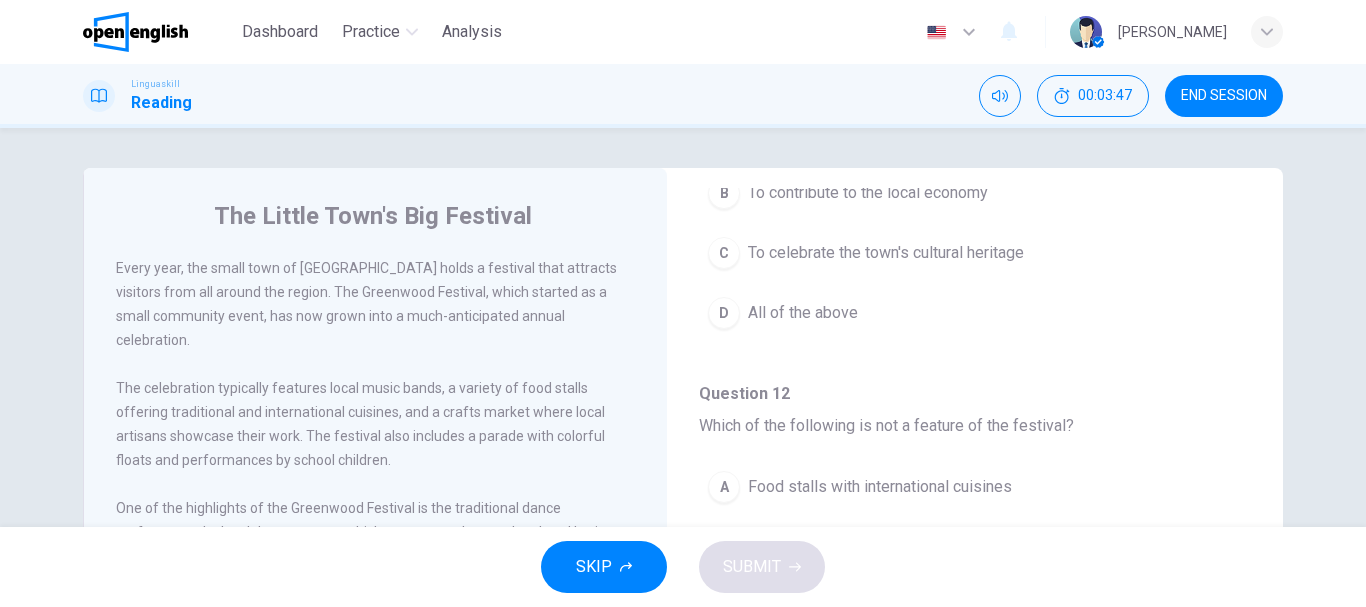 scroll, scrollTop: 0, scrollLeft: 0, axis: both 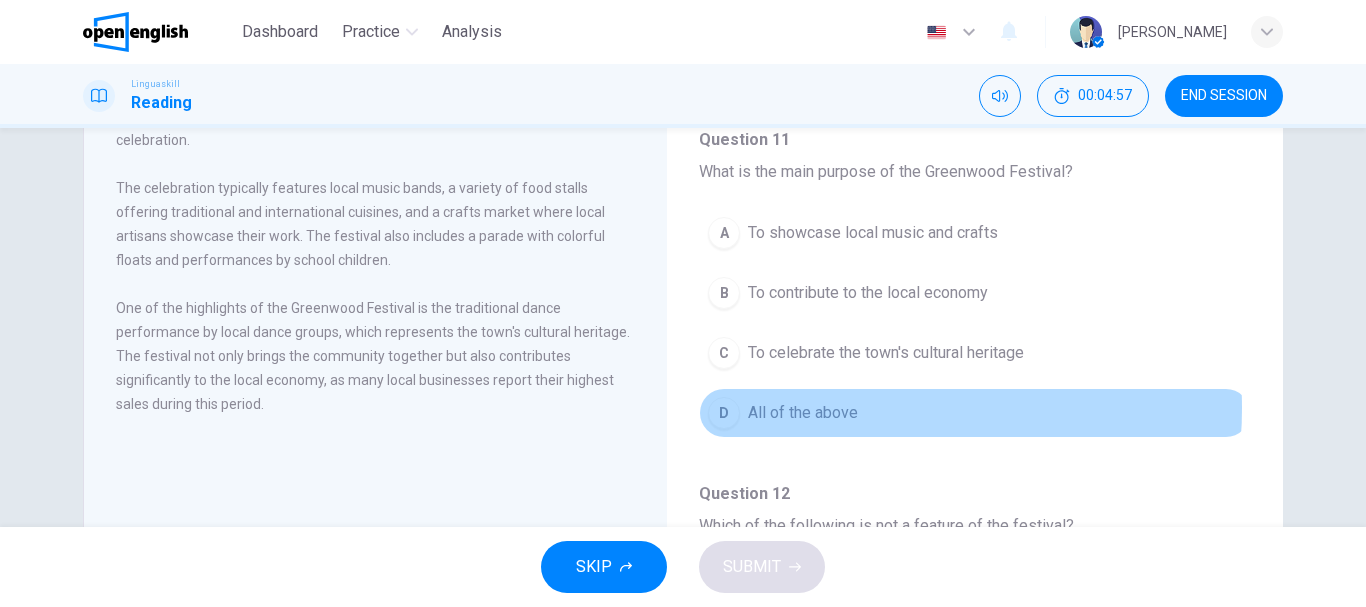 click on "All of the above" at bounding box center (803, 413) 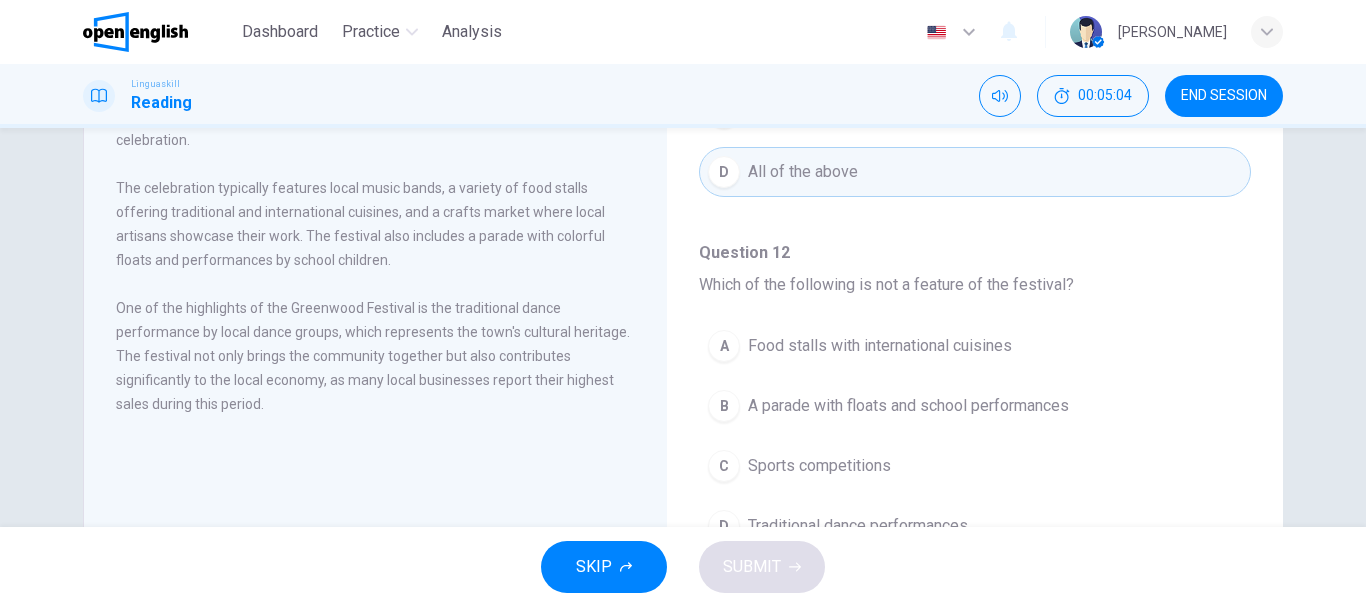scroll, scrollTop: 300, scrollLeft: 0, axis: vertical 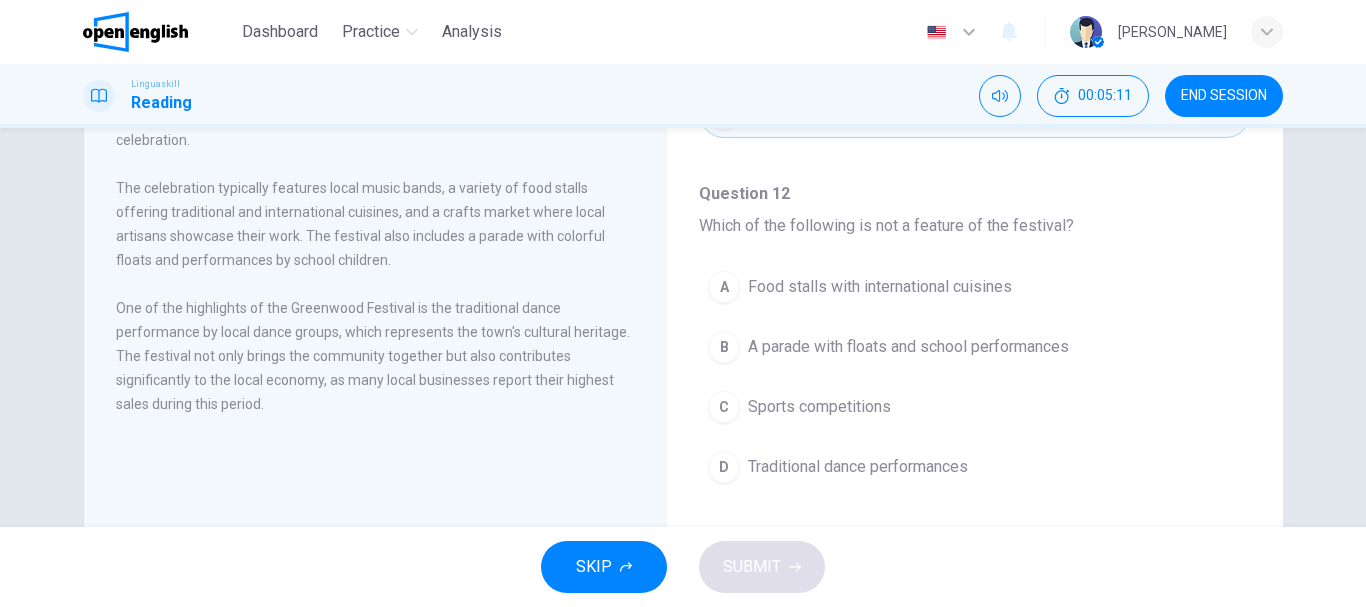 click on "Sports competitions" at bounding box center (819, 407) 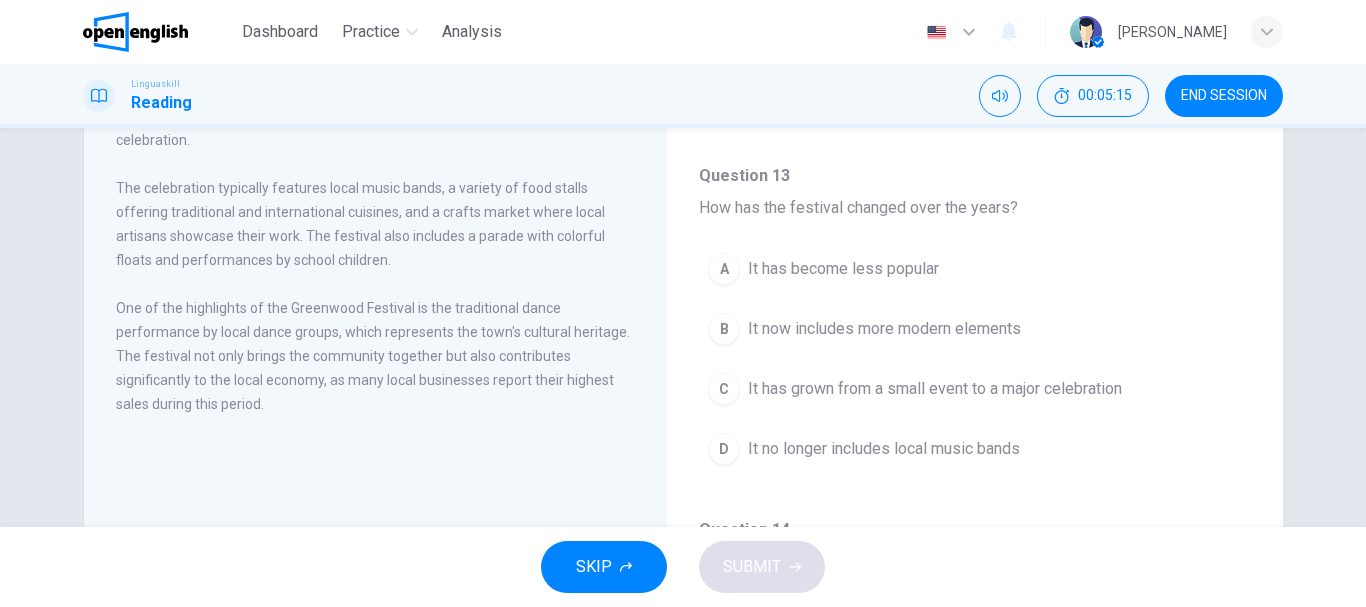 scroll, scrollTop: 700, scrollLeft: 0, axis: vertical 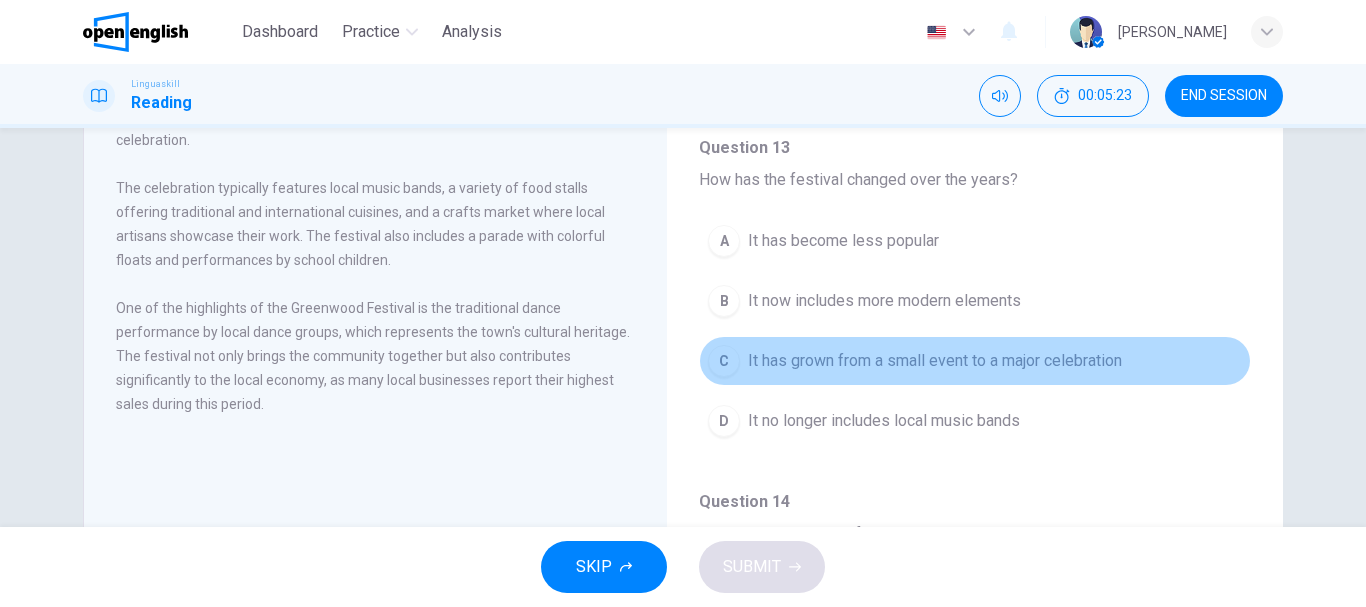 click on "It has grown from a small event to a major celebration" at bounding box center [935, 361] 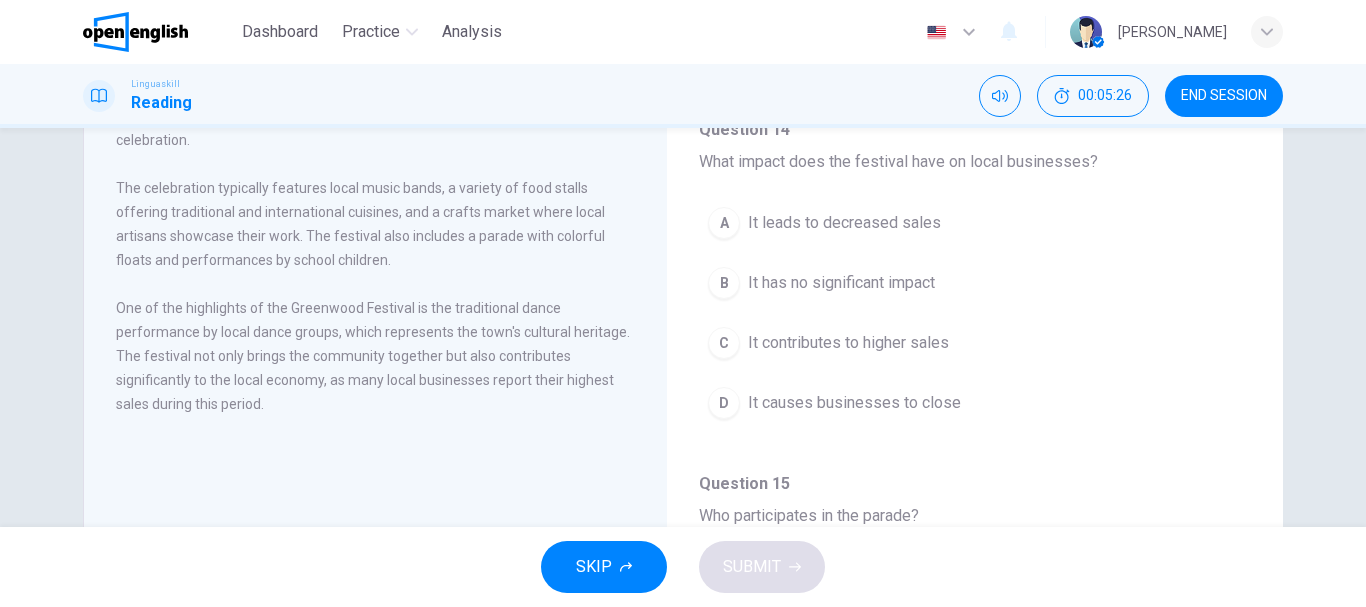 scroll, scrollTop: 1100, scrollLeft: 0, axis: vertical 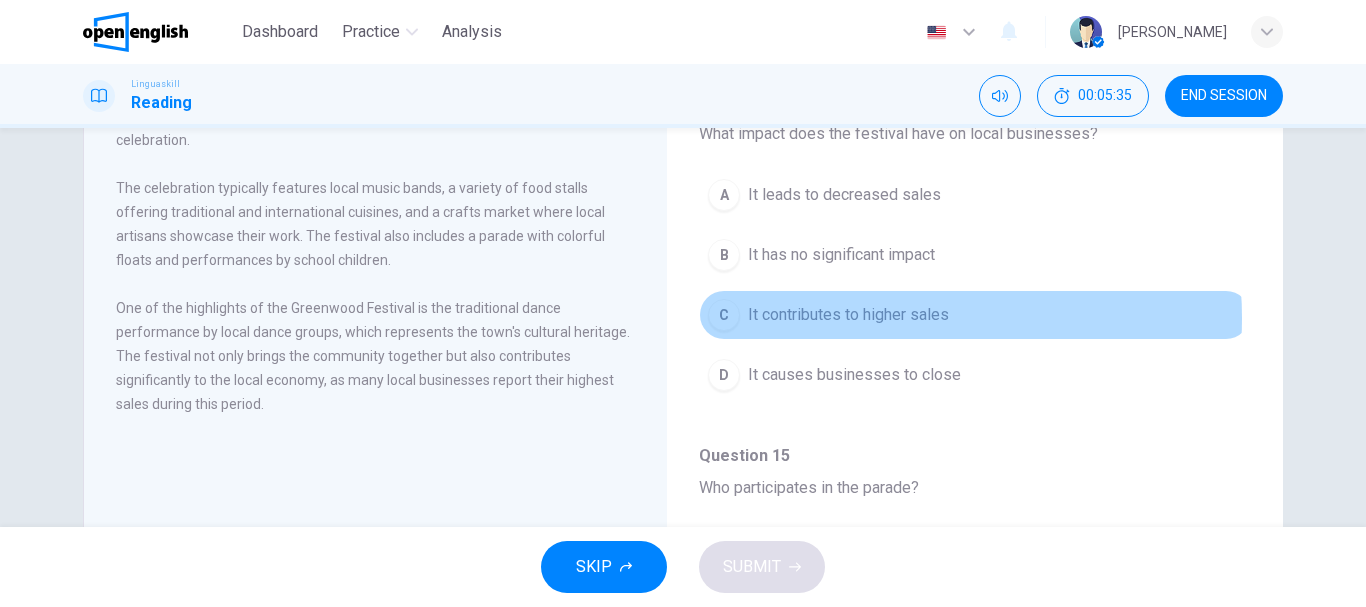 click on "It contributes to higher sales" at bounding box center (848, 315) 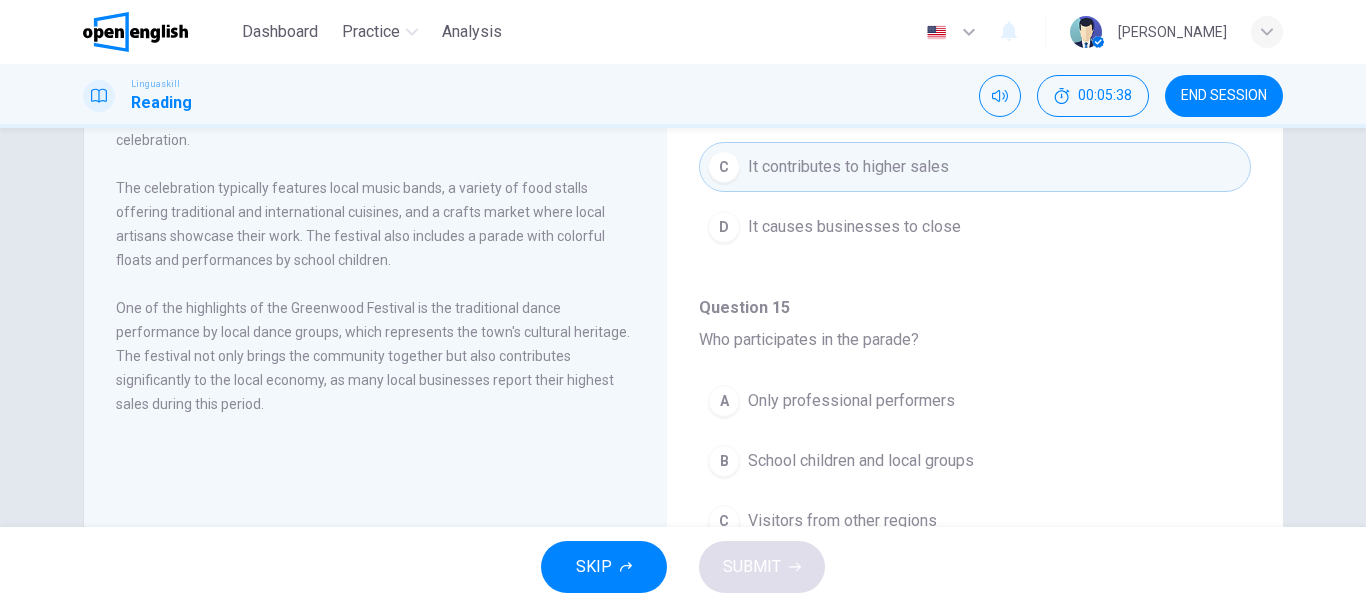 scroll, scrollTop: 1251, scrollLeft: 0, axis: vertical 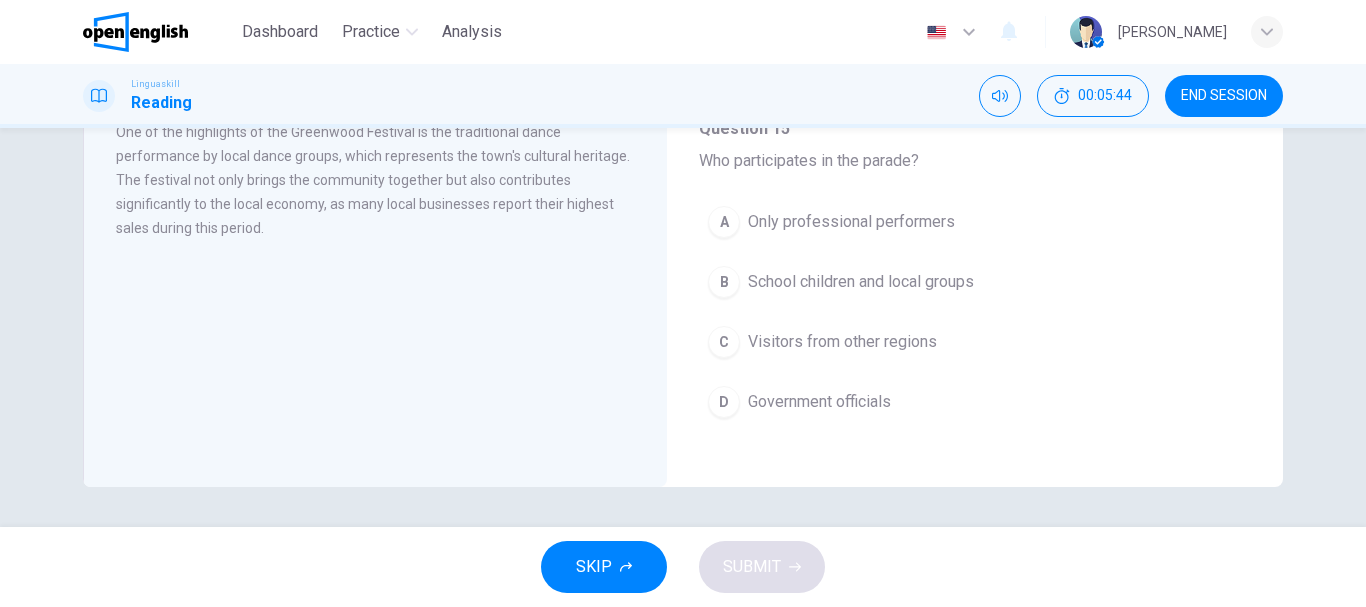 click on "Visitors from other regions" at bounding box center (842, 342) 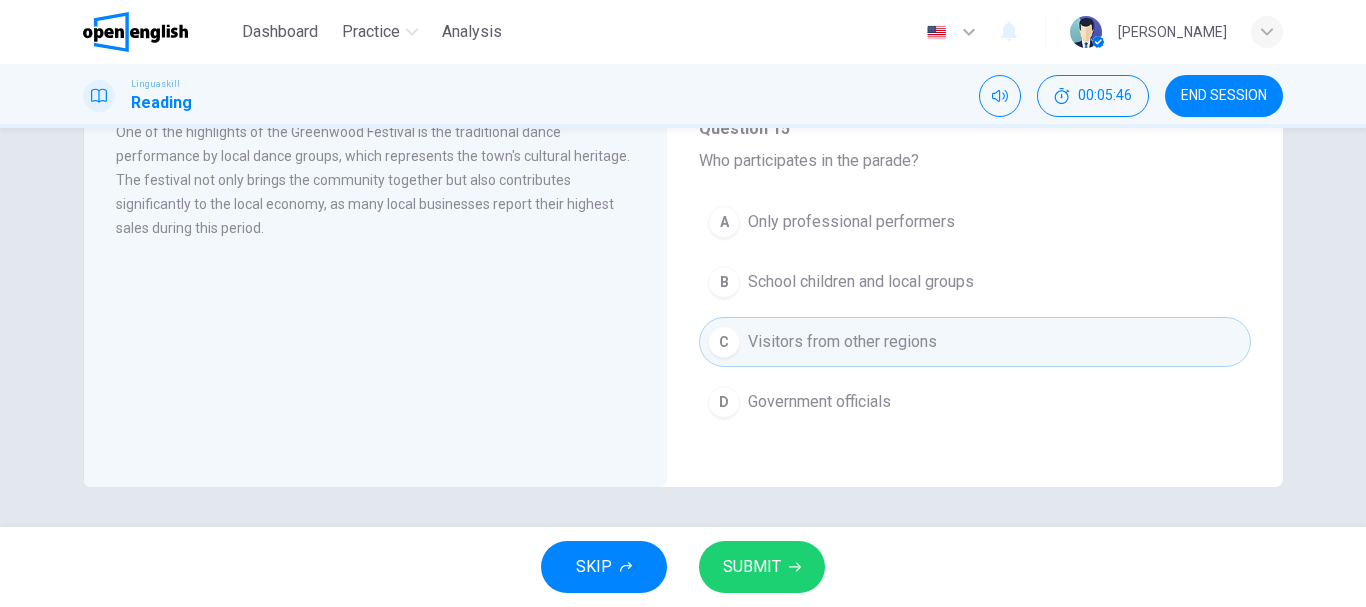 click on "SUBMIT" at bounding box center [762, 567] 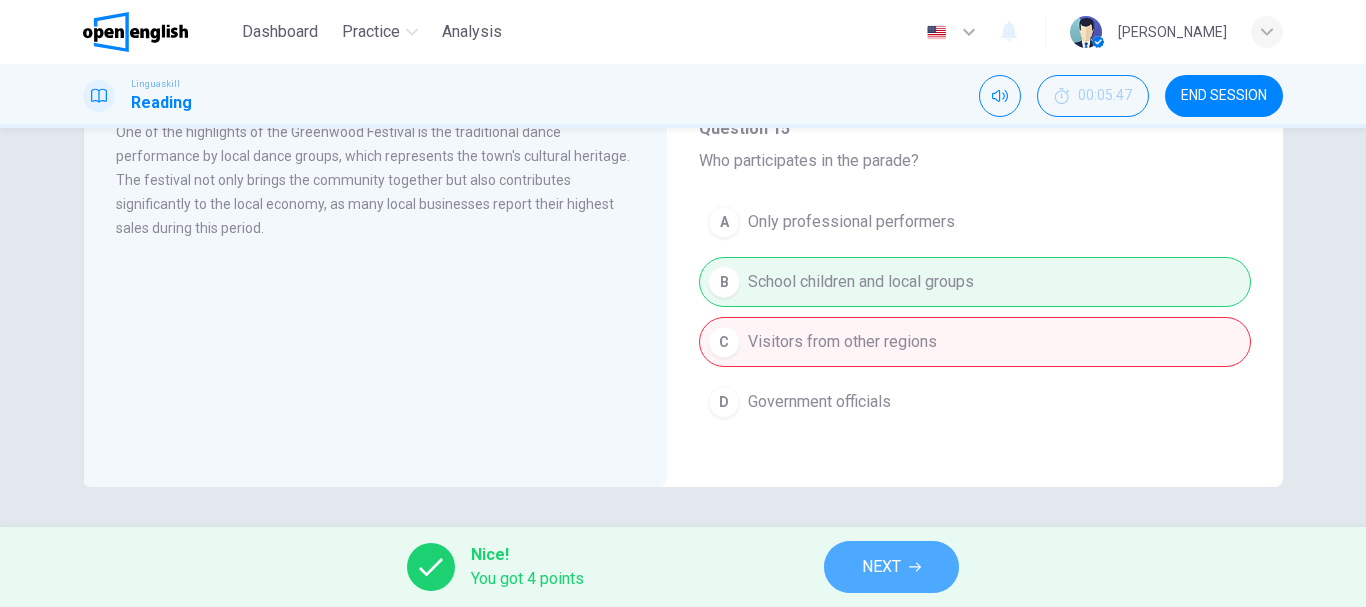 click on "NEXT" at bounding box center [891, 567] 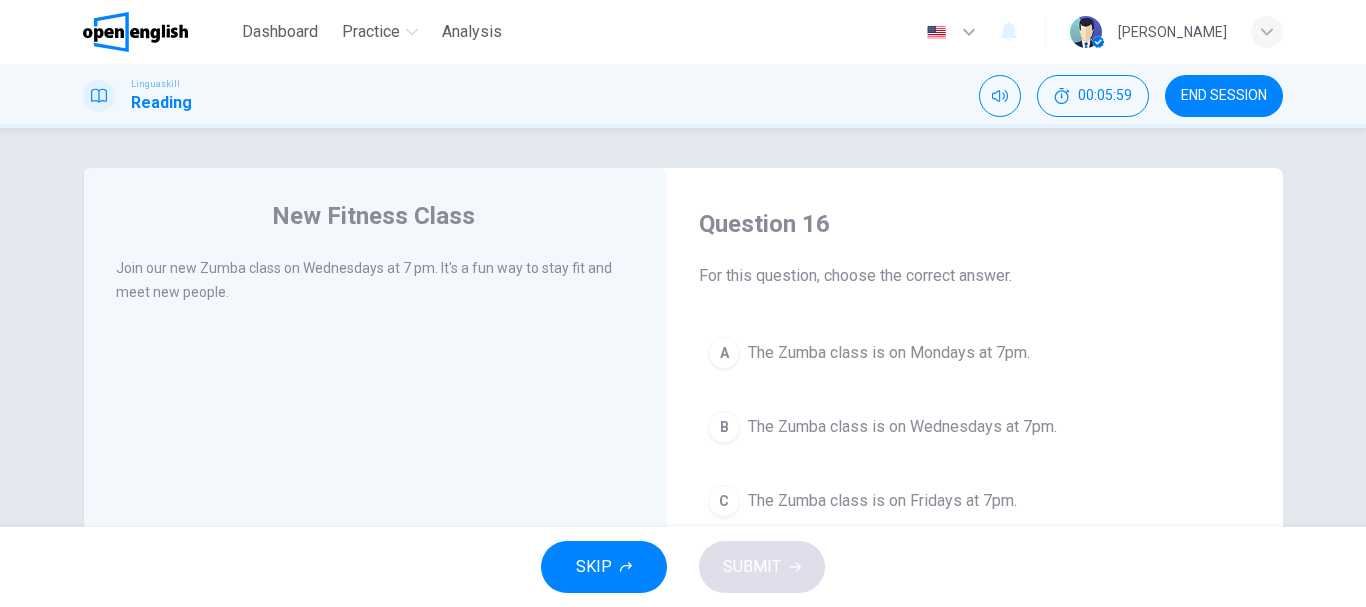 scroll, scrollTop: 100, scrollLeft: 0, axis: vertical 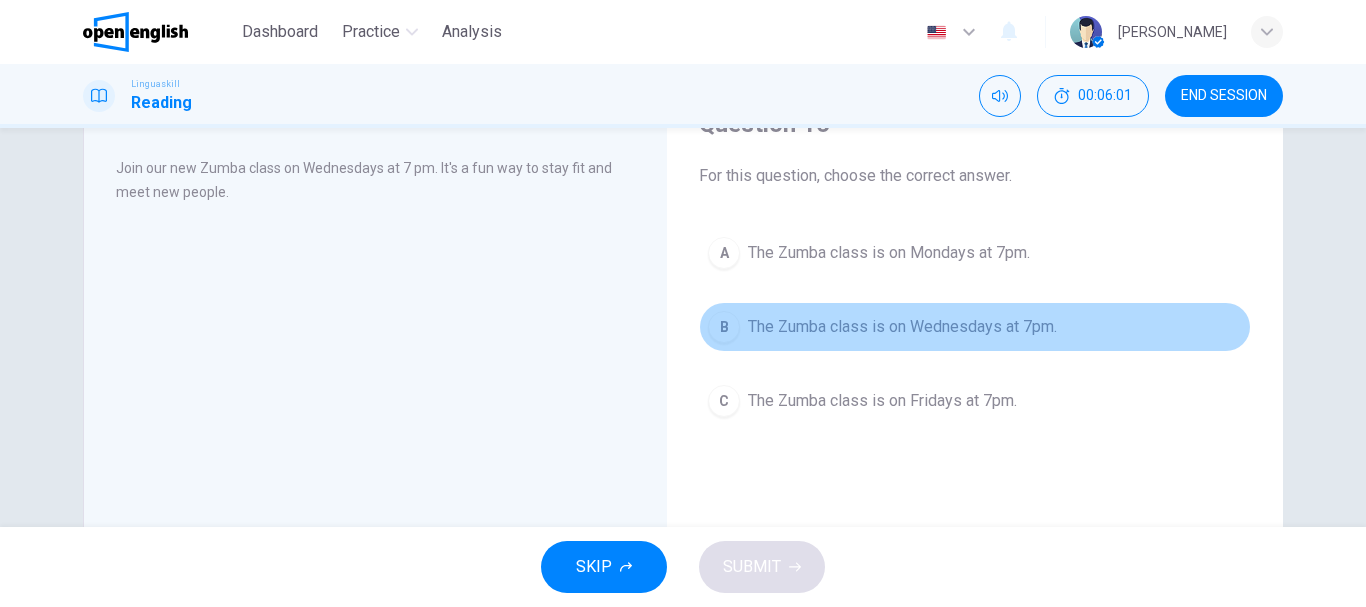 click on "The Zumba class is on Wednesdays at 7pm." at bounding box center (902, 327) 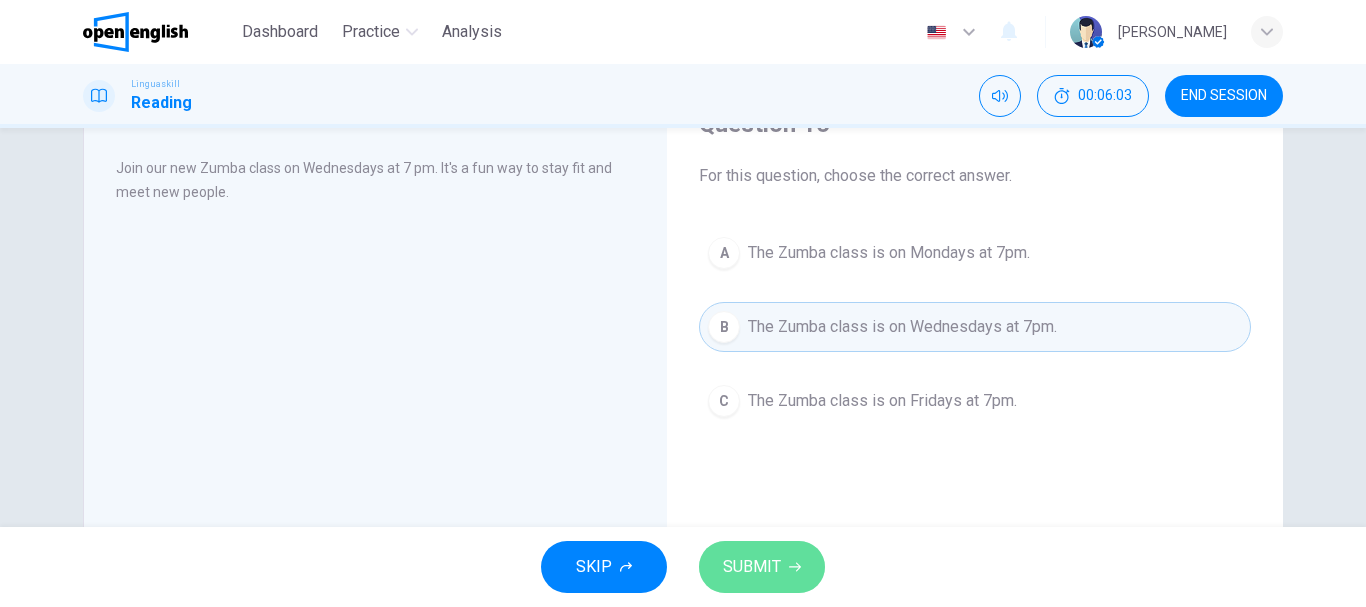 click on "SUBMIT" at bounding box center [752, 567] 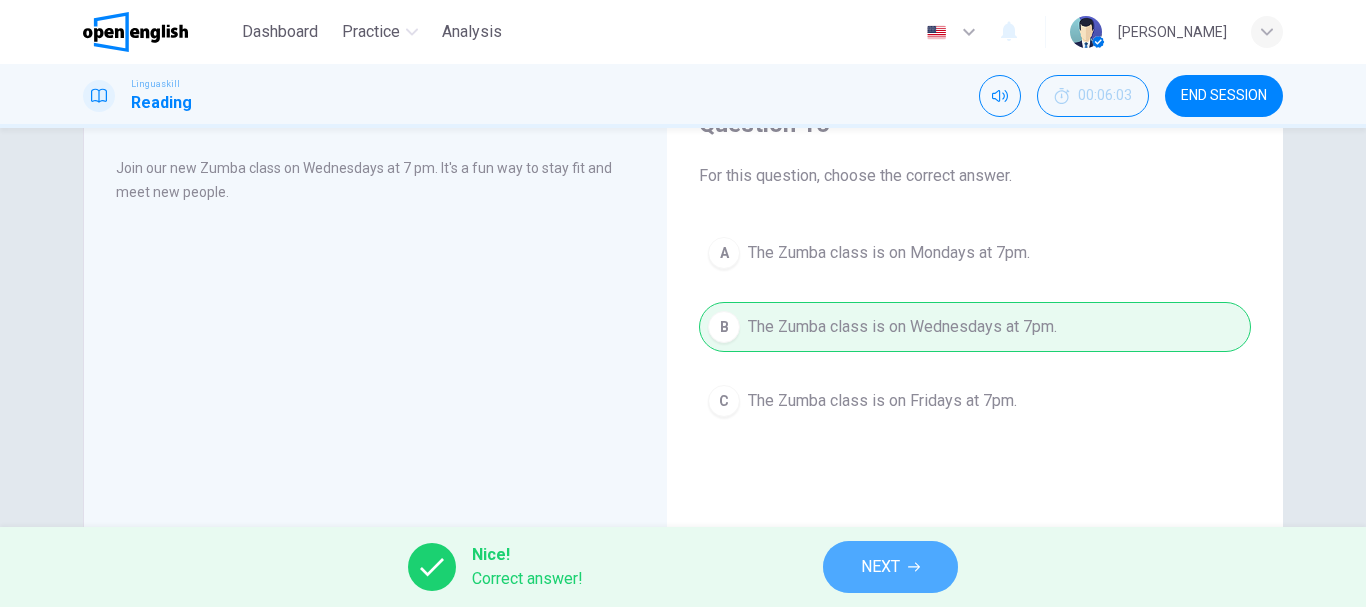 click on "NEXT" at bounding box center [890, 567] 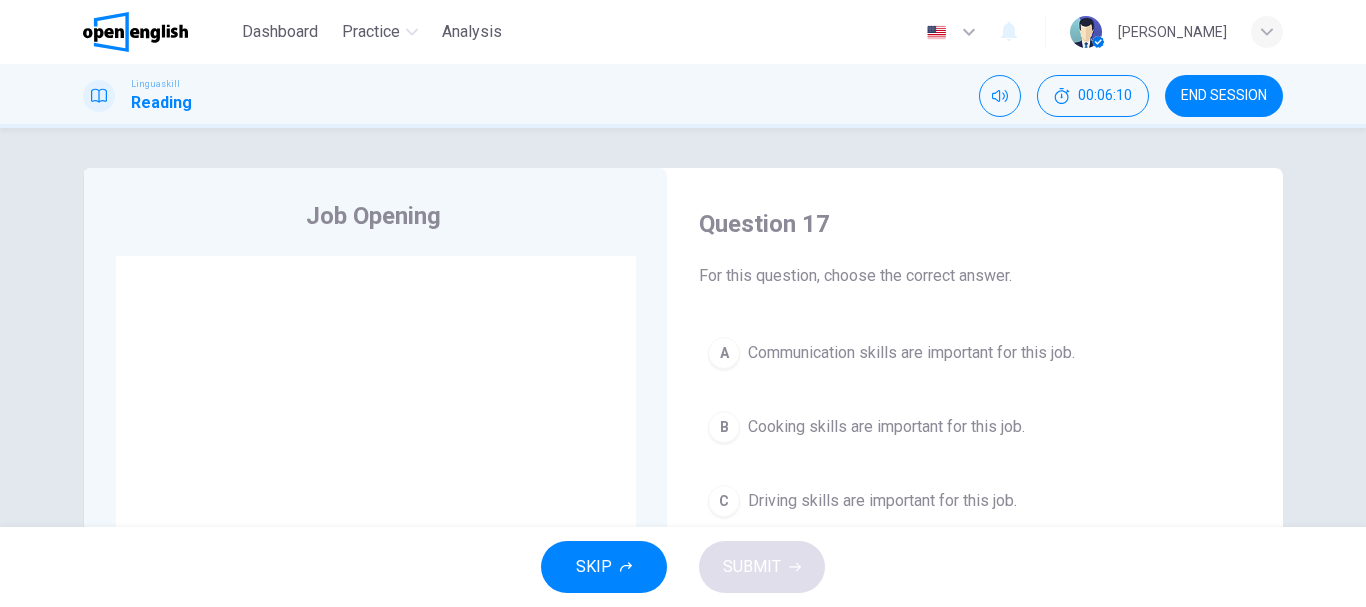 scroll, scrollTop: 100, scrollLeft: 0, axis: vertical 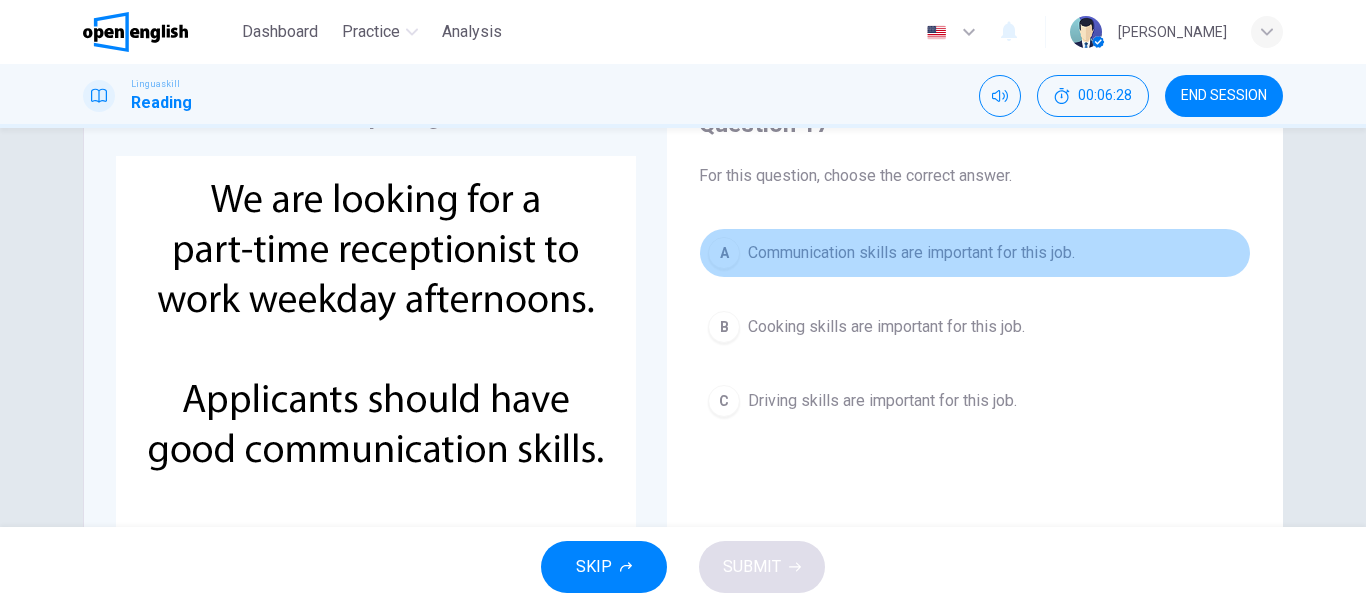 click on "Communication skills are important for this job." at bounding box center (911, 253) 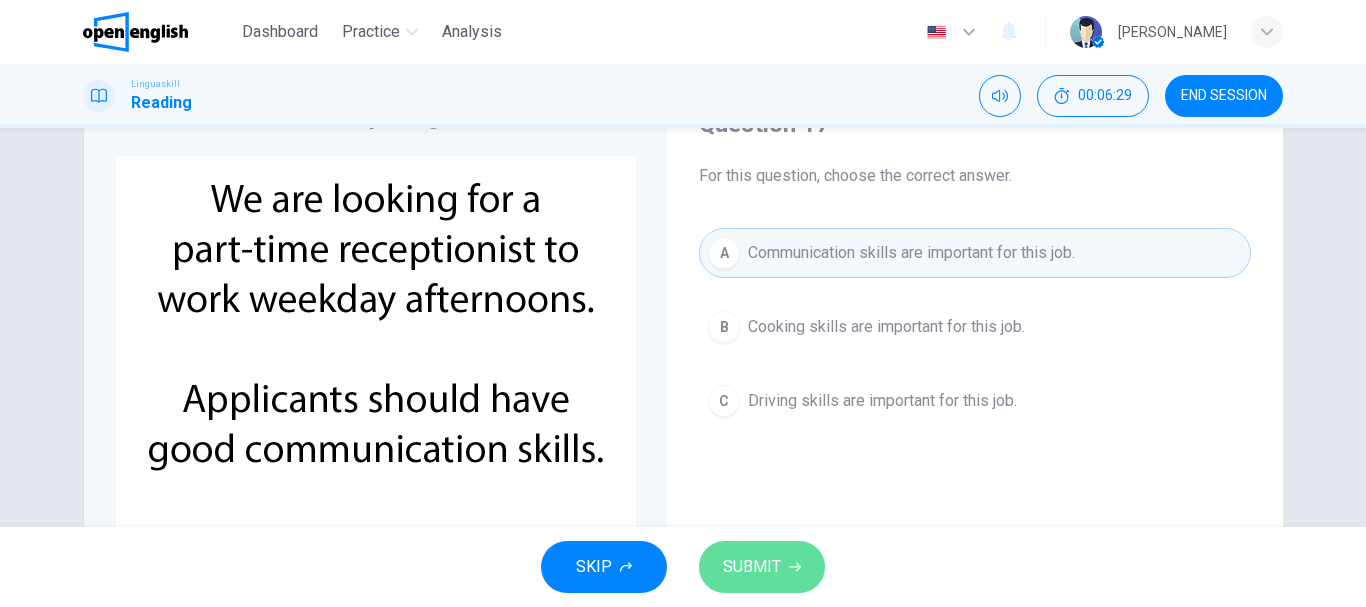 click on "SUBMIT" at bounding box center [752, 567] 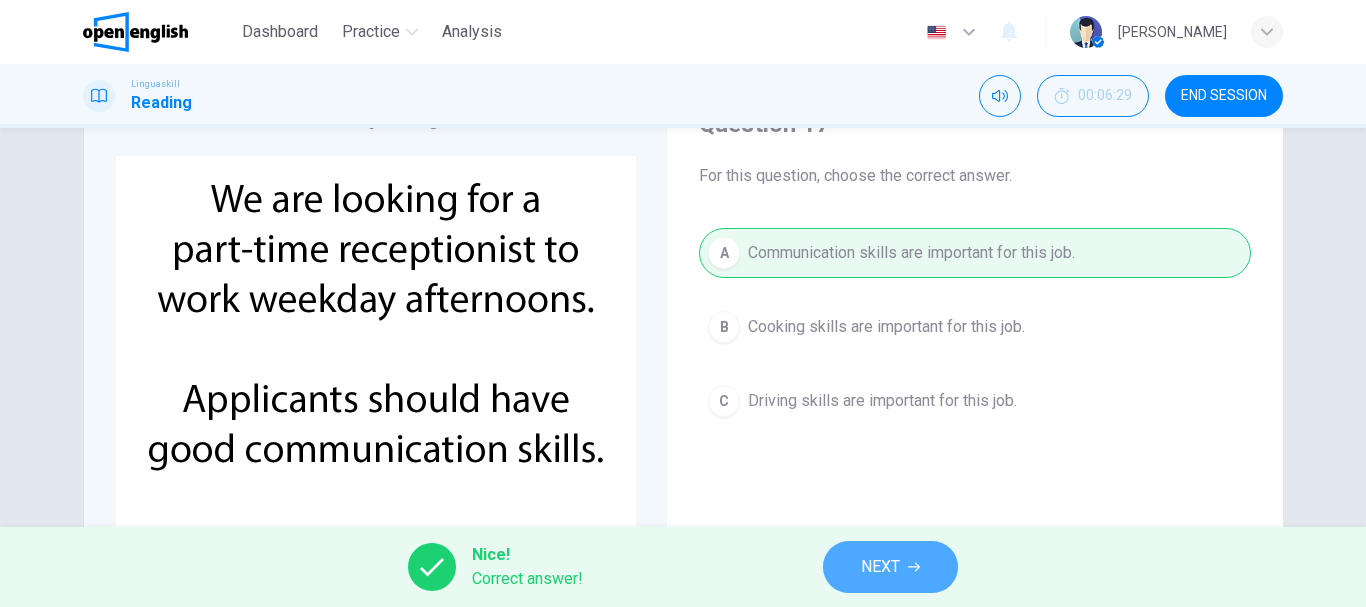 click on "NEXT" at bounding box center (880, 567) 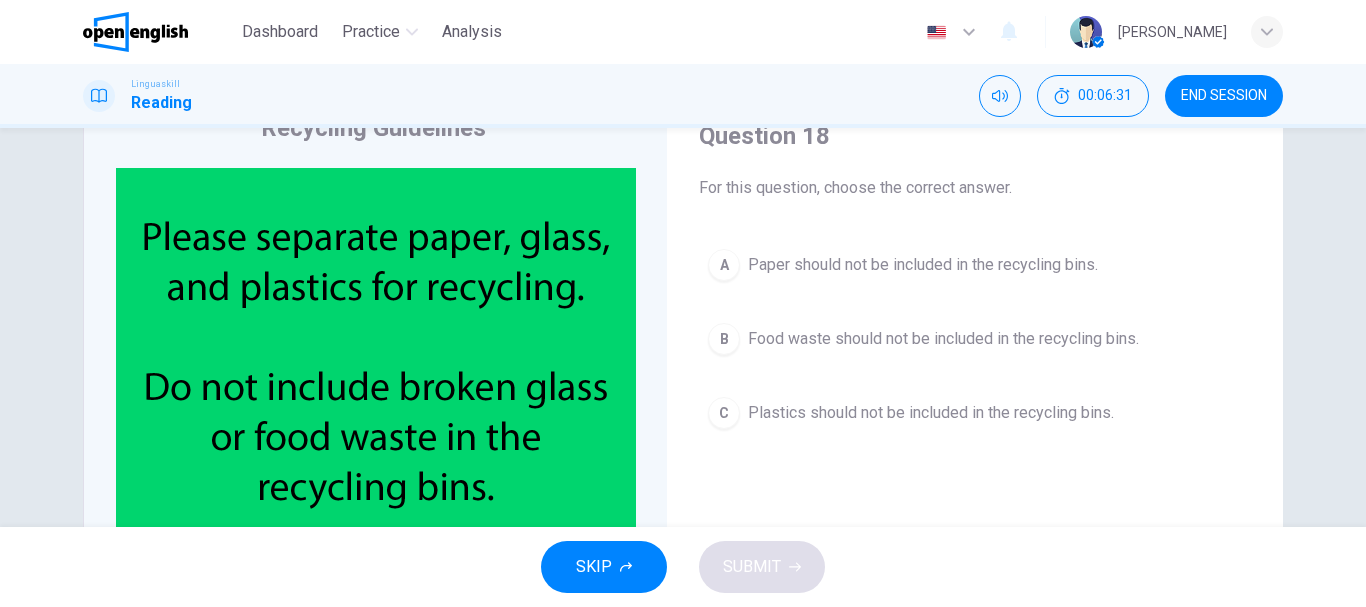 scroll, scrollTop: 200, scrollLeft: 0, axis: vertical 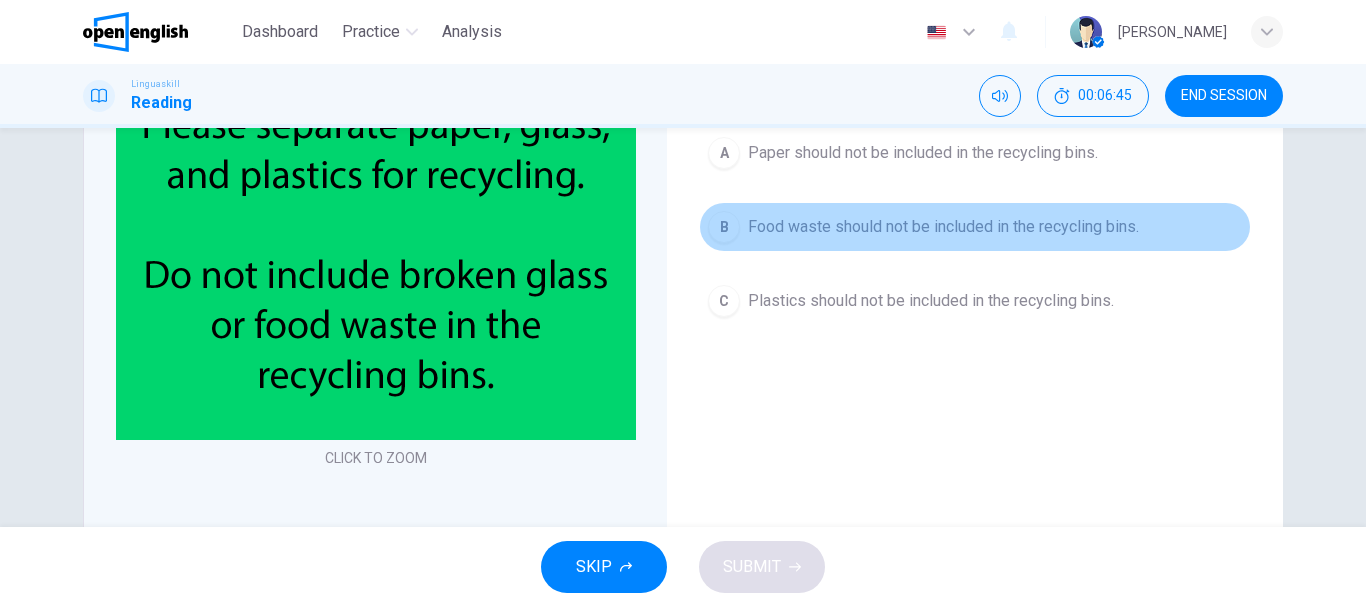 click on "Food waste should not be included in the recycling bins." at bounding box center (943, 227) 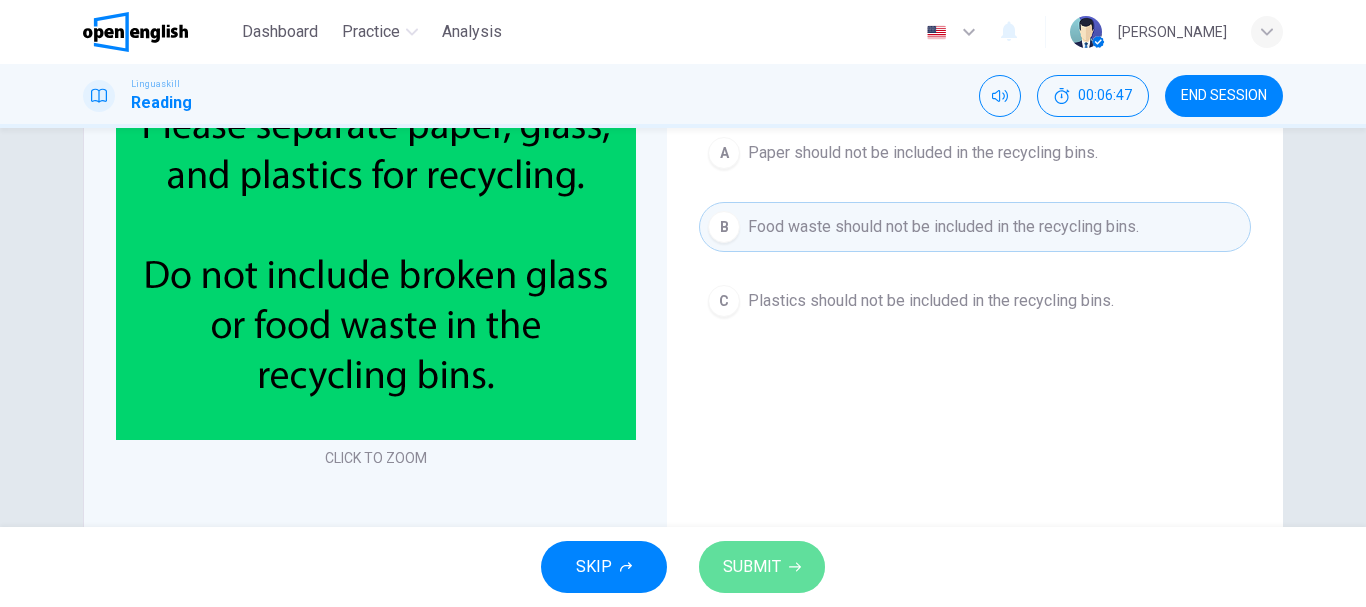 click on "SUBMIT" at bounding box center [752, 567] 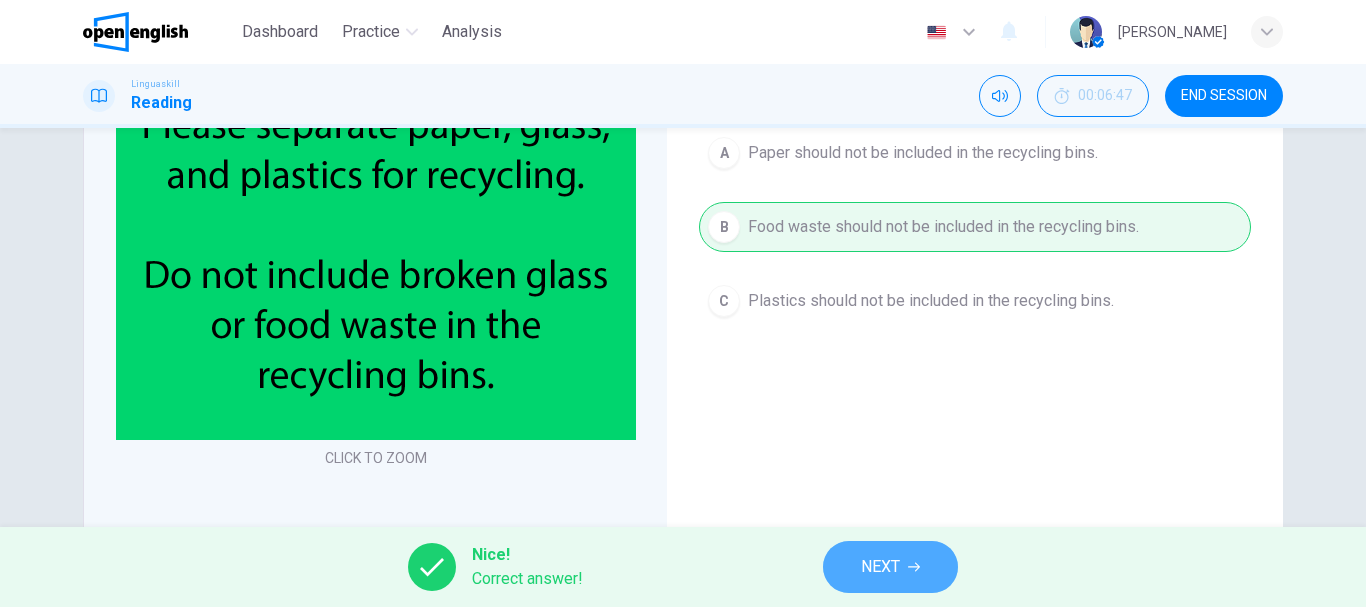 click on "NEXT" at bounding box center [880, 567] 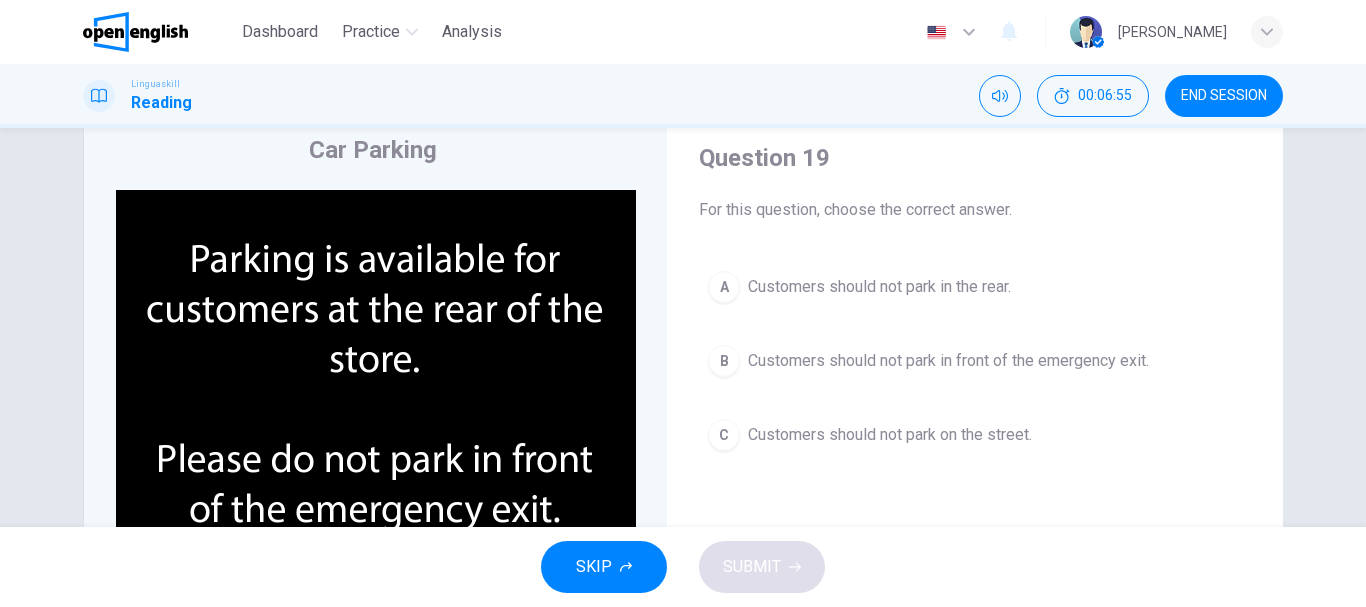 scroll, scrollTop: 100, scrollLeft: 0, axis: vertical 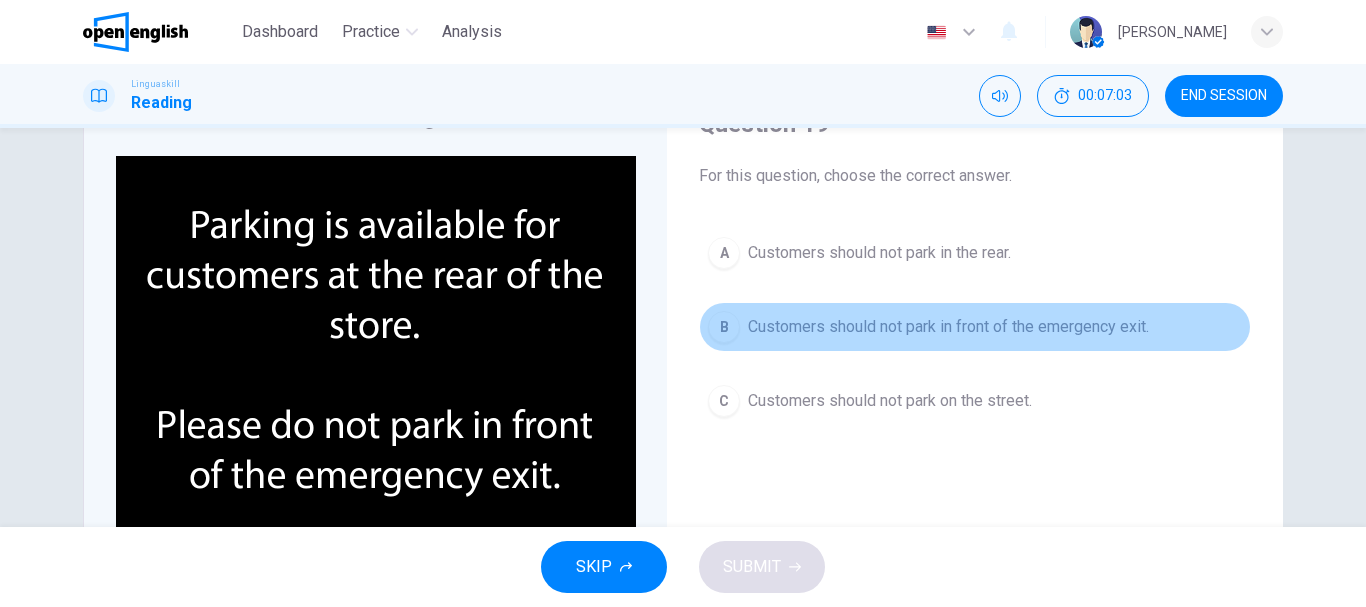 click on "Customers should not park in front of the emergency exit." at bounding box center [948, 327] 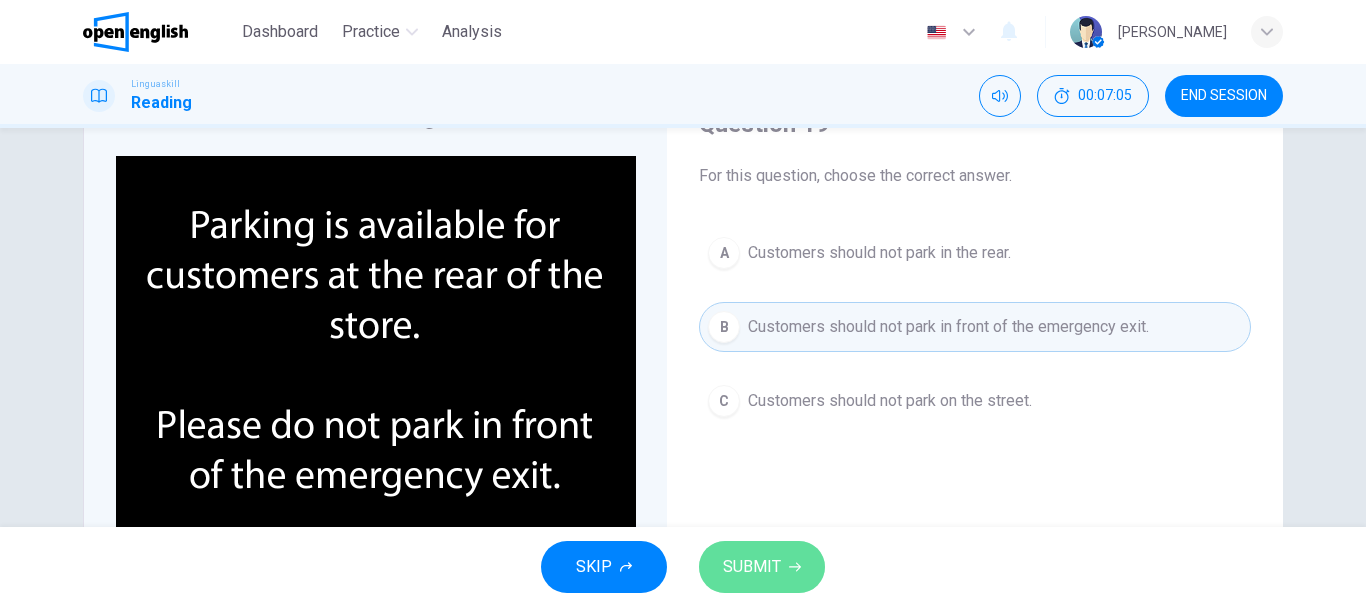 click on "SUBMIT" at bounding box center (762, 567) 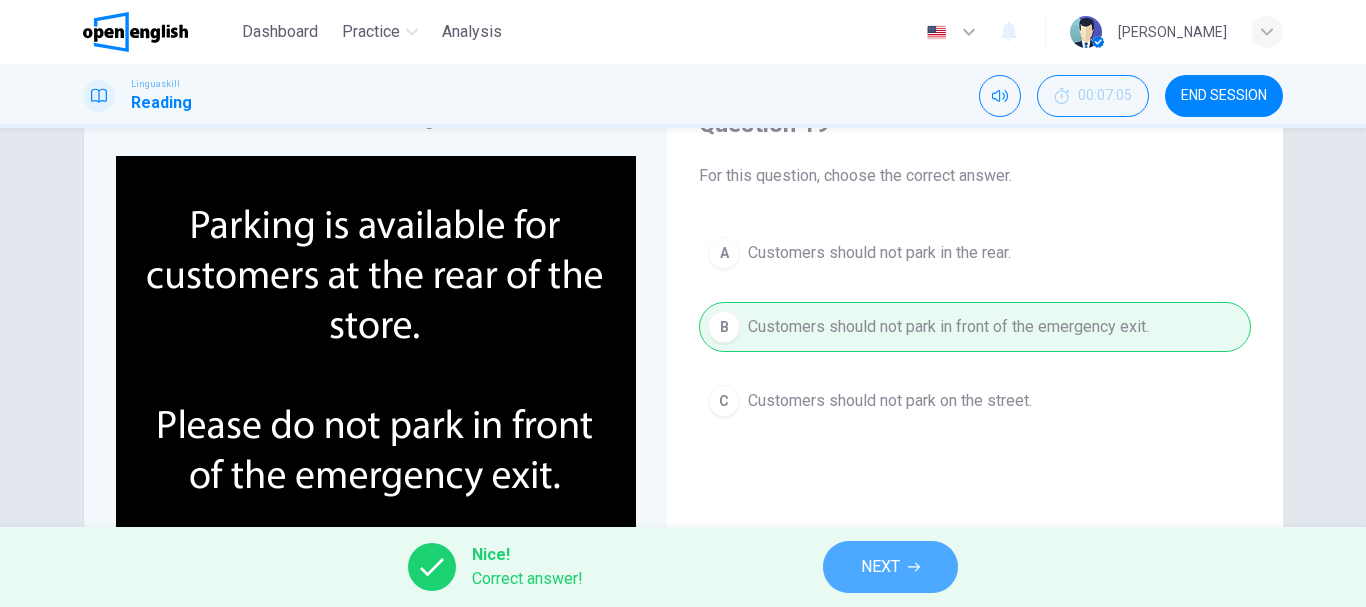 click on "NEXT" at bounding box center [890, 567] 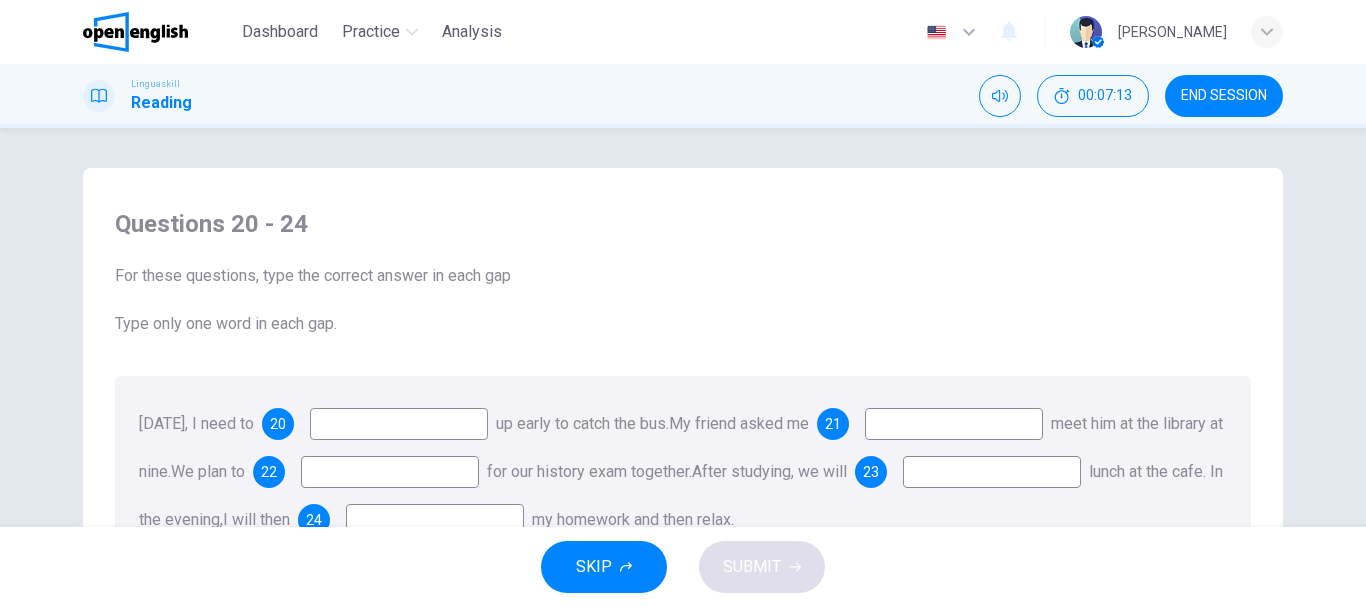 scroll, scrollTop: 100, scrollLeft: 0, axis: vertical 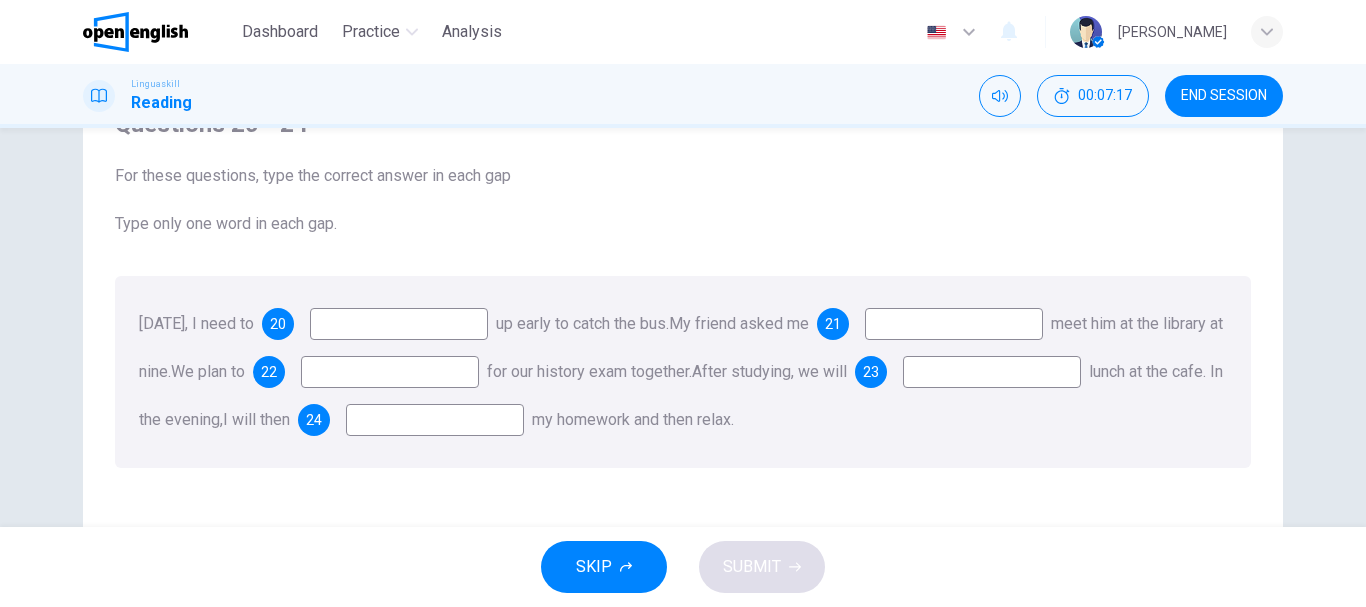 click at bounding box center (399, 324) 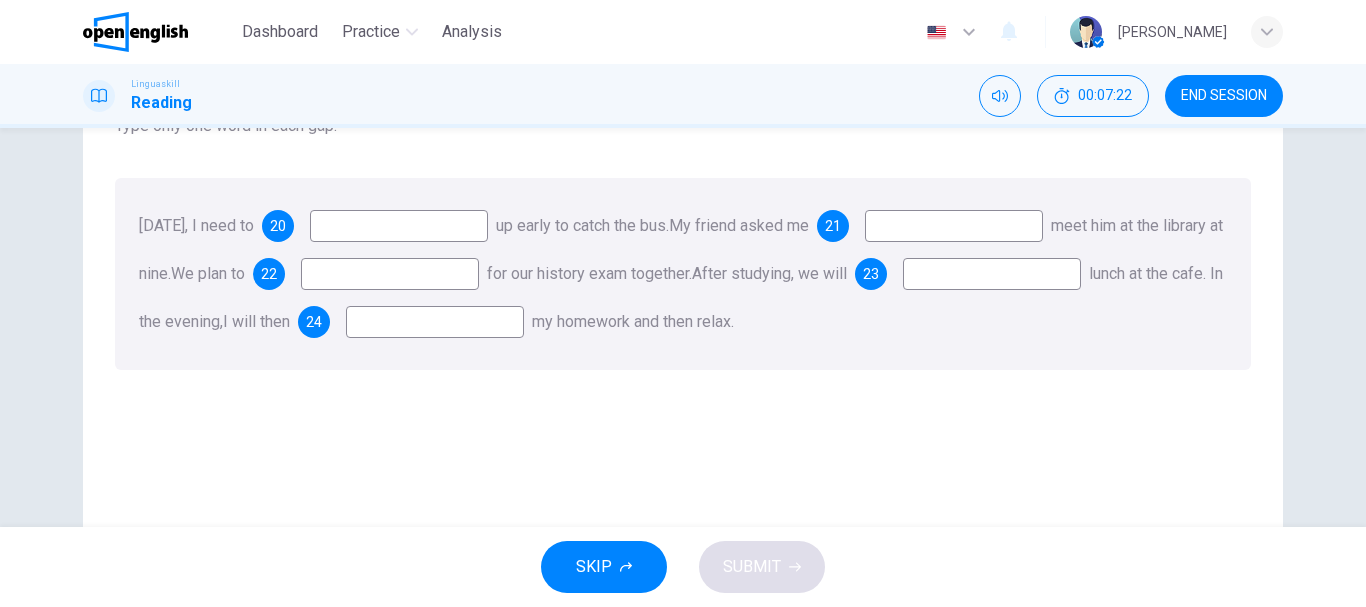 scroll, scrollTop: 200, scrollLeft: 0, axis: vertical 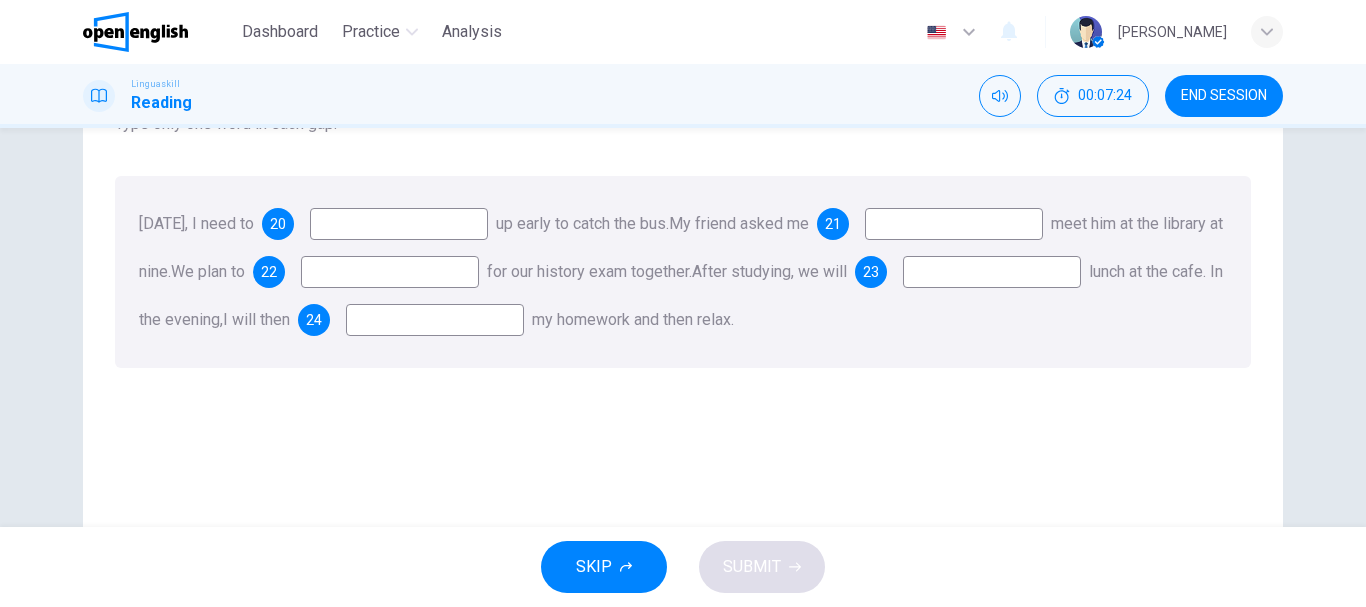 click at bounding box center (399, 224) 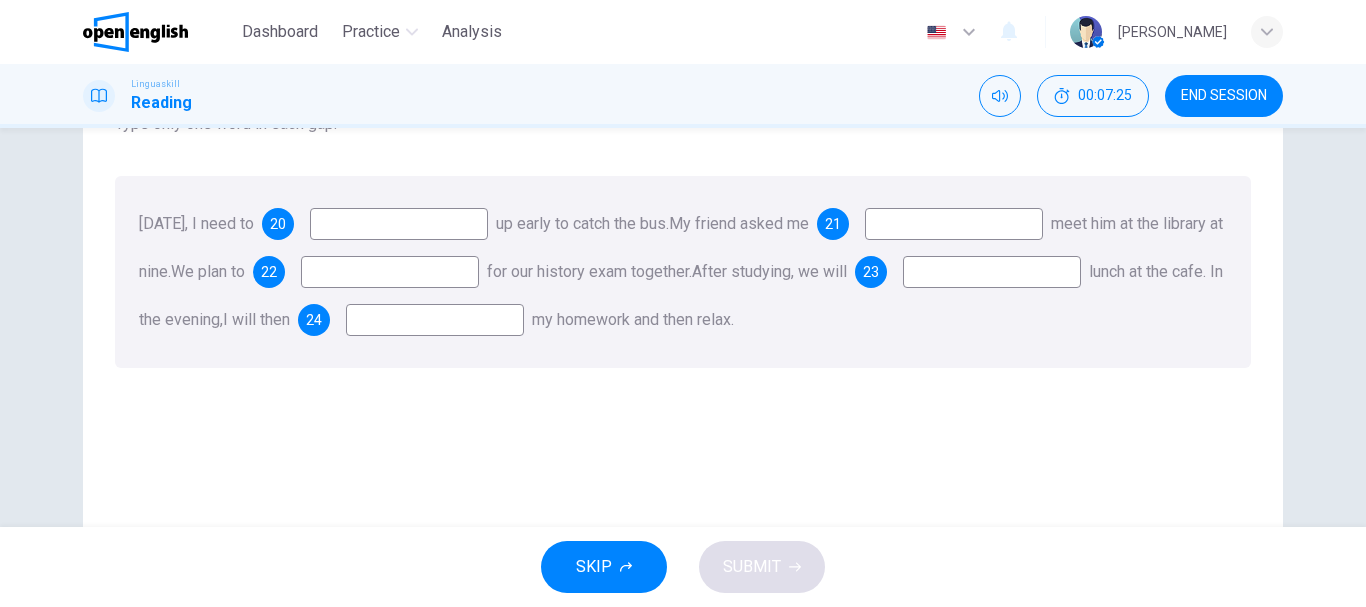 click at bounding box center [399, 224] 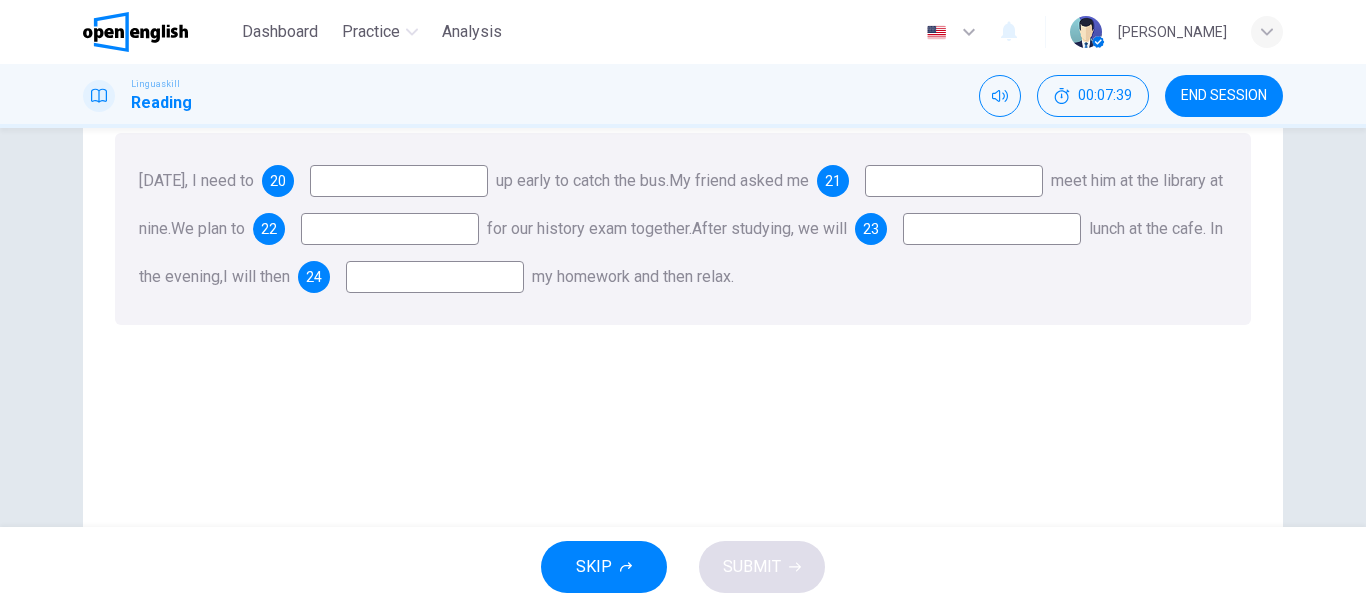 scroll, scrollTop: 200, scrollLeft: 0, axis: vertical 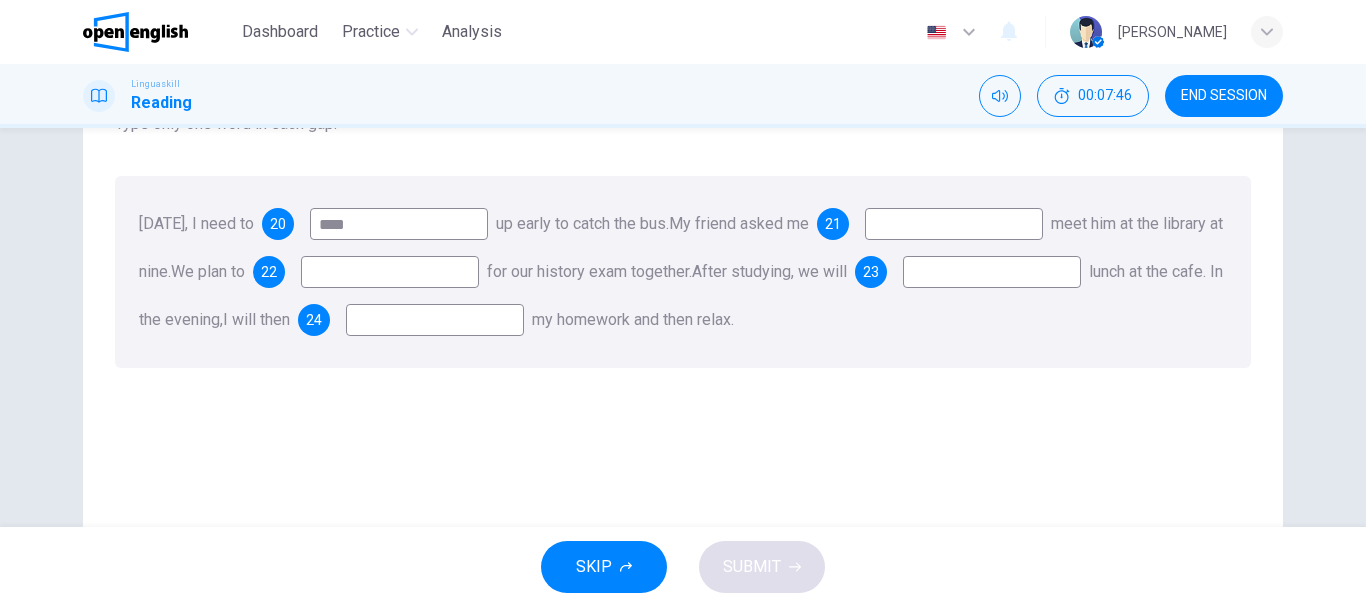 type on "****" 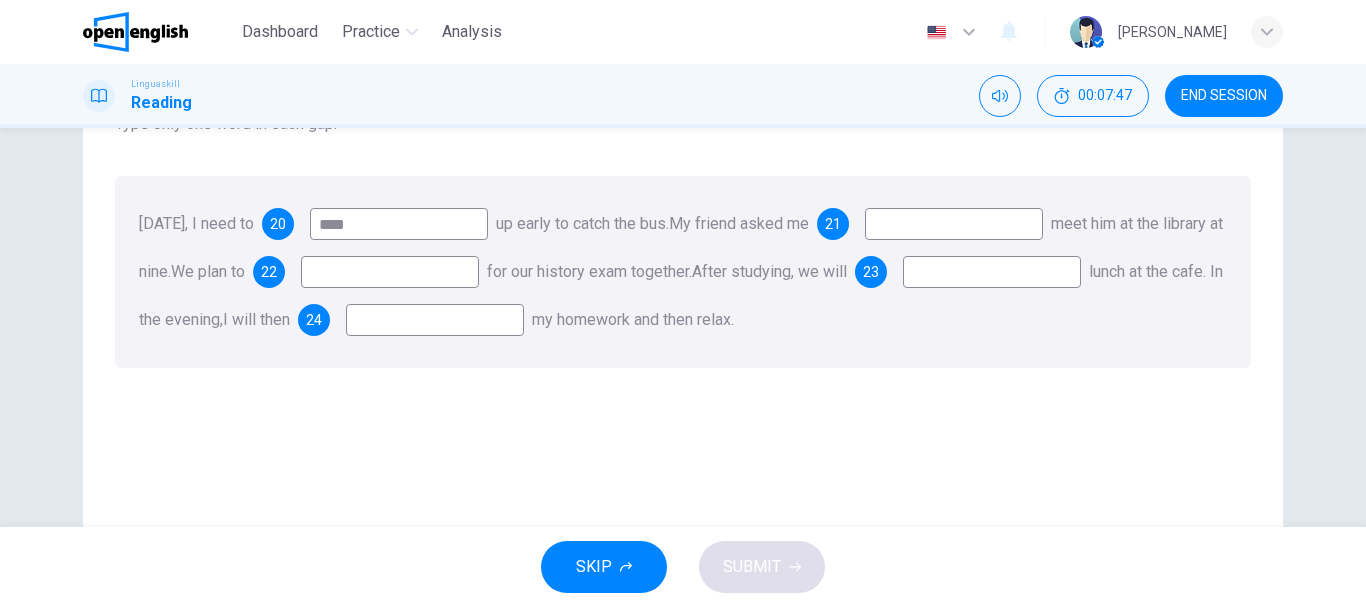 click at bounding box center [954, 224] 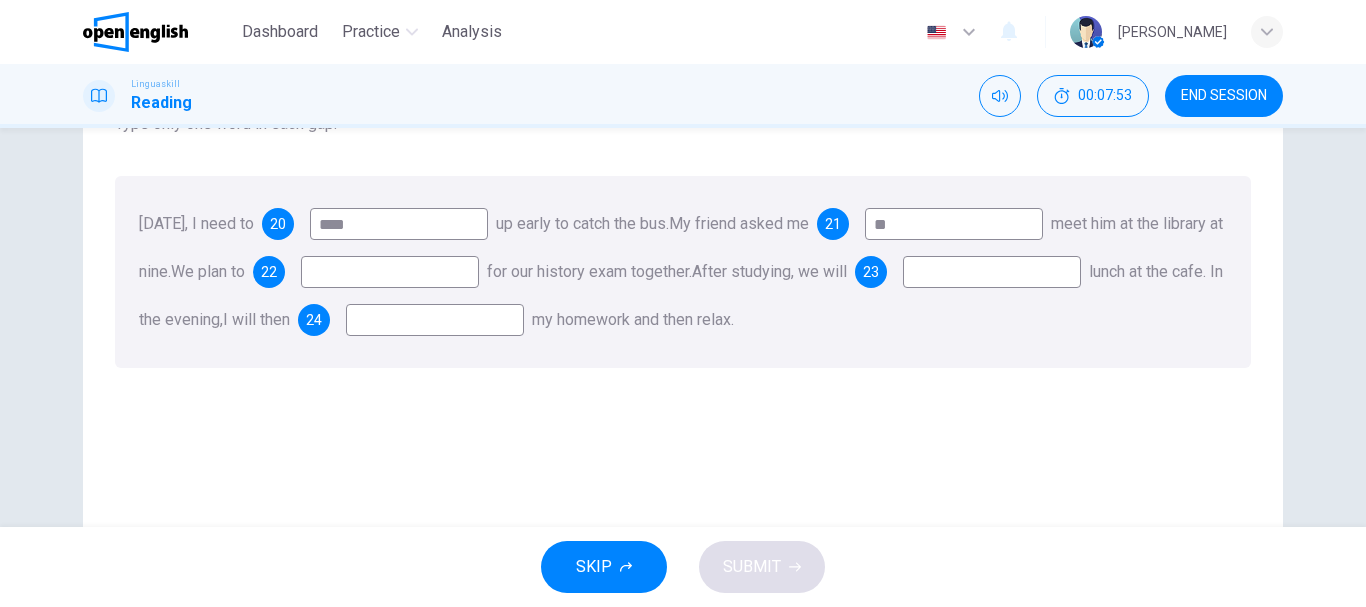 type on "**" 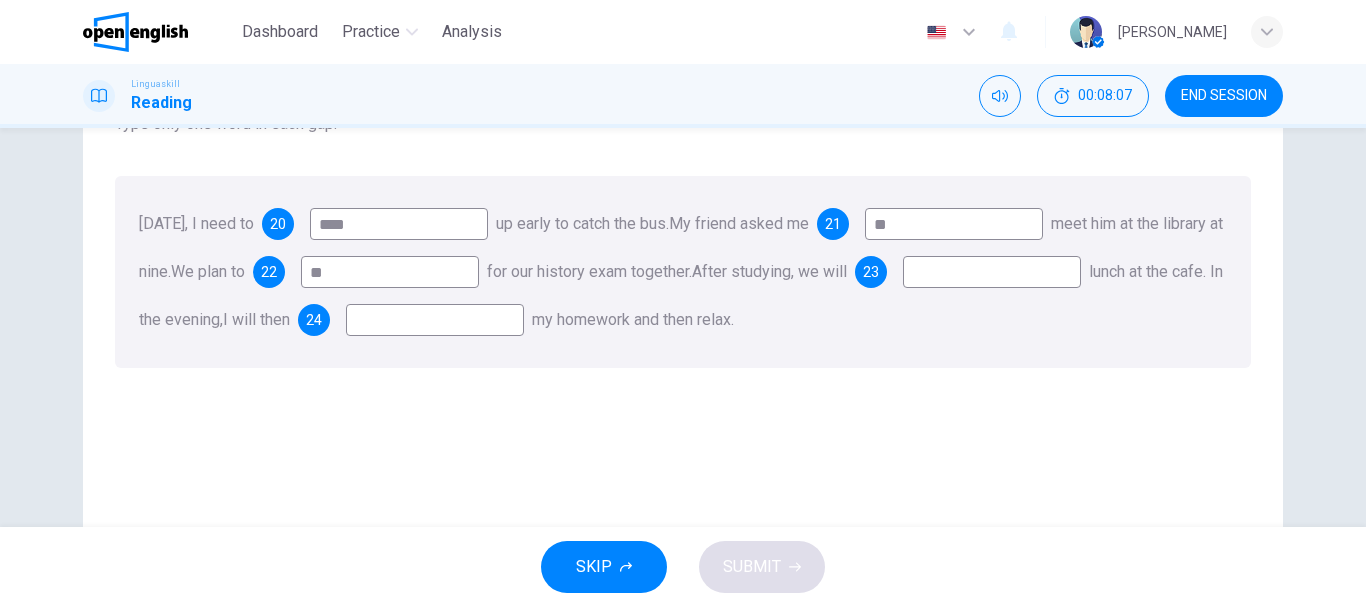 type on "*" 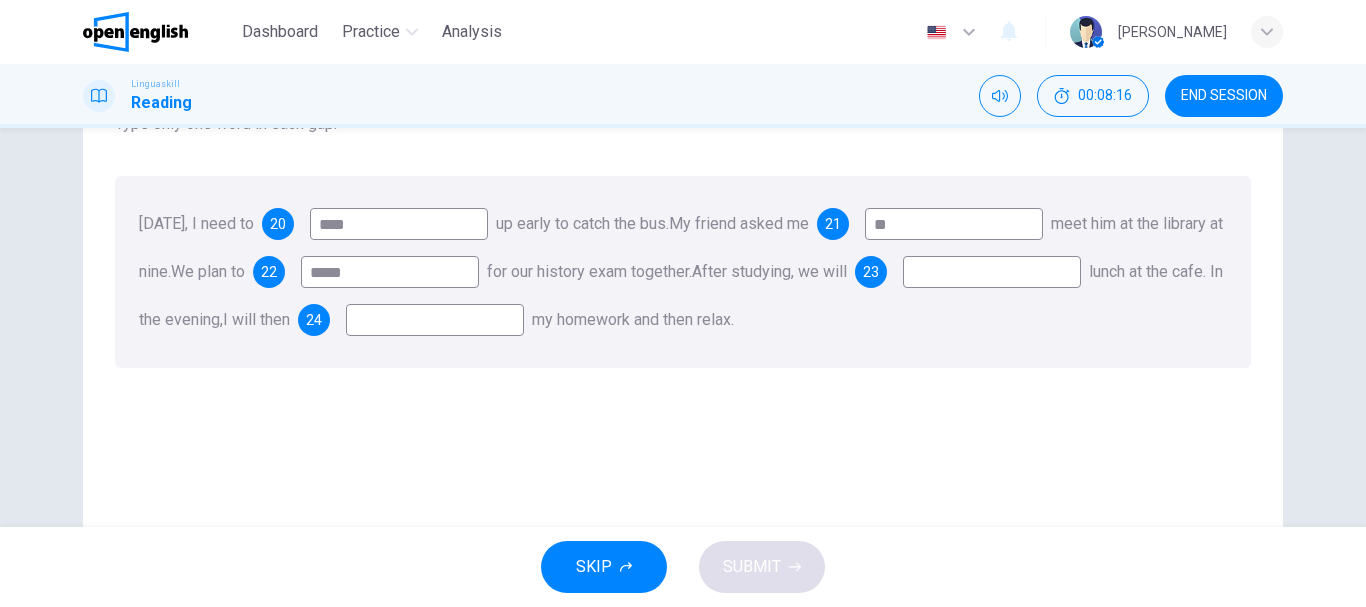 type on "*****" 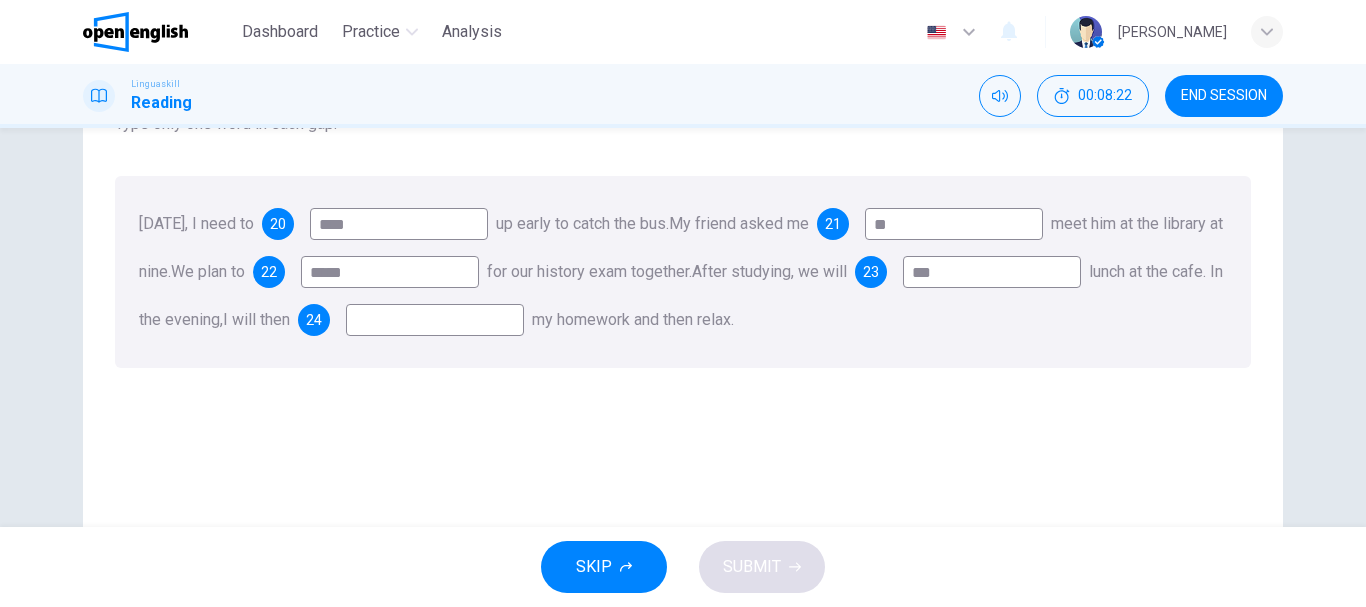 type on "***" 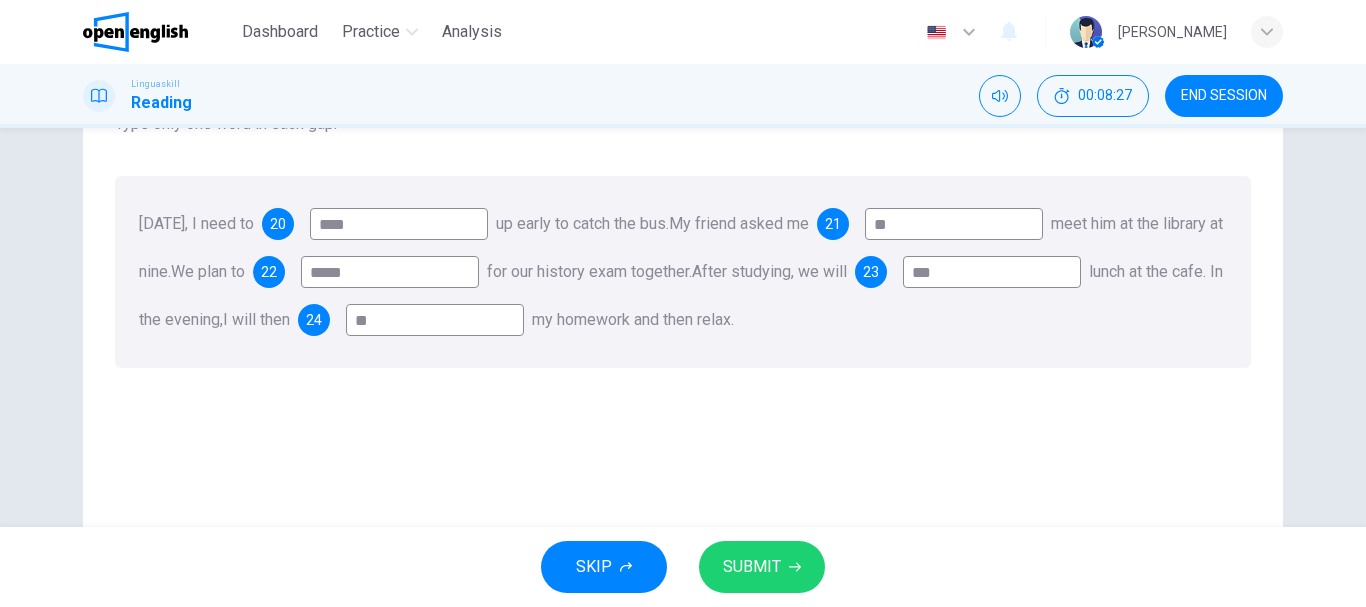type on "**" 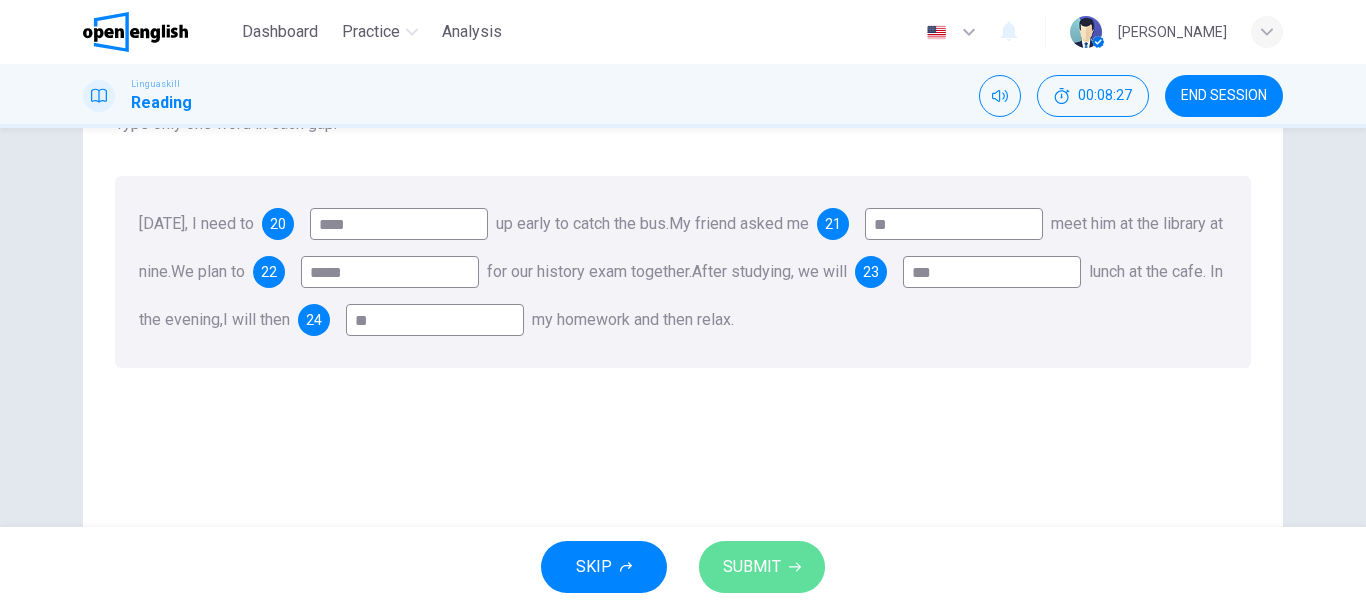 click on "SUBMIT" at bounding box center [762, 567] 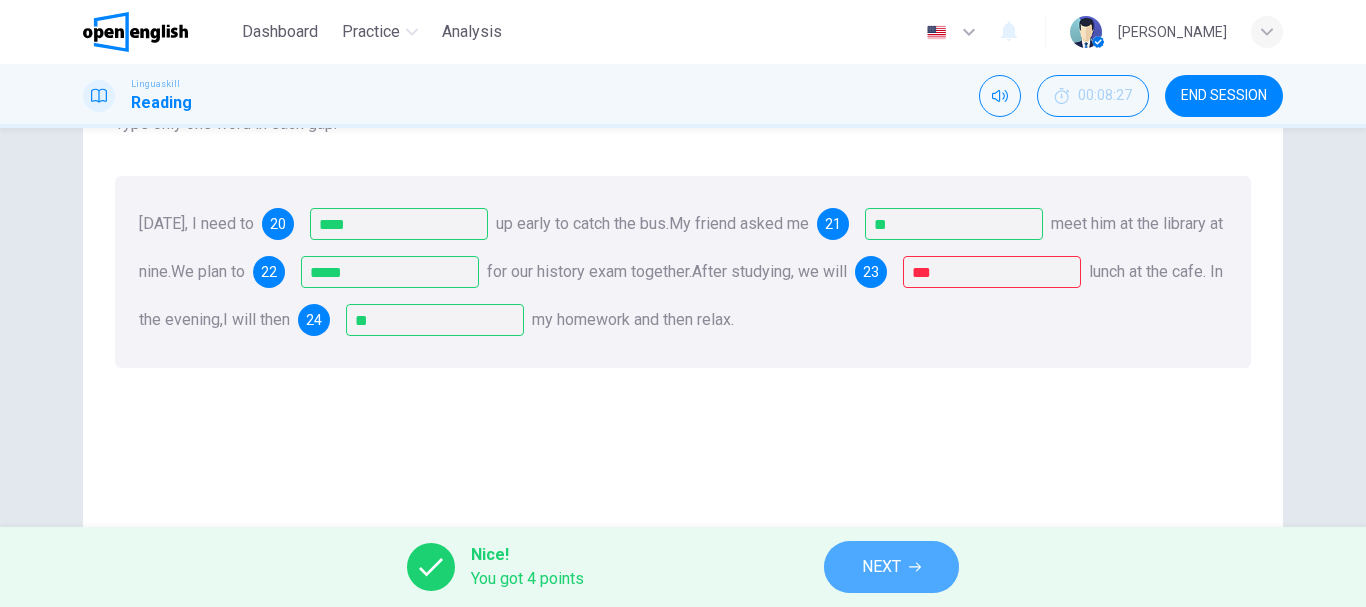 click on "NEXT" at bounding box center [891, 567] 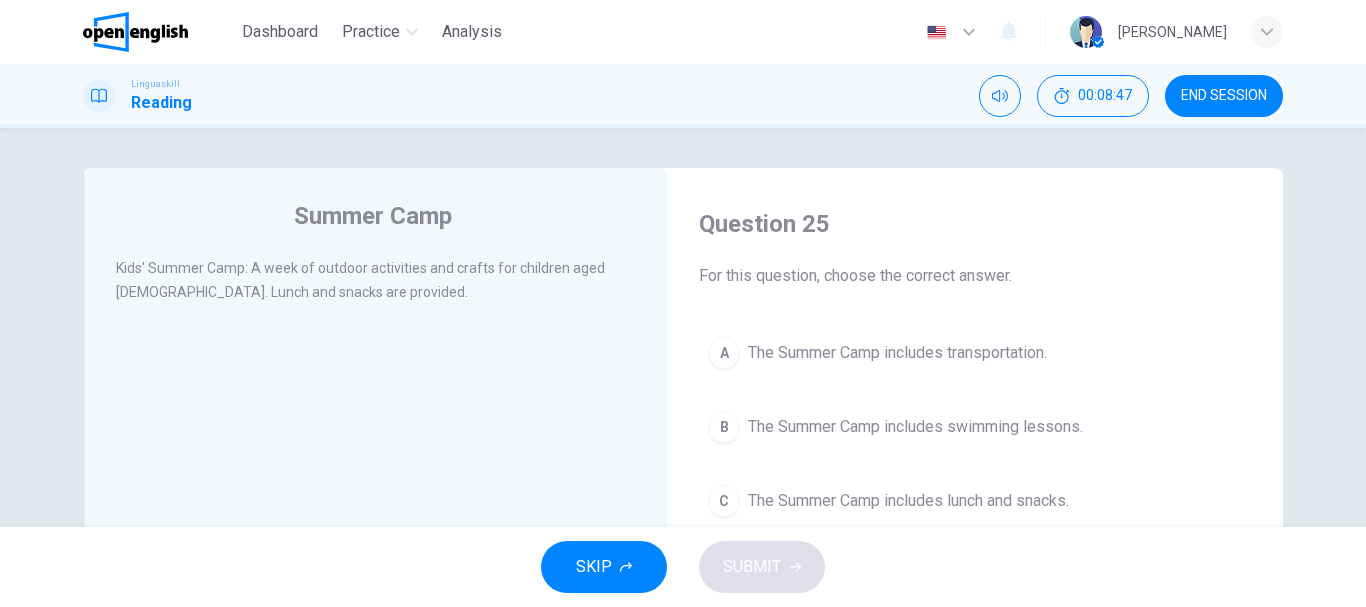 click on "The Summer Camp includes lunch and snacks." at bounding box center (908, 501) 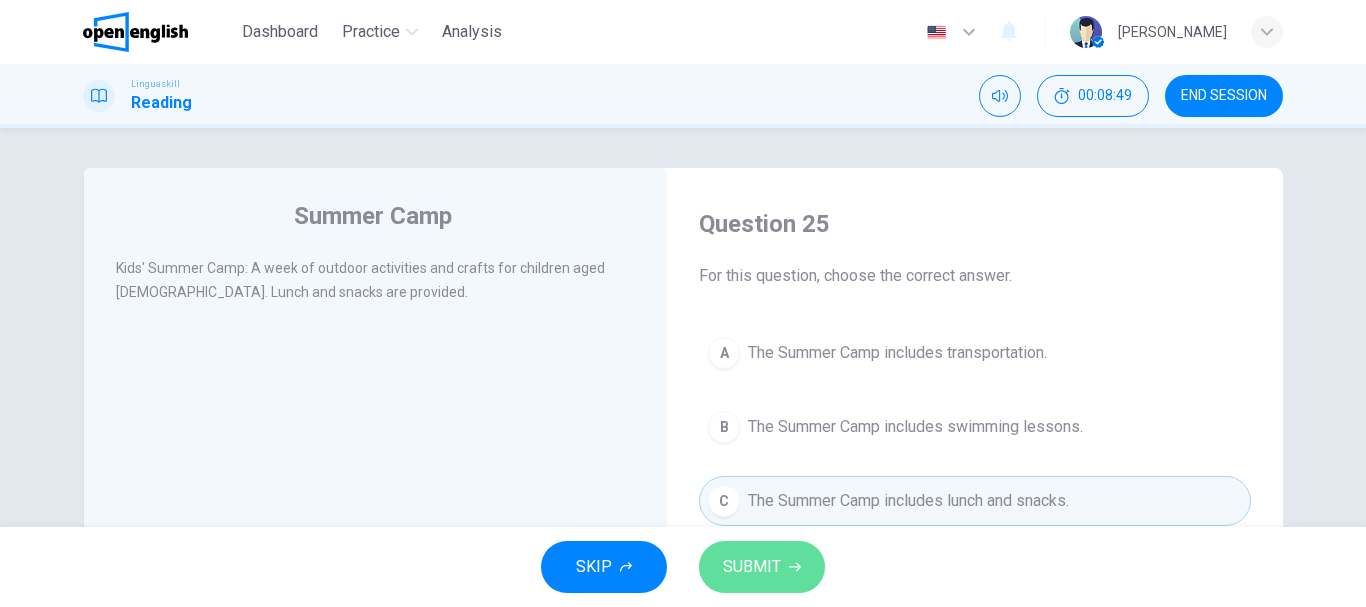 click on "SUBMIT" at bounding box center (752, 567) 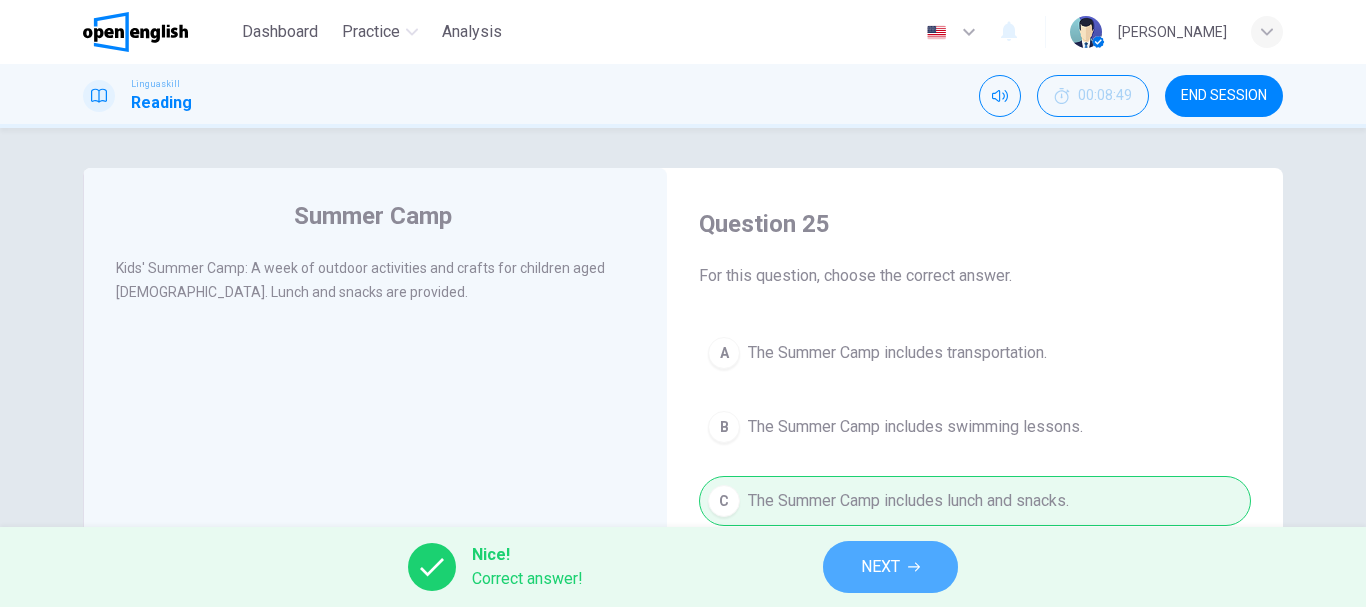 click on "NEXT" at bounding box center (880, 567) 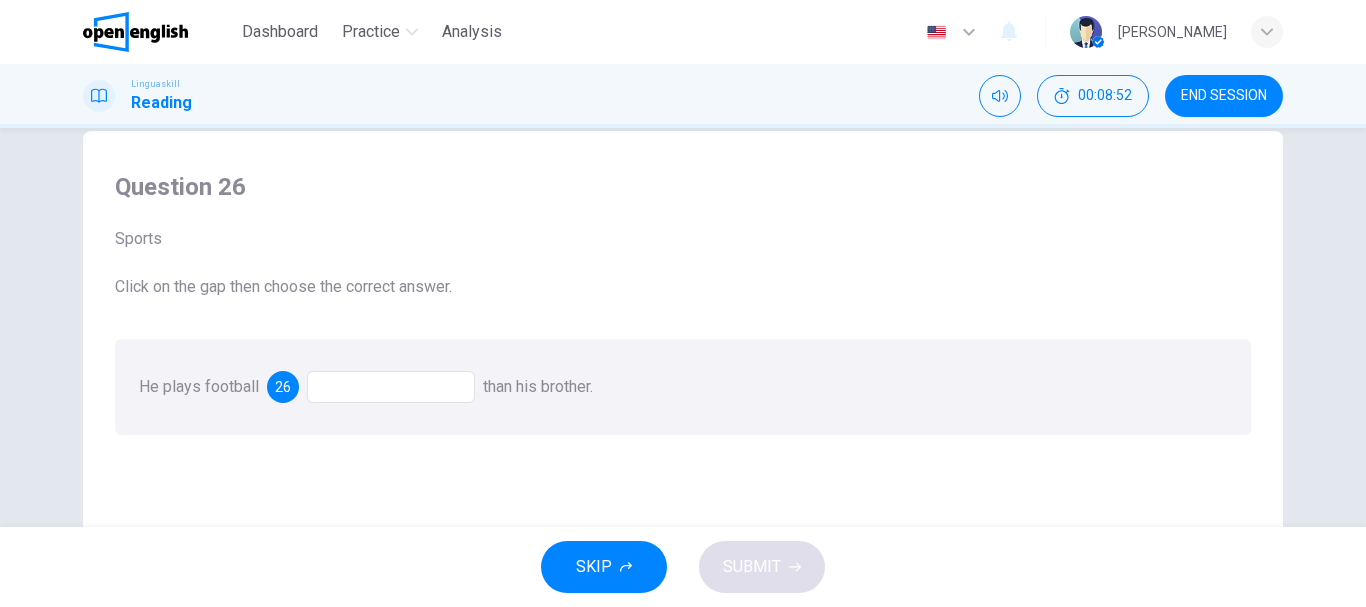 scroll, scrollTop: 100, scrollLeft: 0, axis: vertical 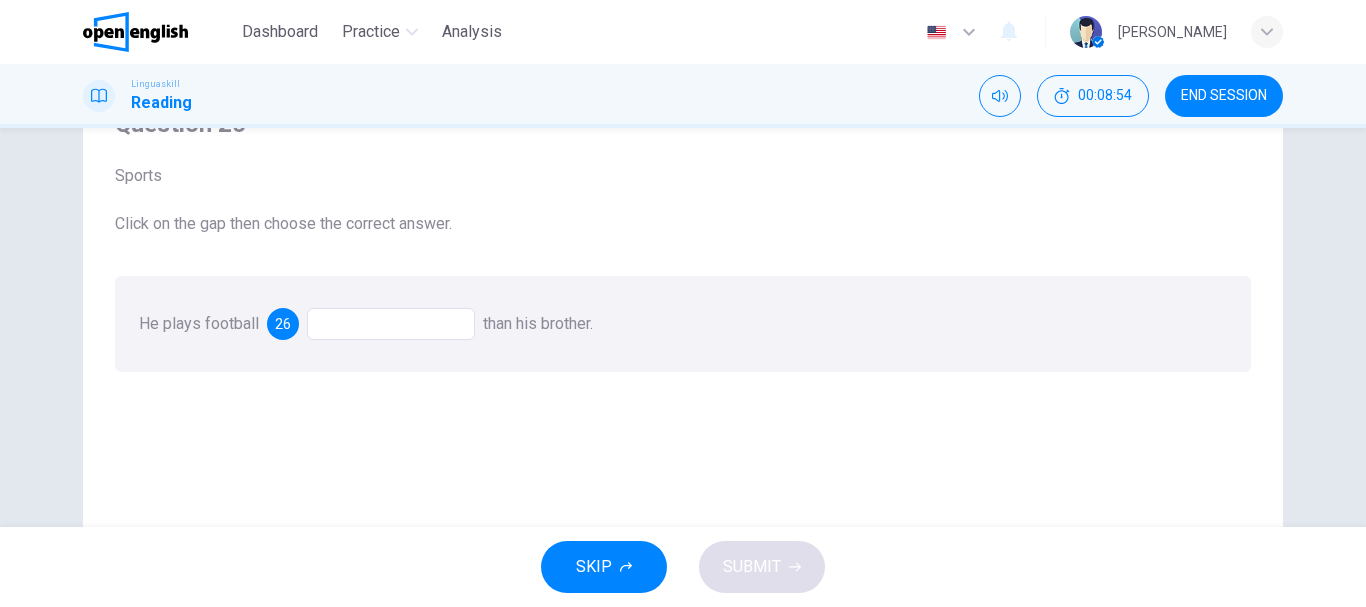 click at bounding box center (391, 324) 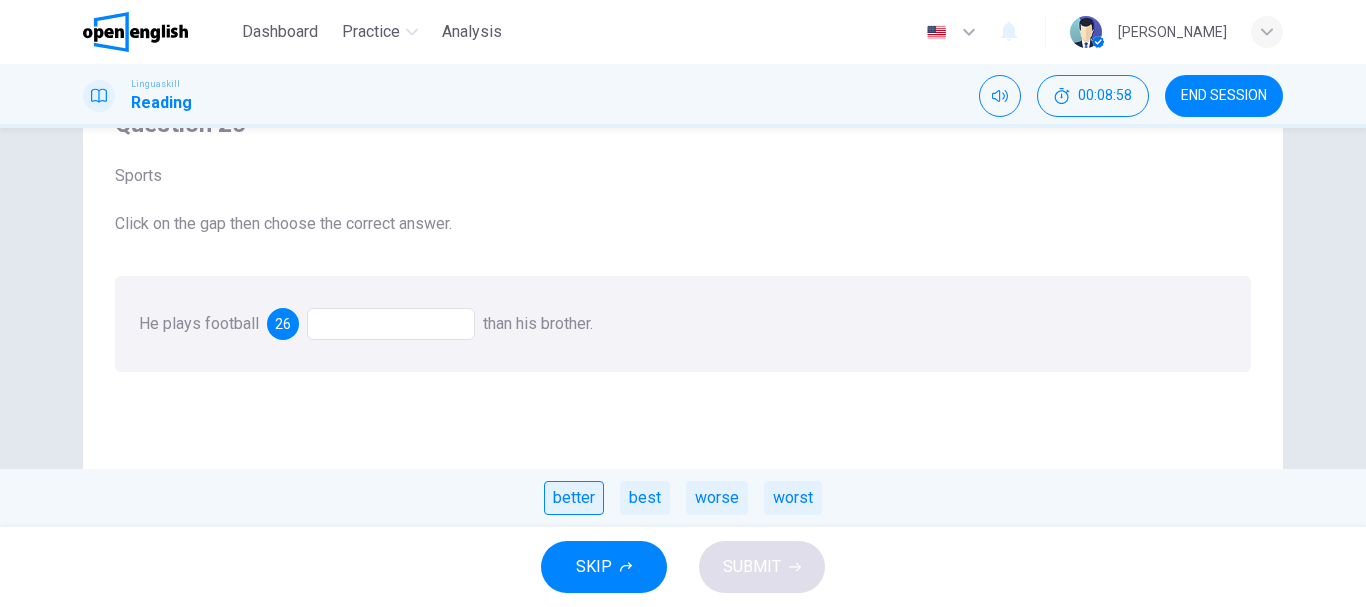 click on "better" at bounding box center [574, 498] 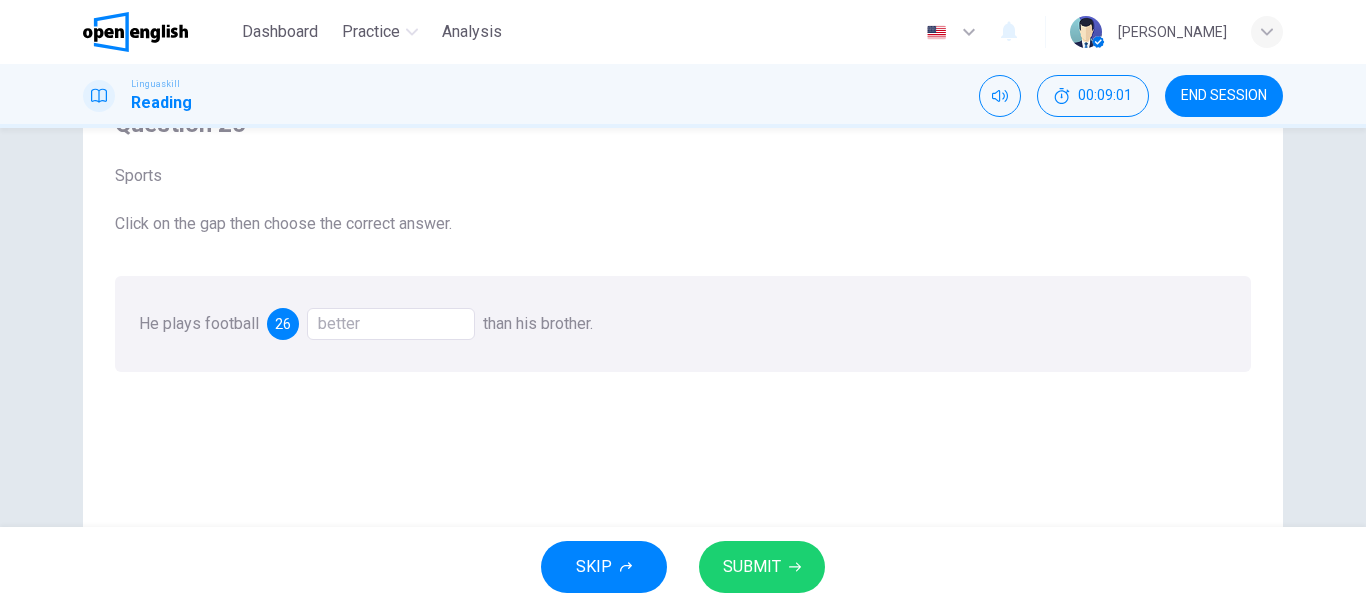 click on "SUBMIT" at bounding box center [752, 567] 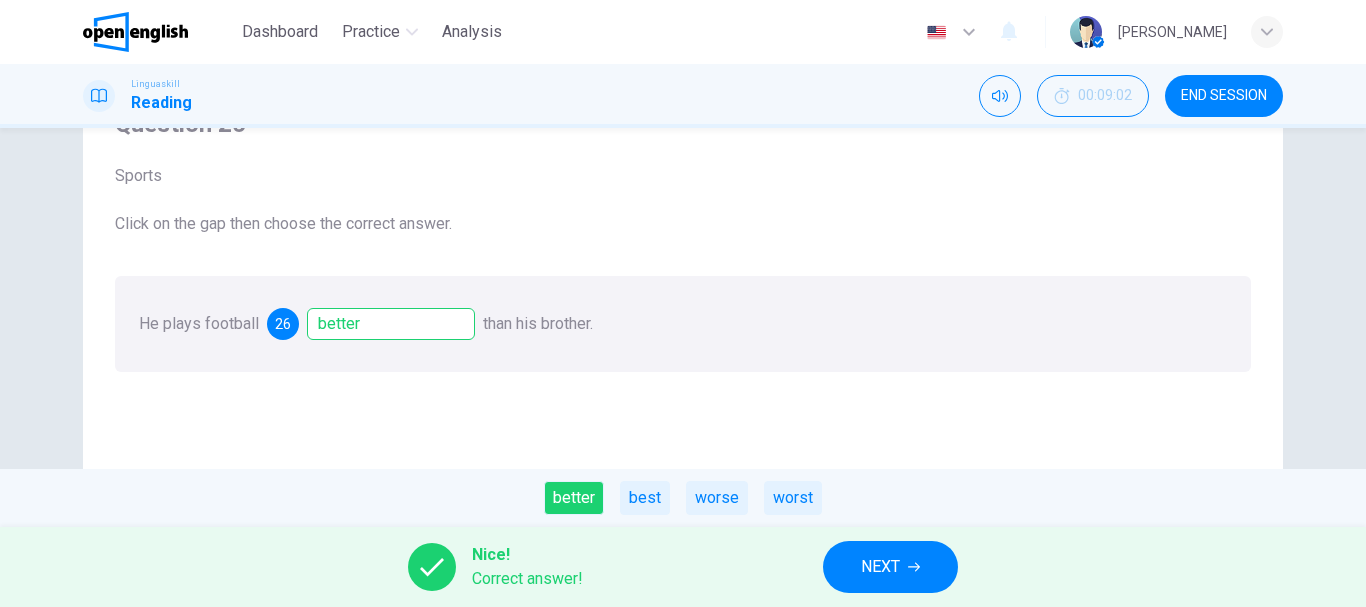 click on "NEXT" at bounding box center (880, 567) 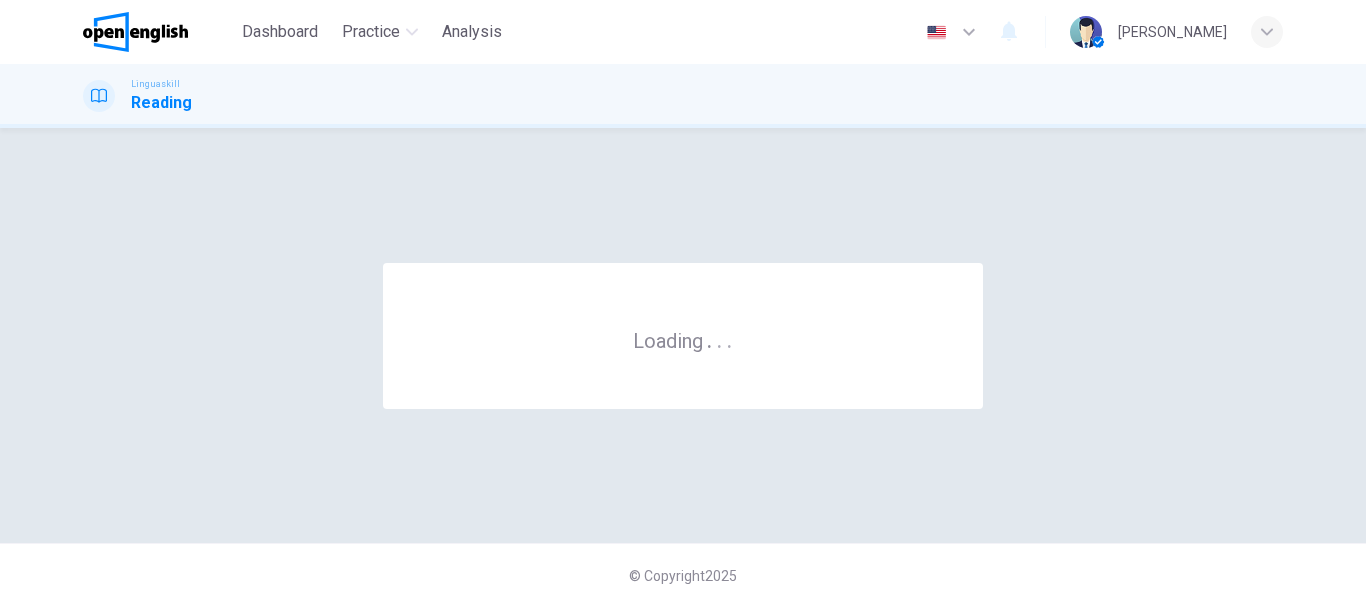 scroll, scrollTop: 0, scrollLeft: 0, axis: both 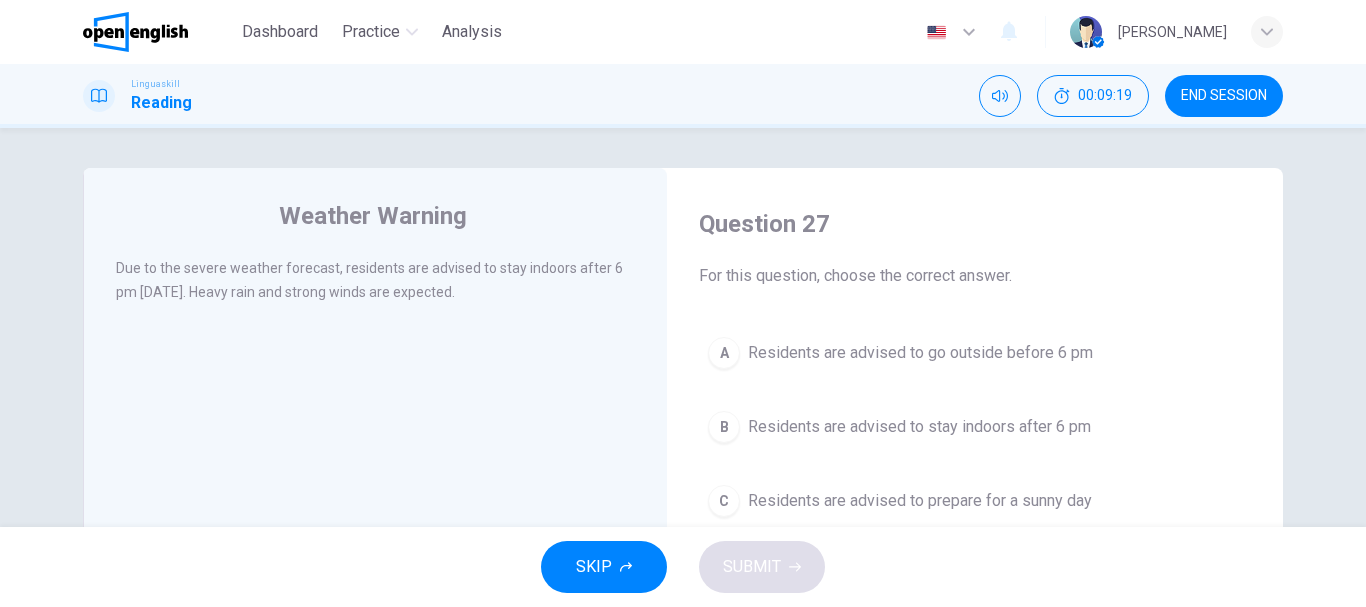 click on "Residents are advised to stay indoors after 6 pm" at bounding box center (919, 427) 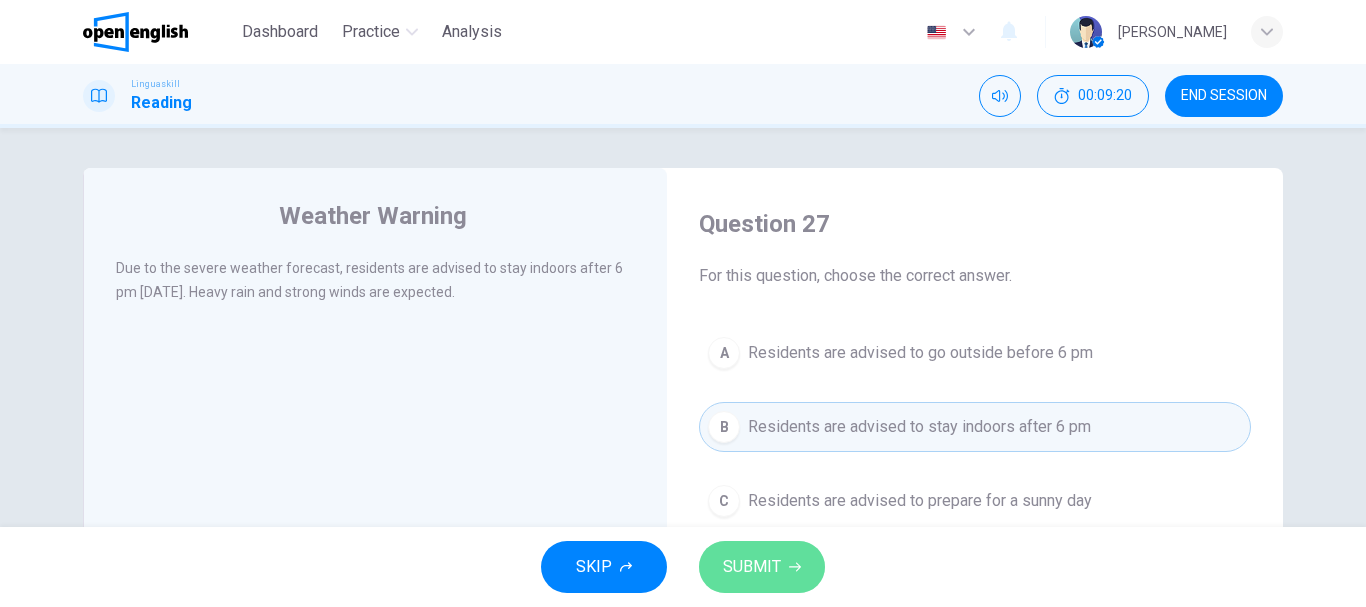 click on "SUBMIT" at bounding box center [752, 567] 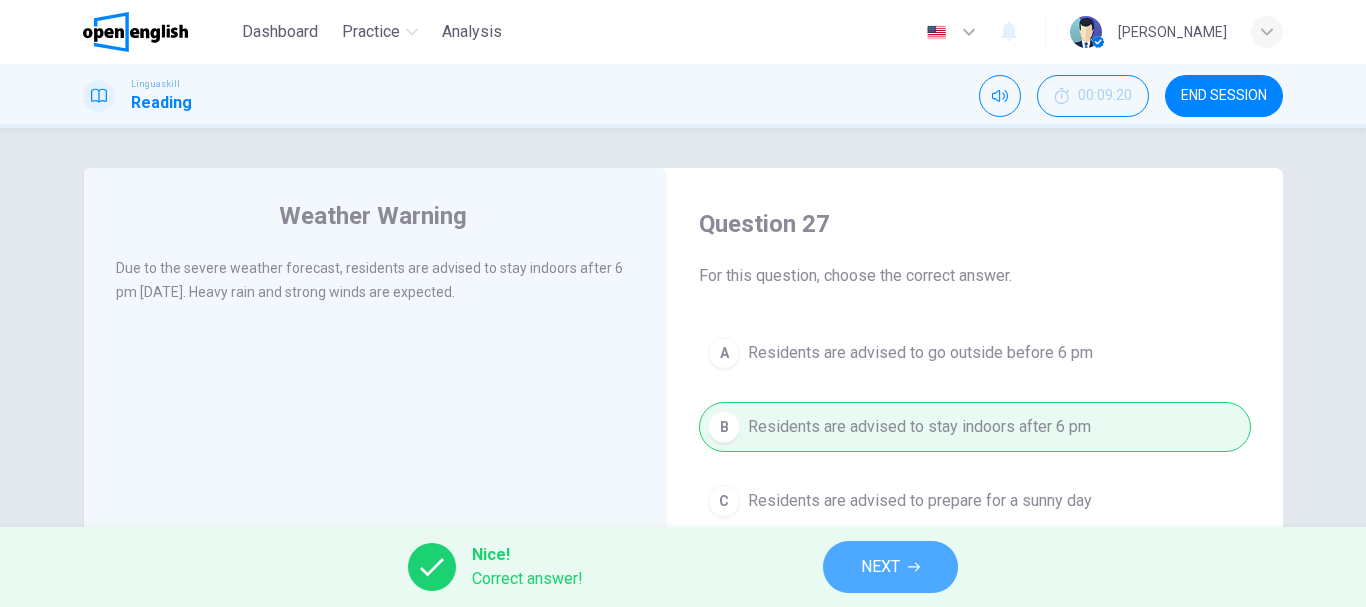 click on "NEXT" at bounding box center (880, 567) 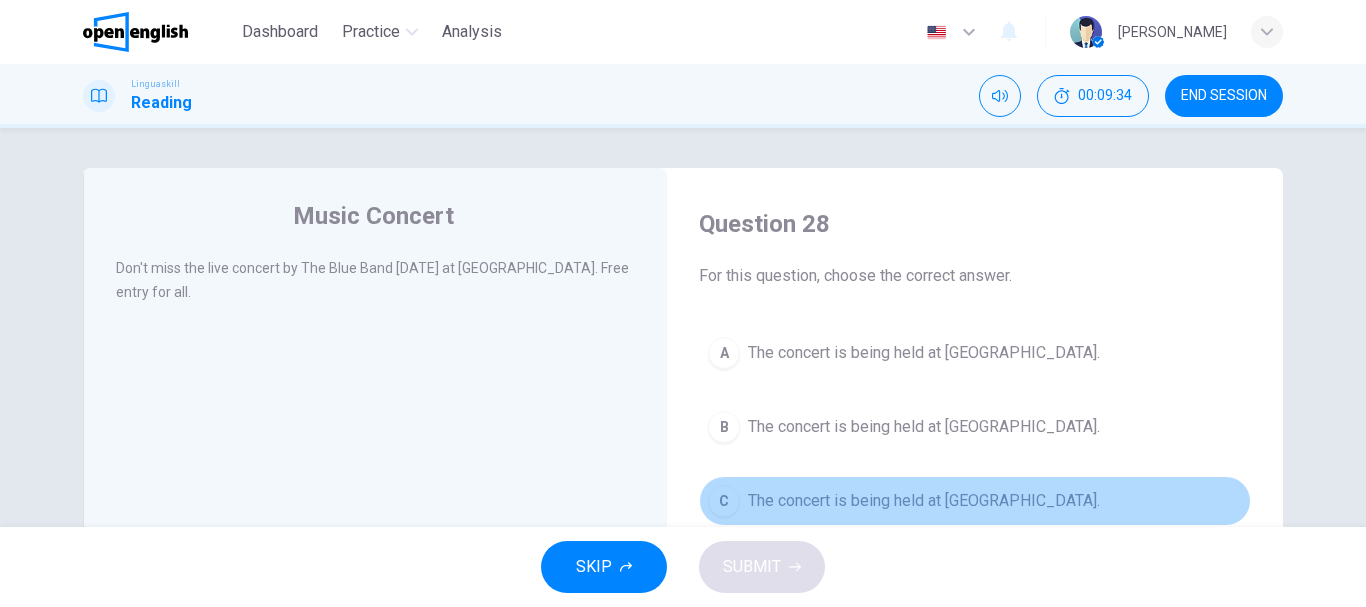 click on "The concert is being held at [GEOGRAPHIC_DATA]." at bounding box center [924, 501] 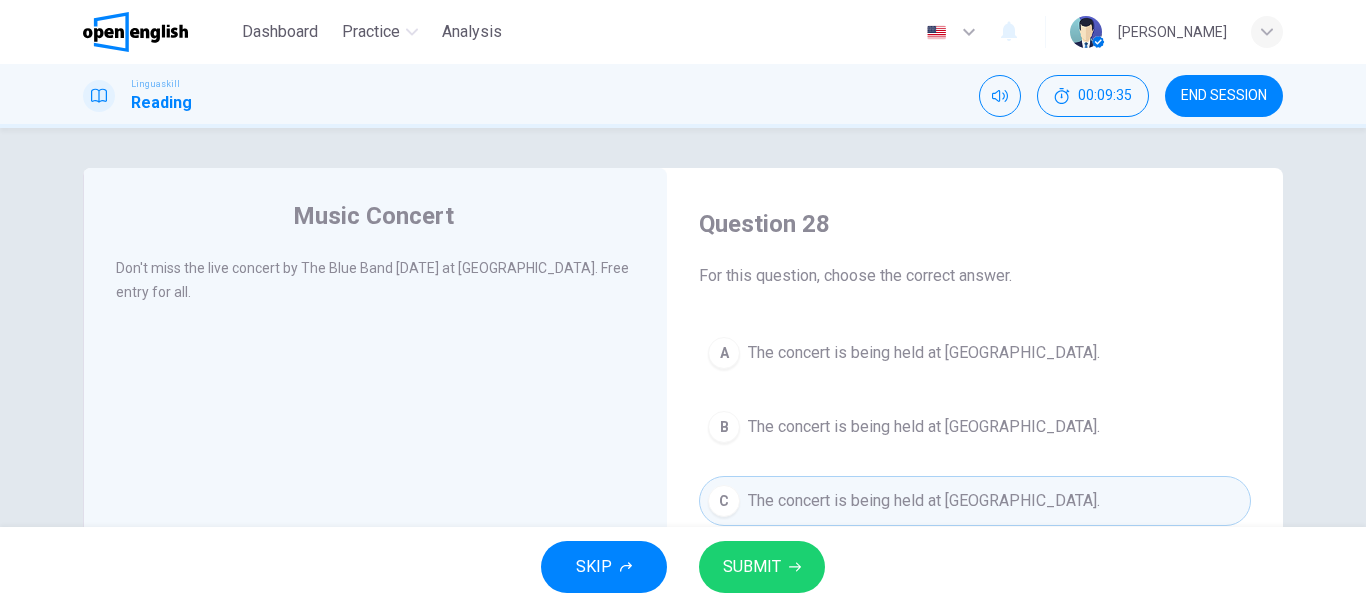 click on "SUBMIT" at bounding box center (762, 567) 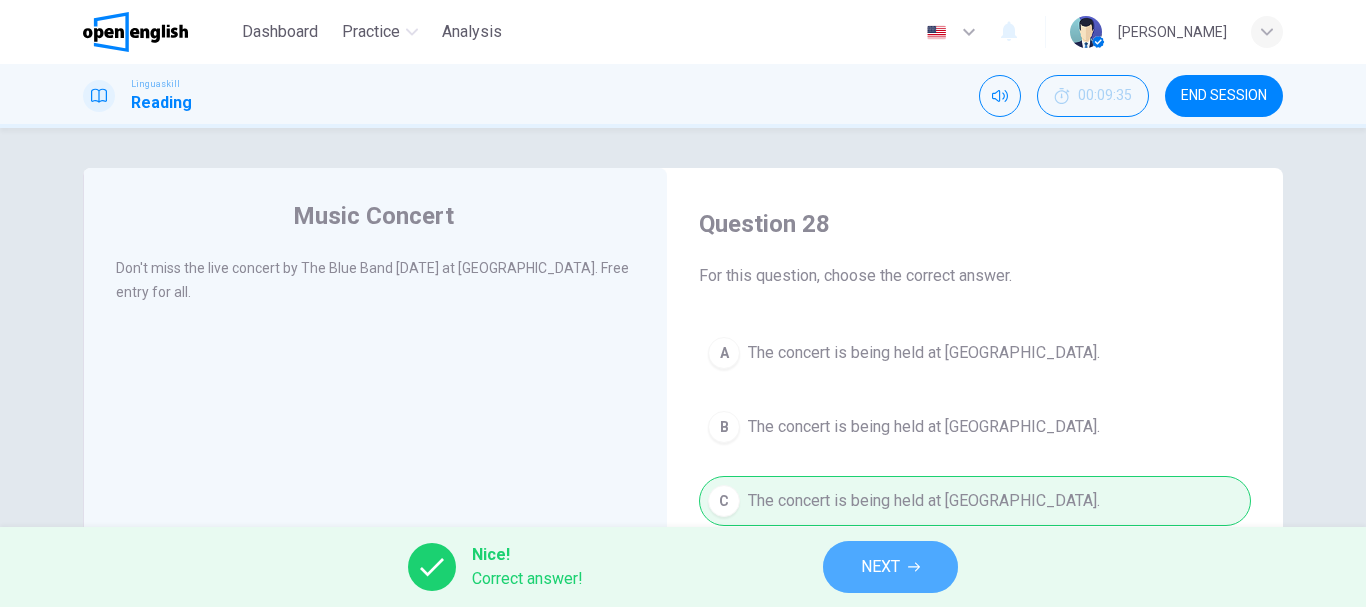 click on "NEXT" at bounding box center (880, 567) 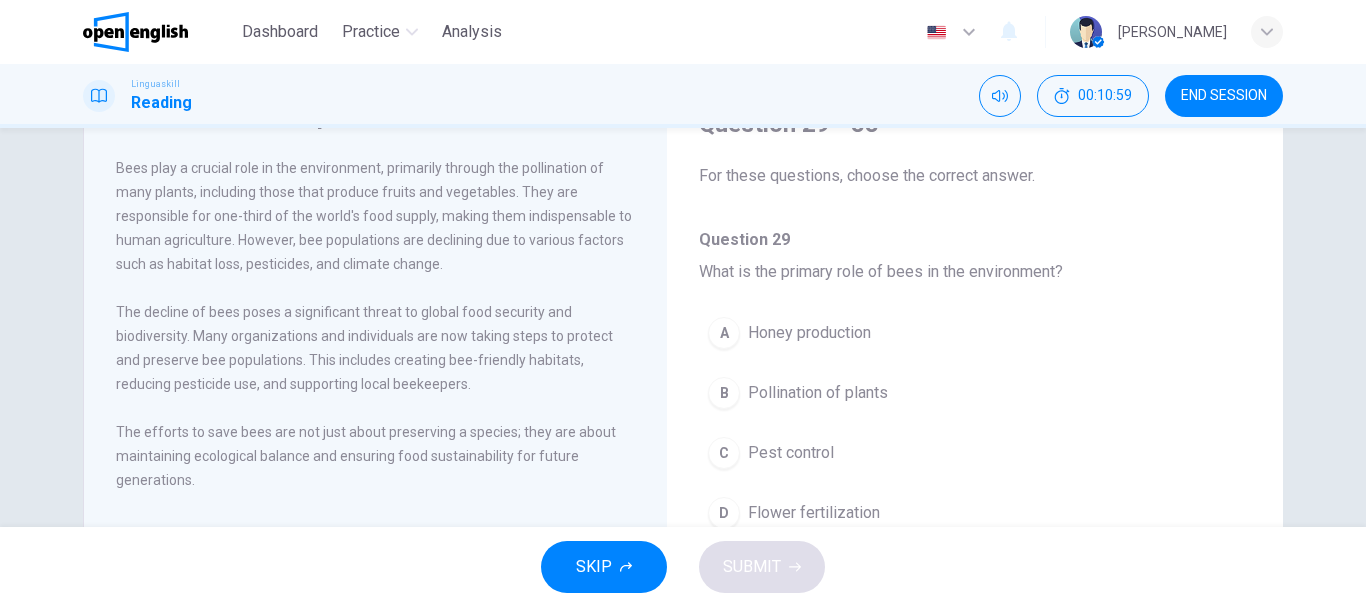 scroll, scrollTop: 0, scrollLeft: 0, axis: both 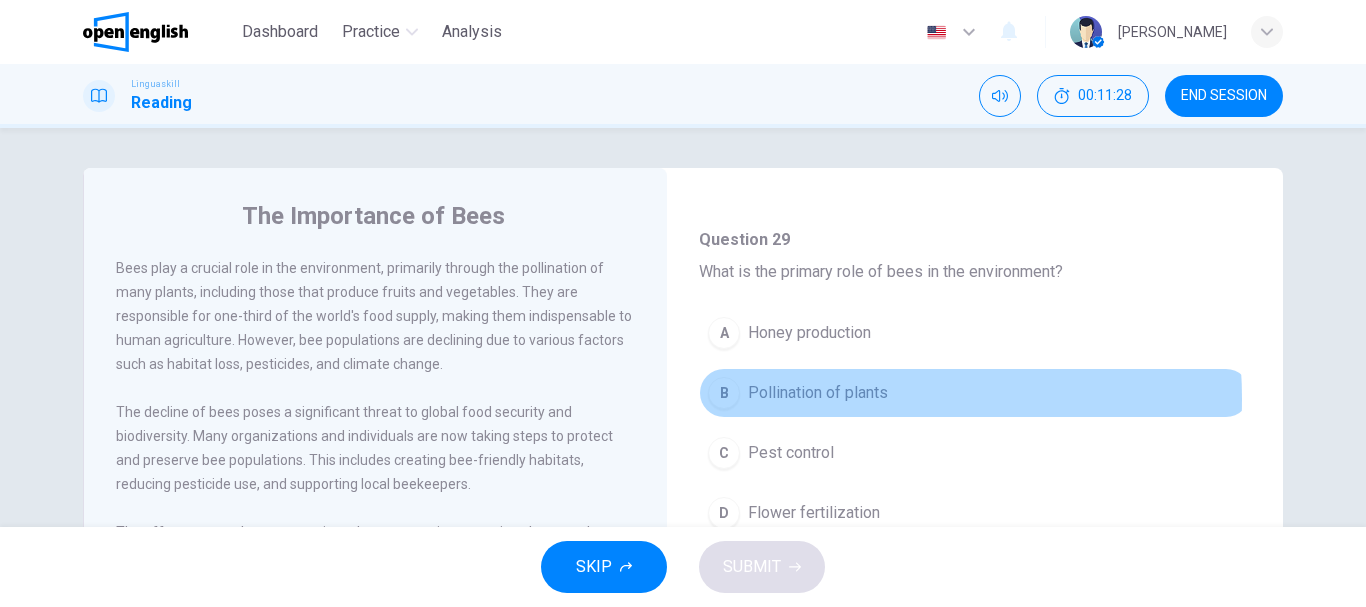 click on "Pollination of plants" at bounding box center [818, 393] 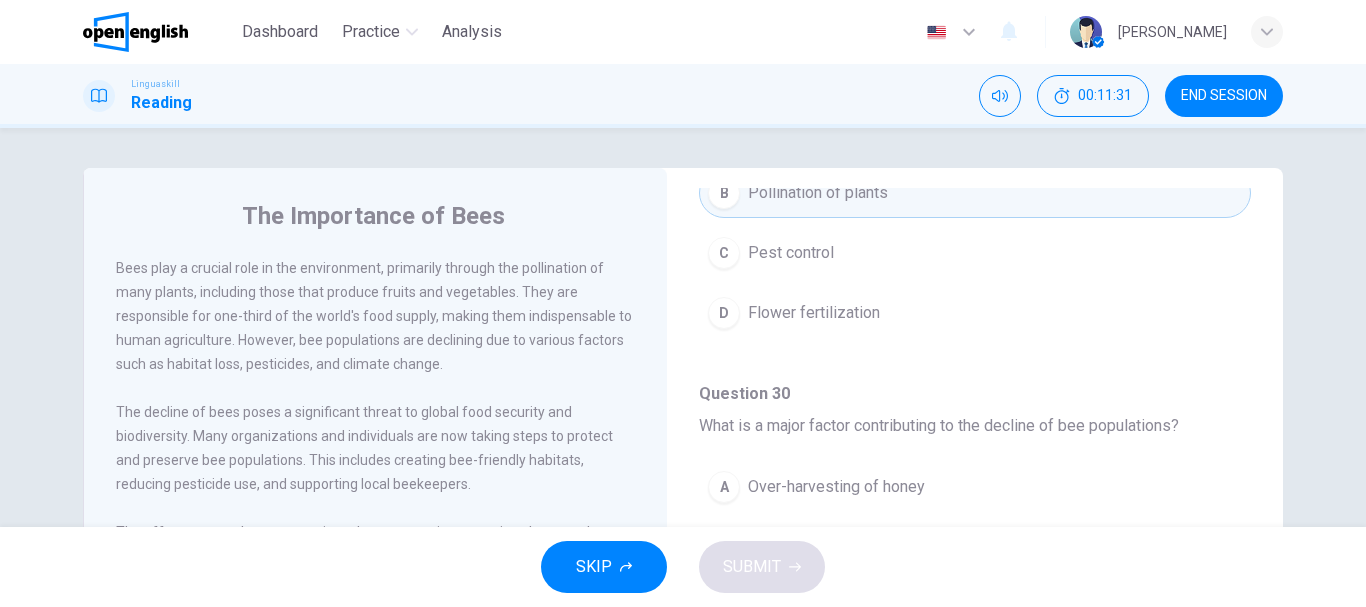 scroll, scrollTop: 500, scrollLeft: 0, axis: vertical 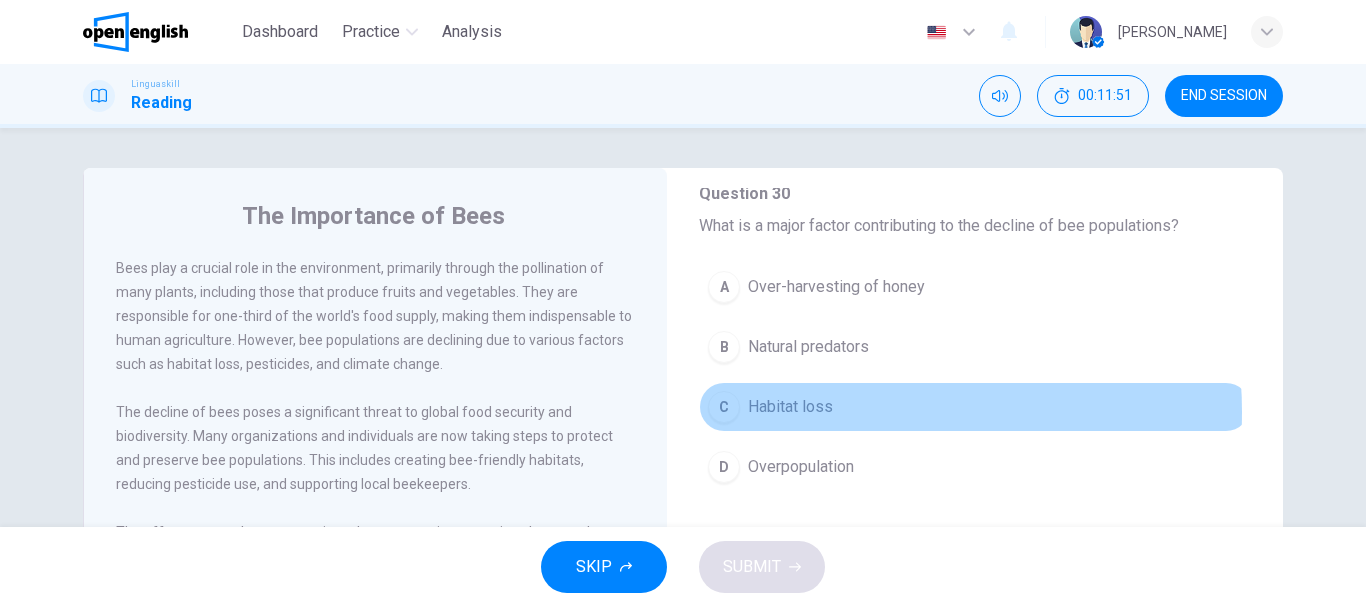 click on "Habitat loss" at bounding box center (790, 407) 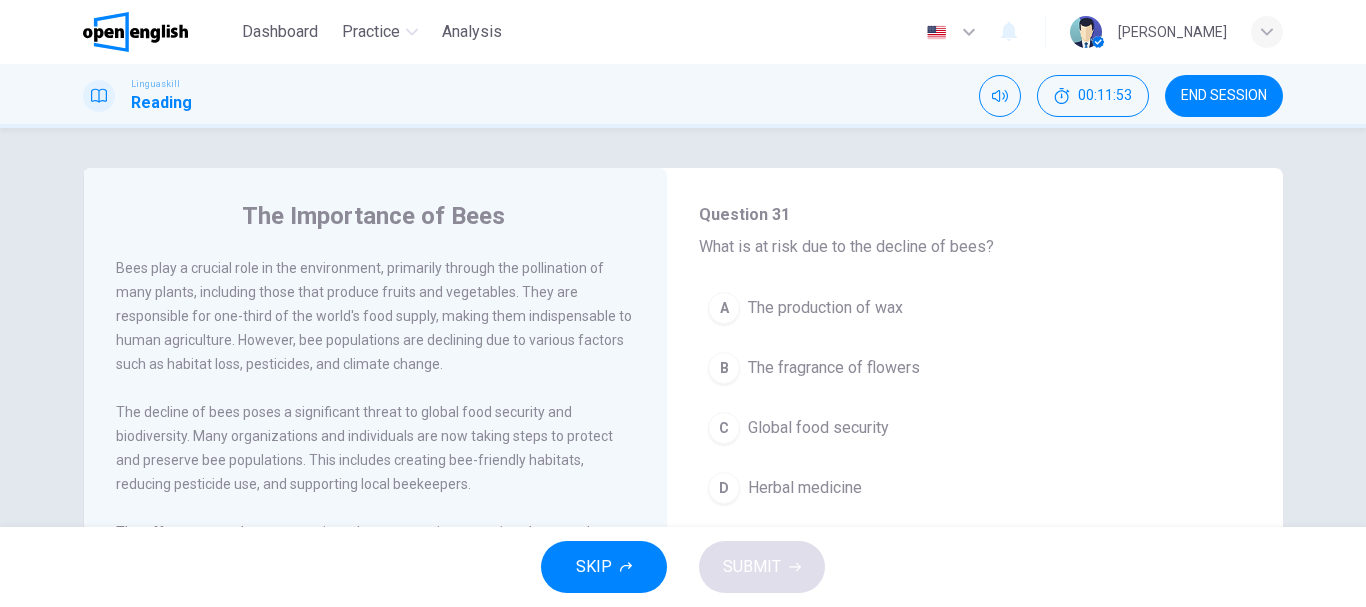 scroll, scrollTop: 800, scrollLeft: 0, axis: vertical 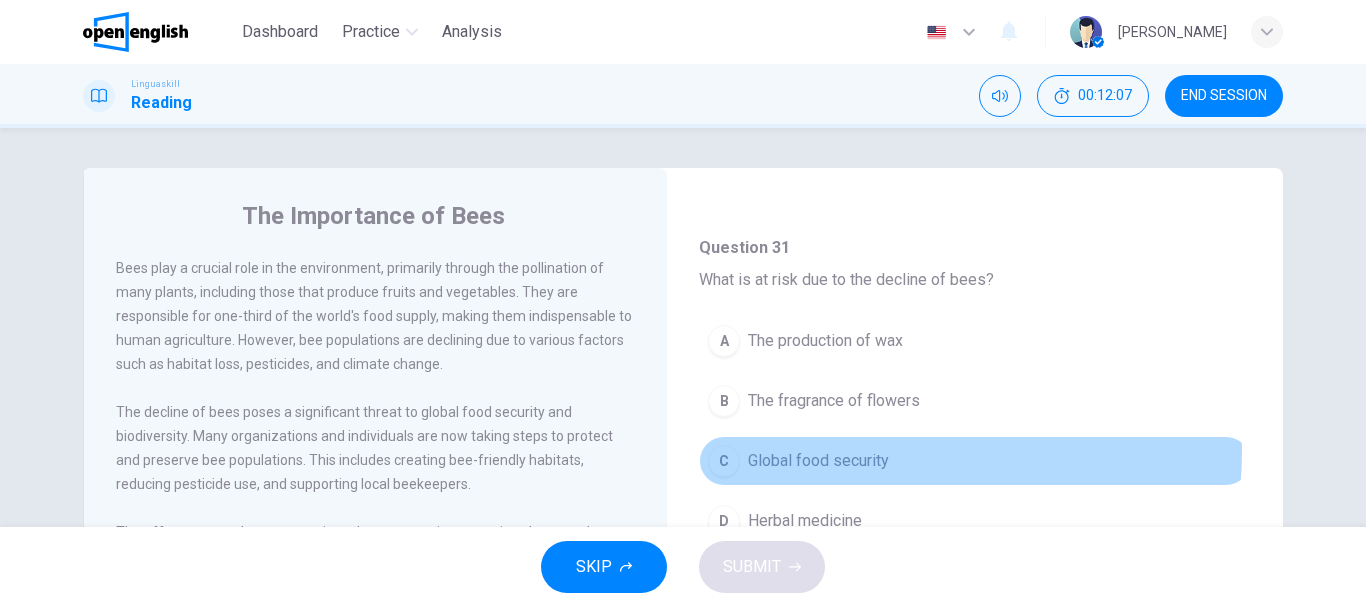 click on "Global food security" at bounding box center [818, 461] 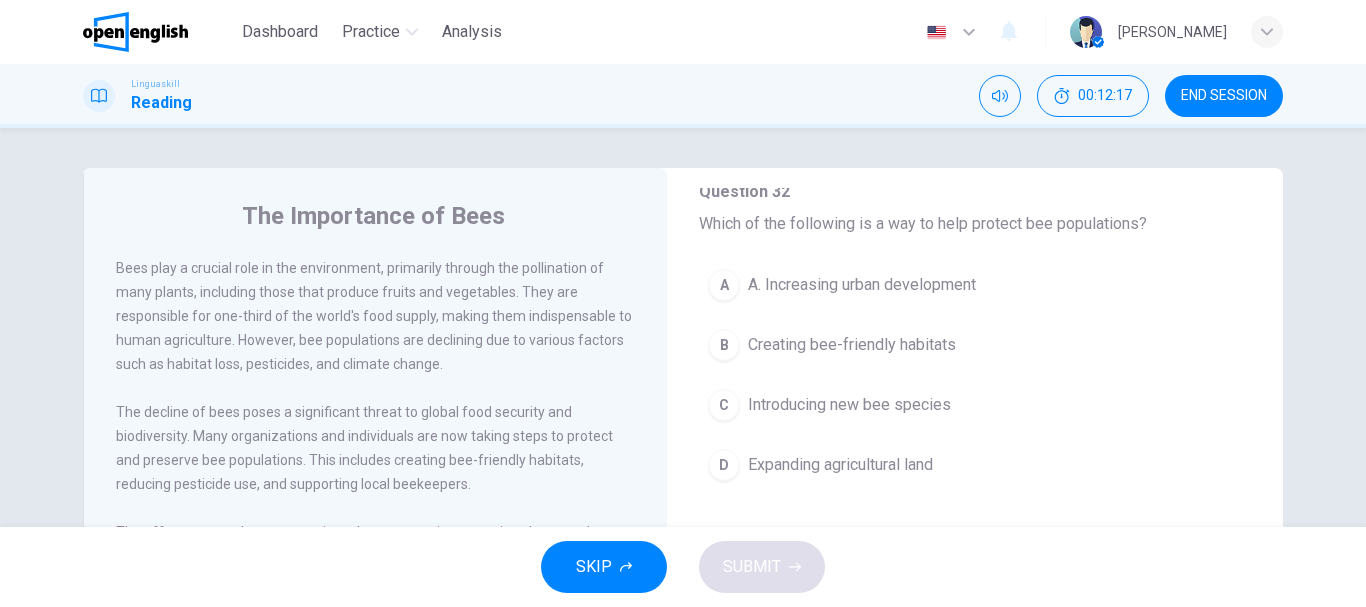 scroll, scrollTop: 1251, scrollLeft: 0, axis: vertical 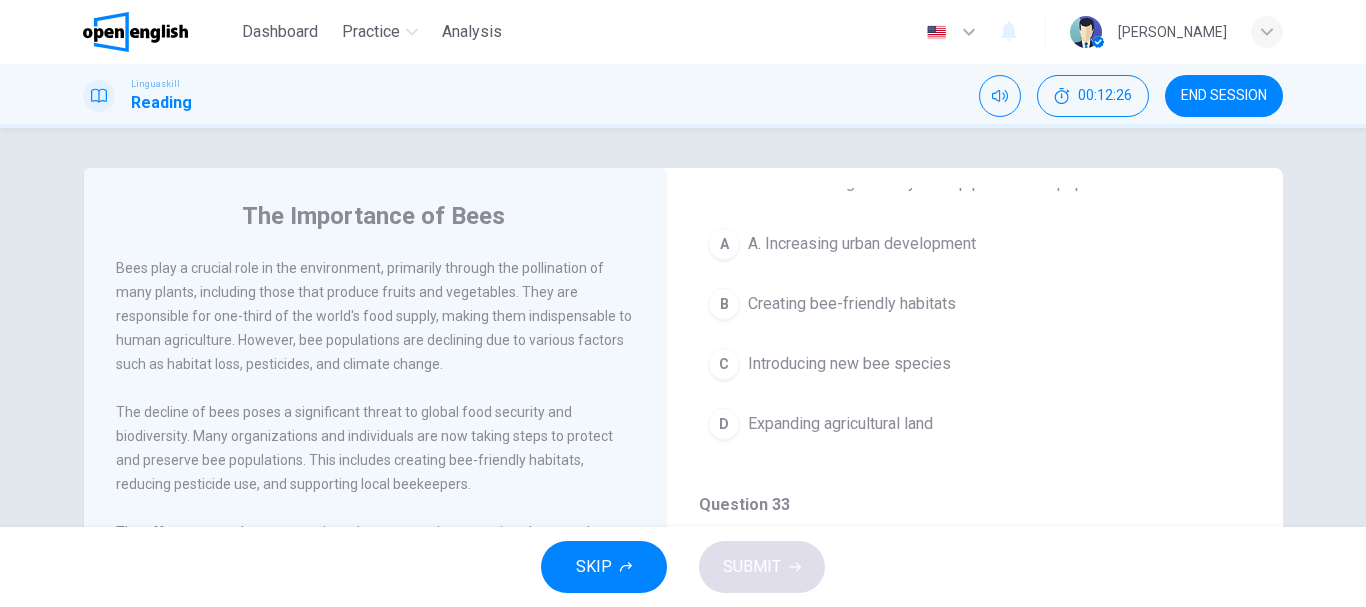 click on "Creating bee-friendly habitats" at bounding box center (852, 304) 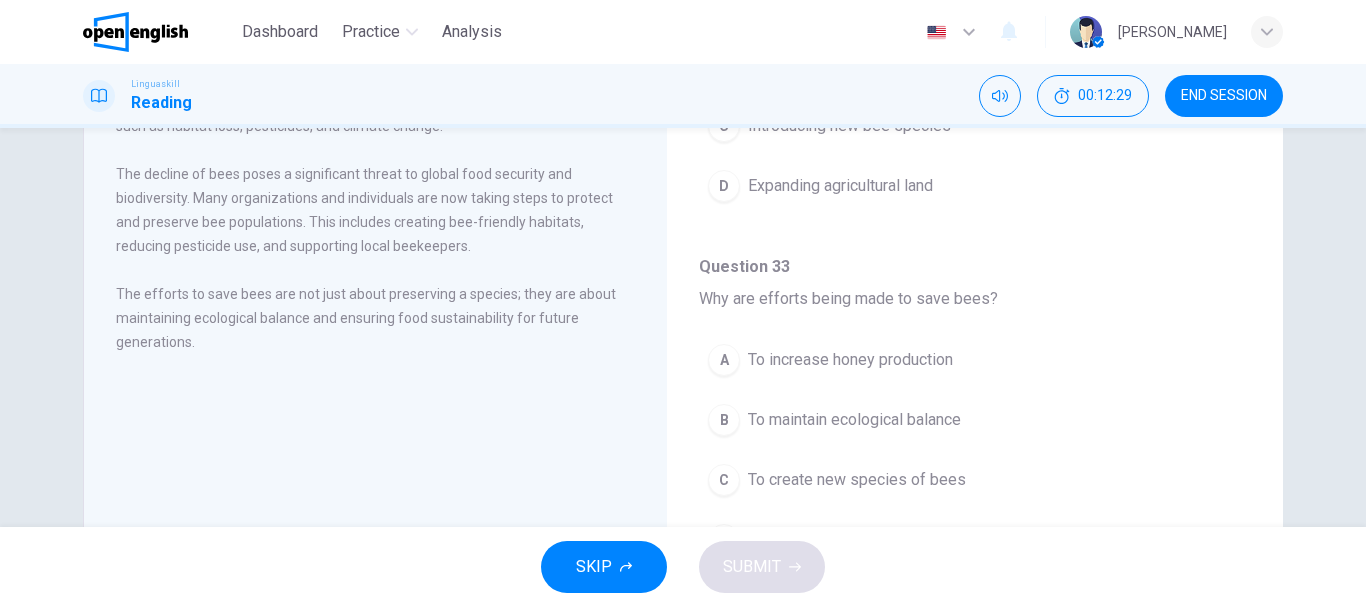 scroll, scrollTop: 300, scrollLeft: 0, axis: vertical 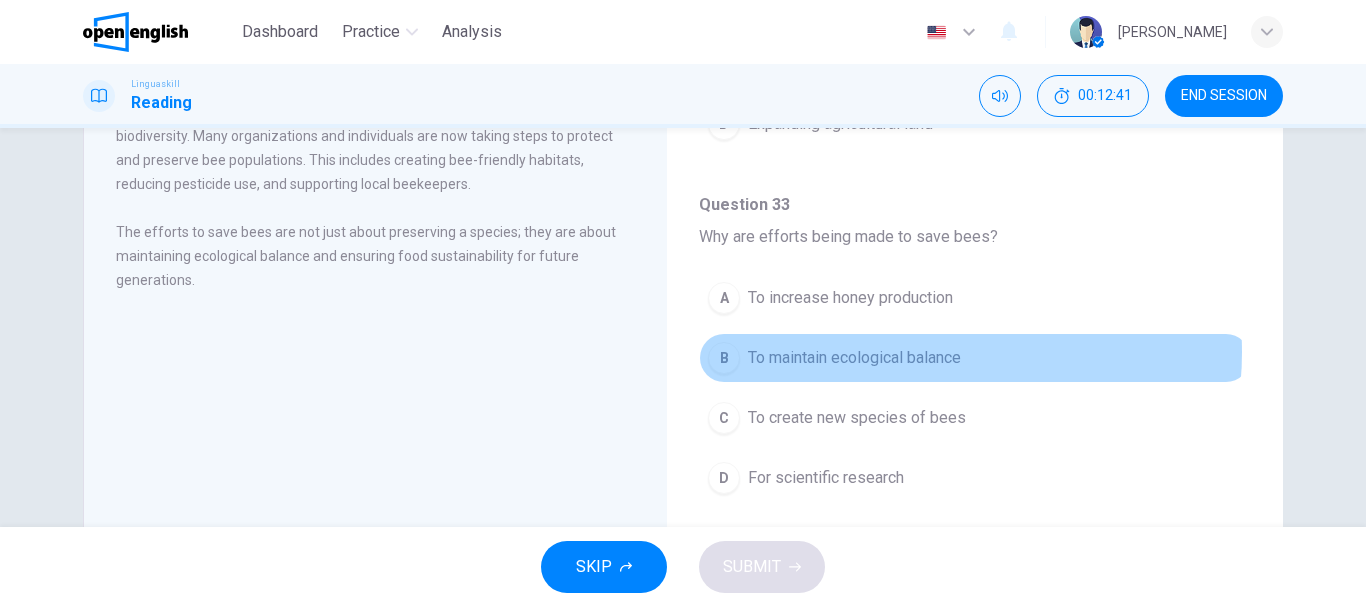 click on "To maintain ecological balance" at bounding box center [854, 358] 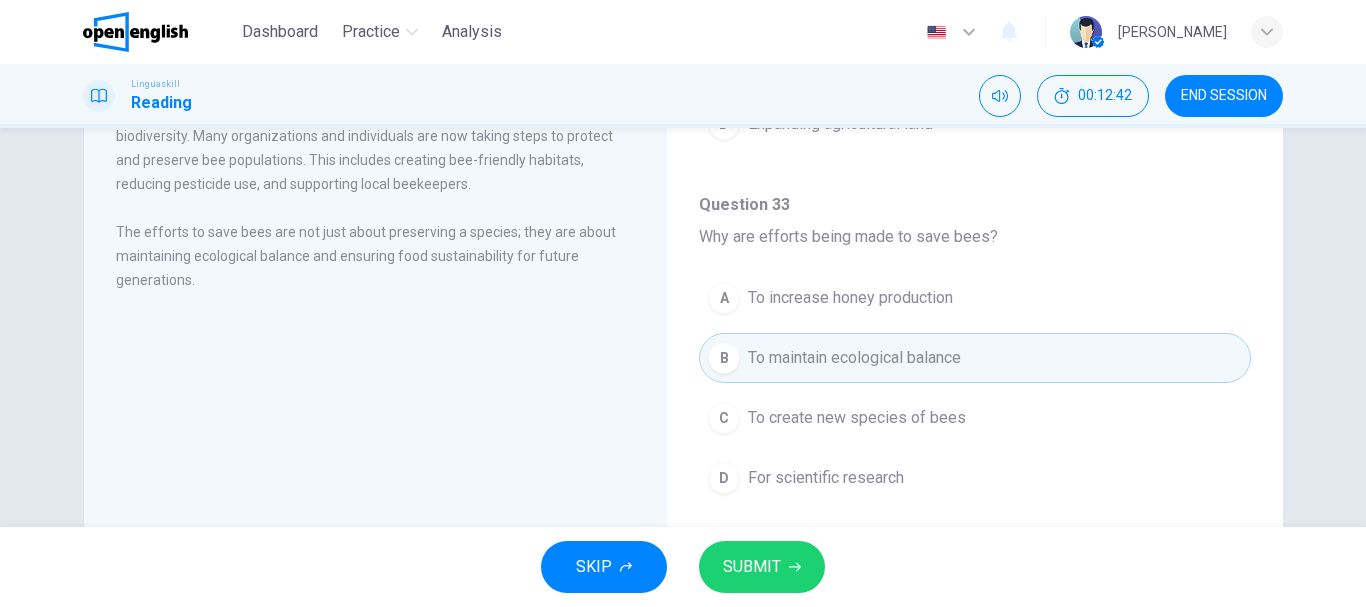 click on "SUBMIT" at bounding box center (762, 567) 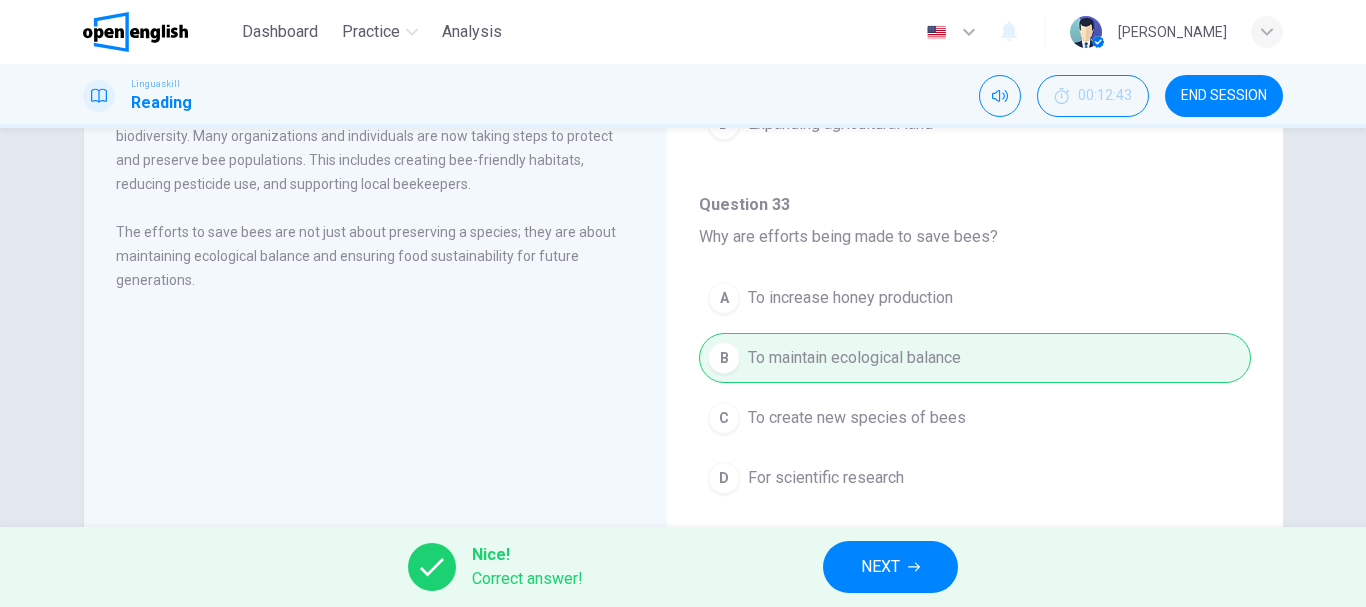 click on "NEXT" at bounding box center (880, 567) 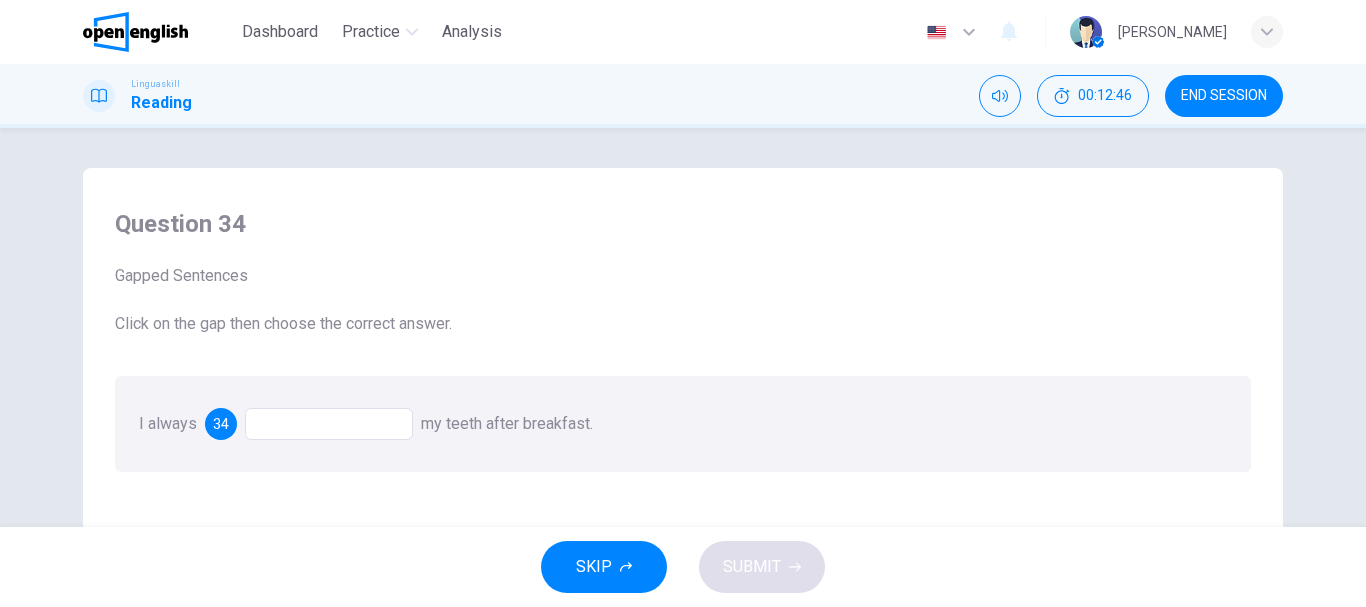 scroll, scrollTop: 100, scrollLeft: 0, axis: vertical 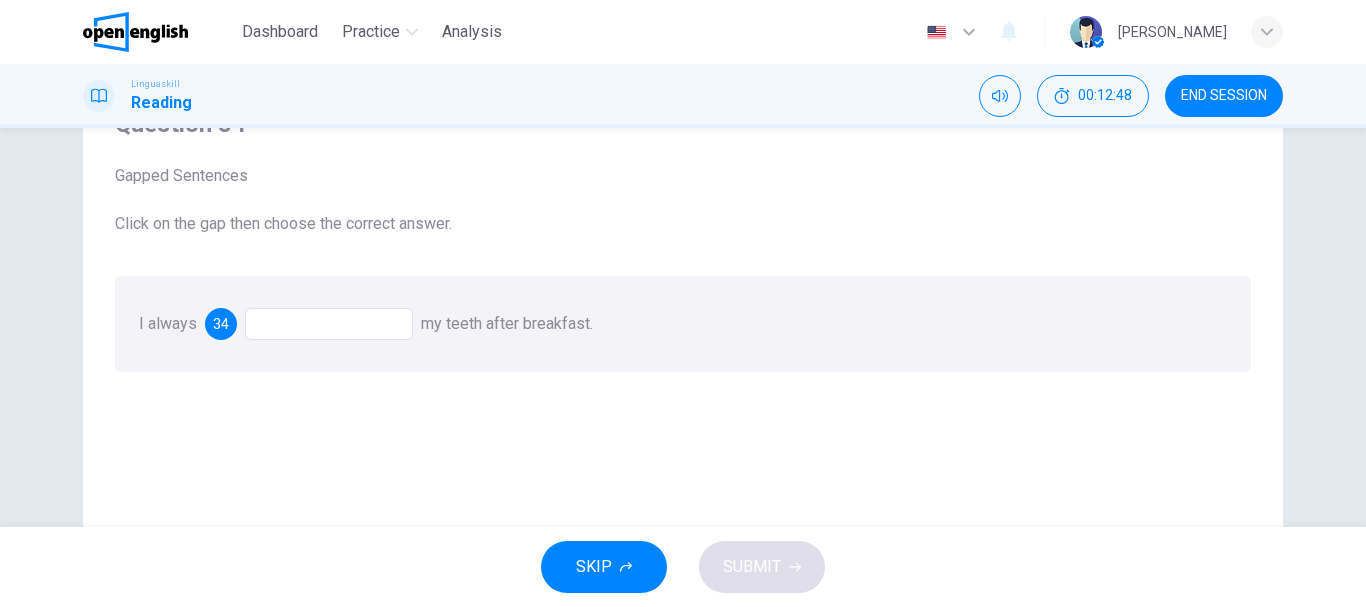 click at bounding box center [329, 324] 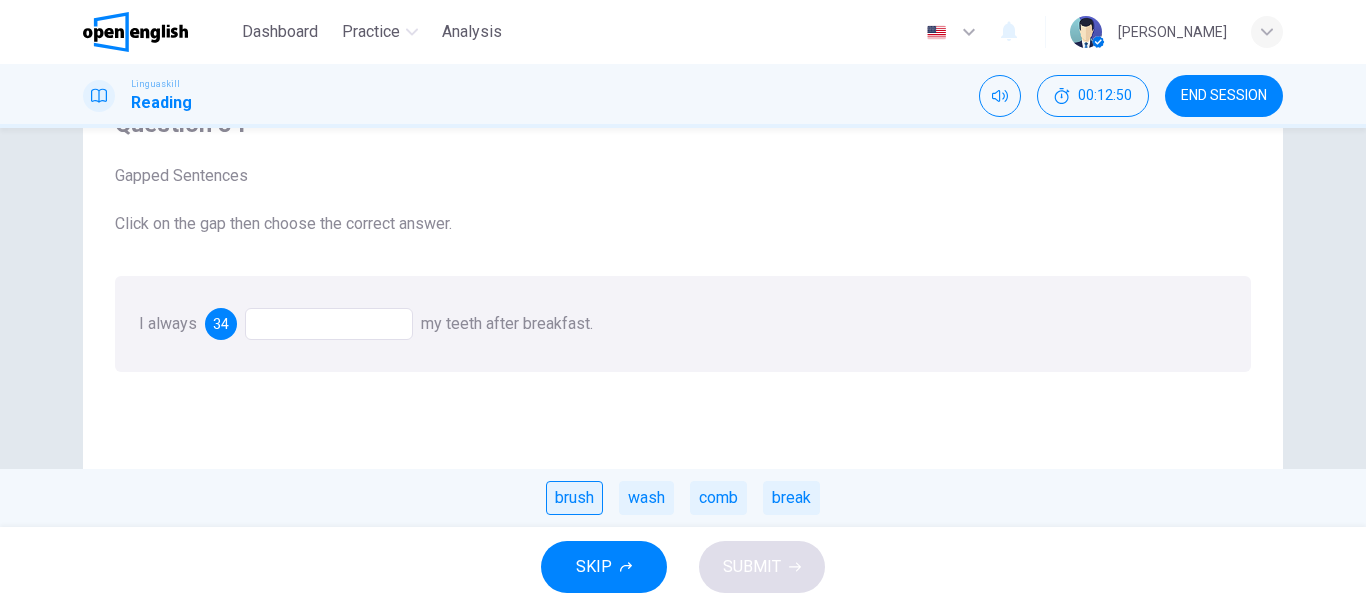 click on "brush" at bounding box center [574, 498] 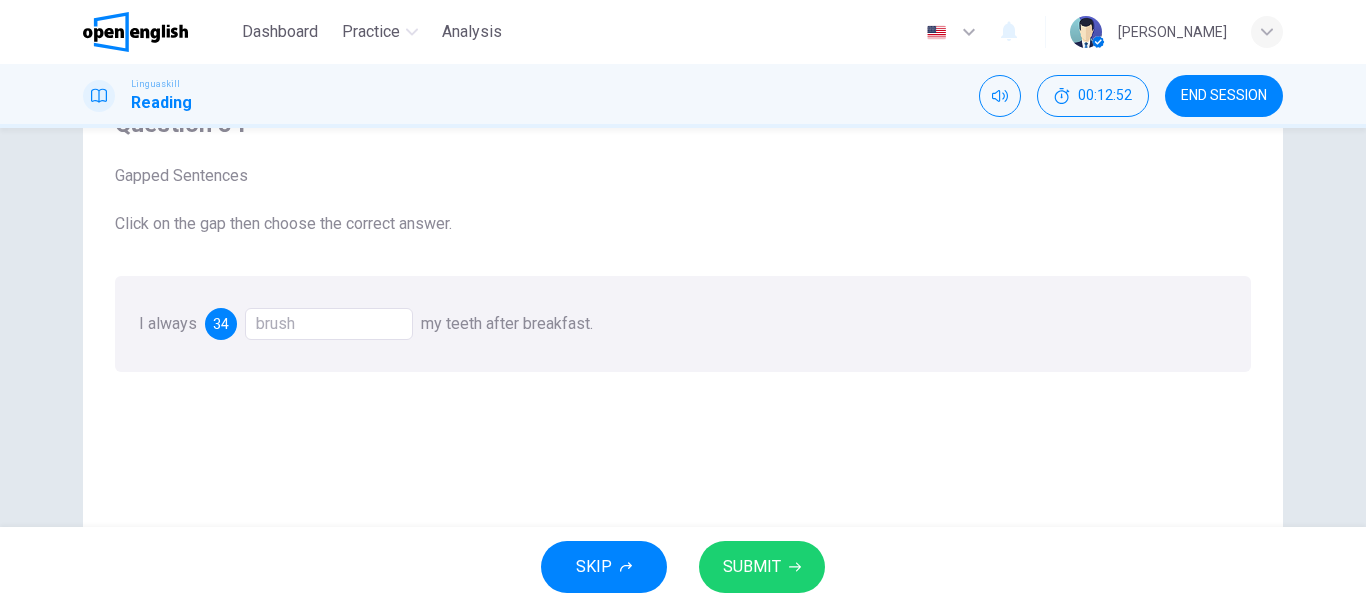 click on "SUBMIT" at bounding box center (752, 567) 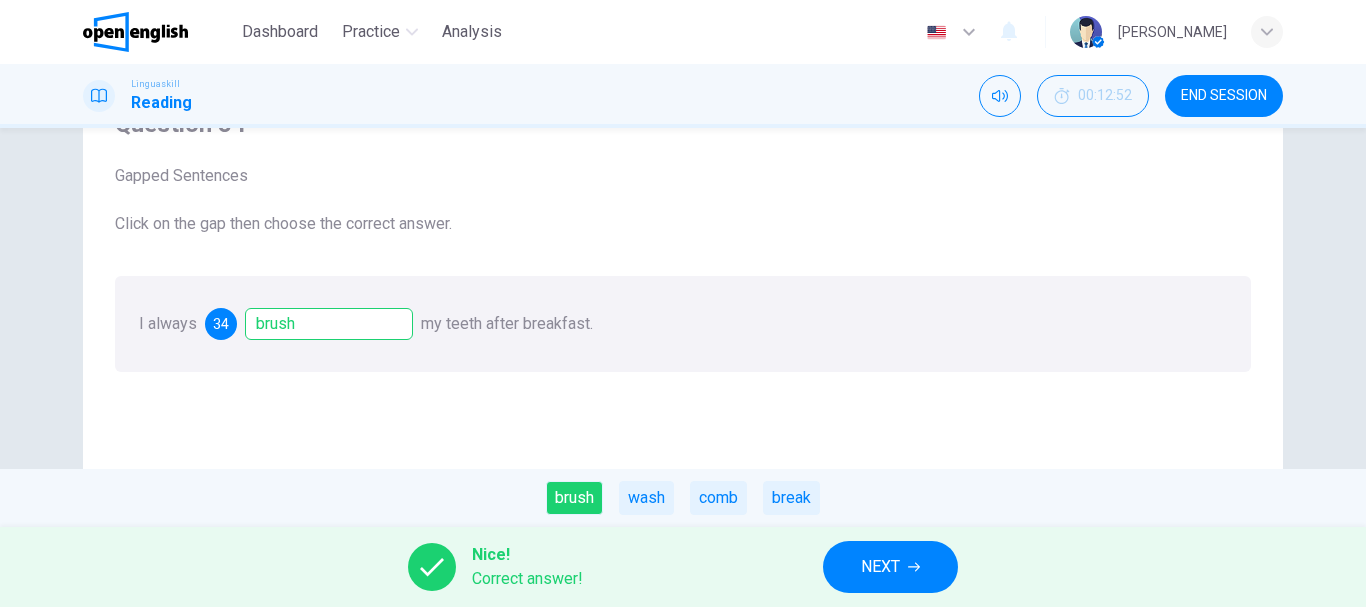 click on "NEXT" at bounding box center (880, 567) 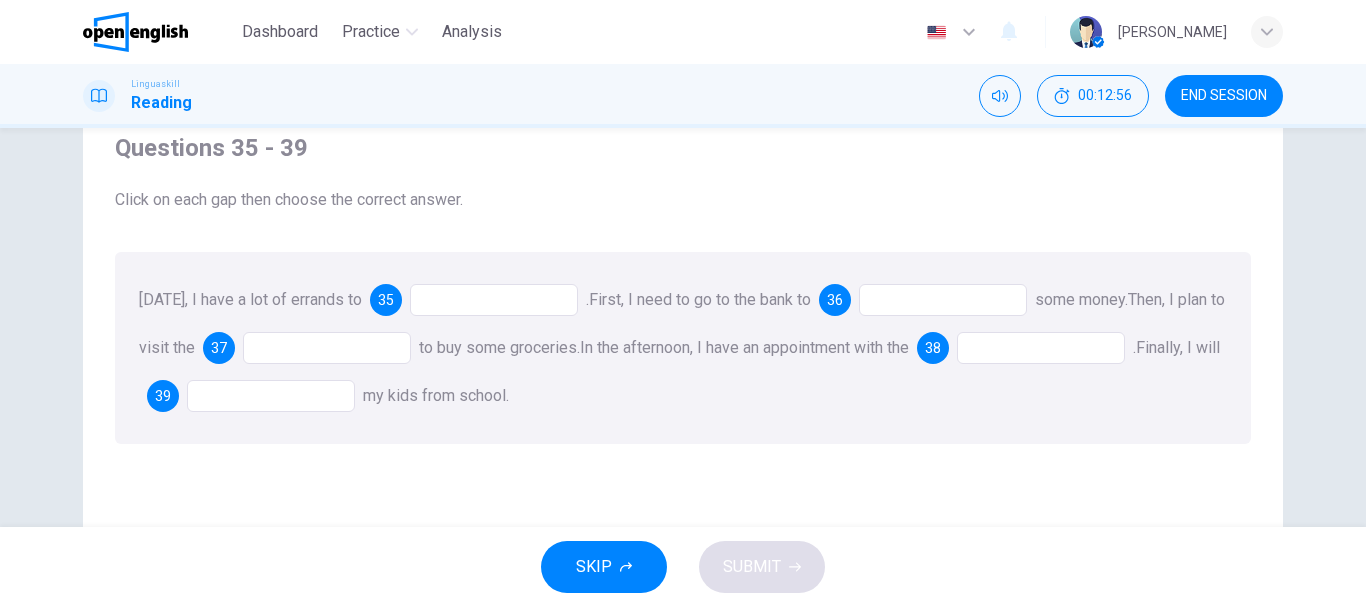 scroll, scrollTop: 0, scrollLeft: 0, axis: both 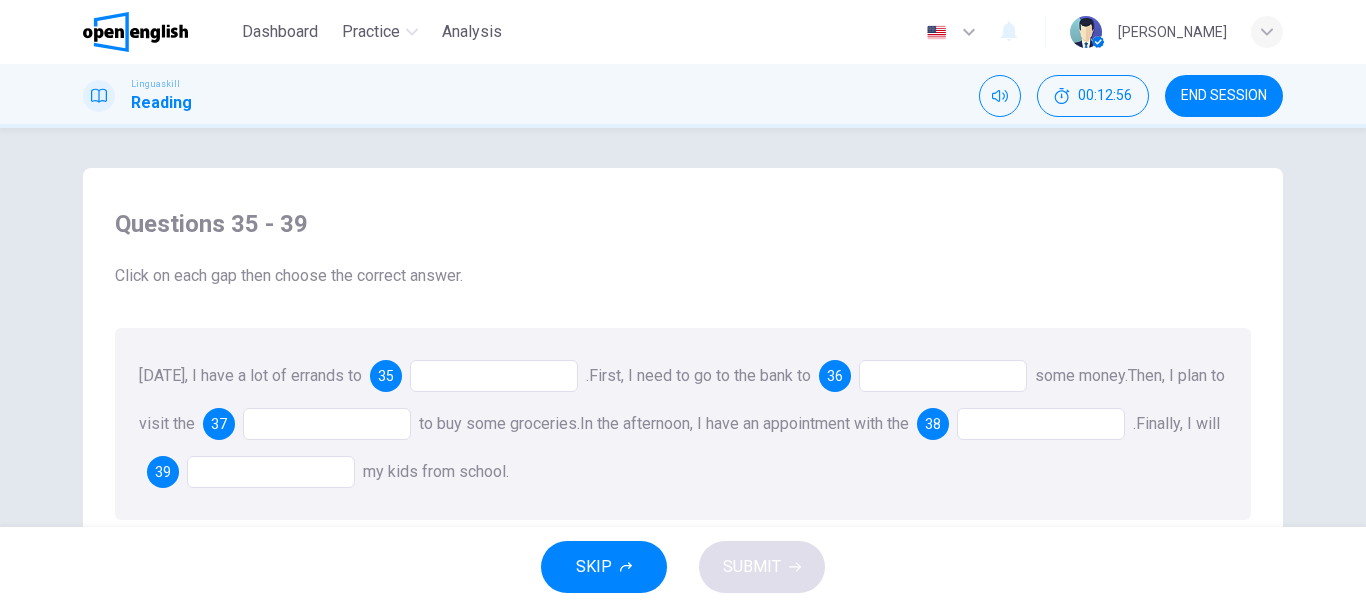 click at bounding box center [494, 376] 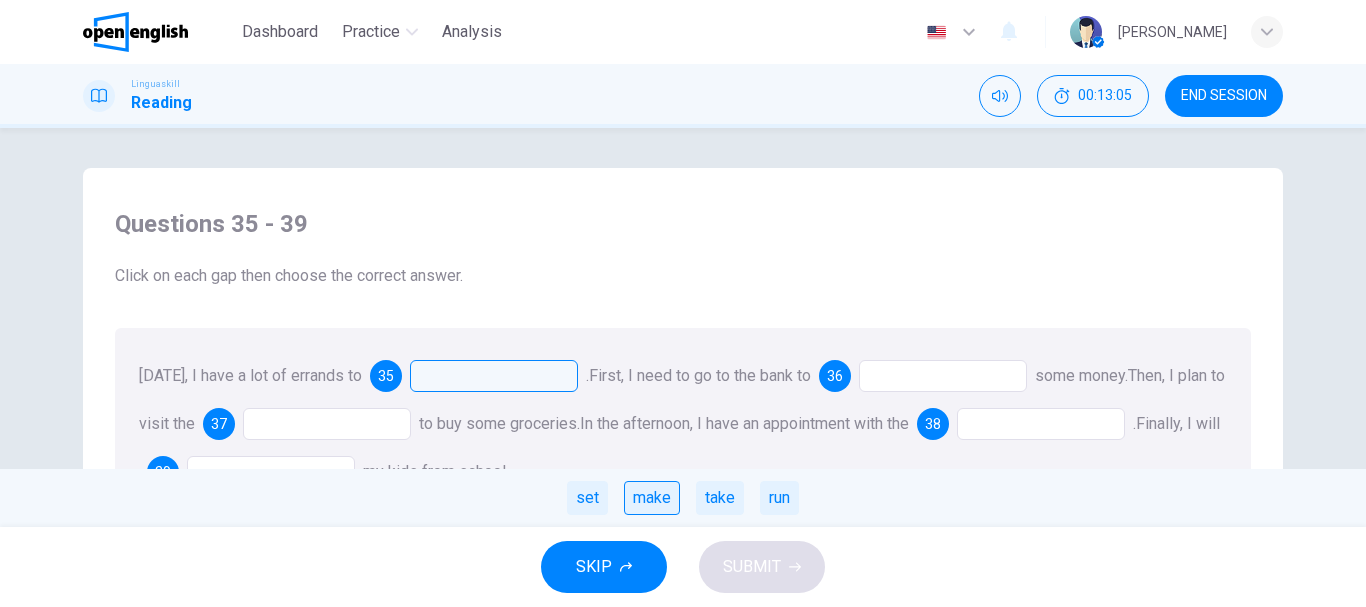 click on "make" at bounding box center [652, 498] 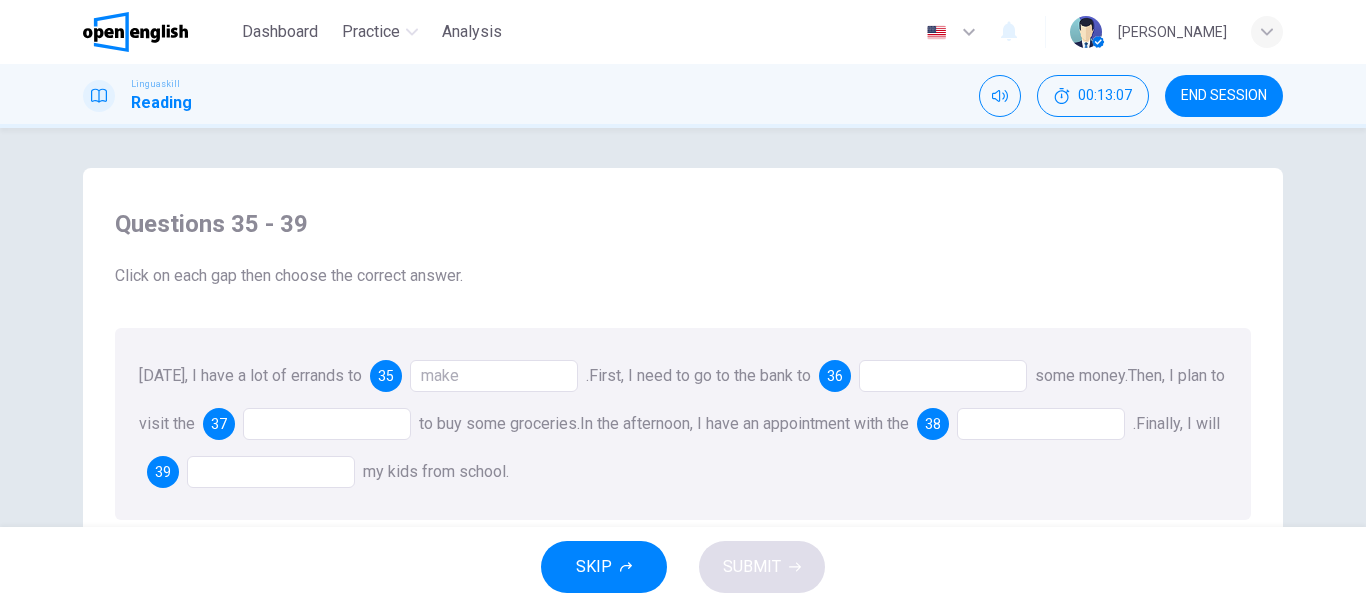 click at bounding box center (943, 376) 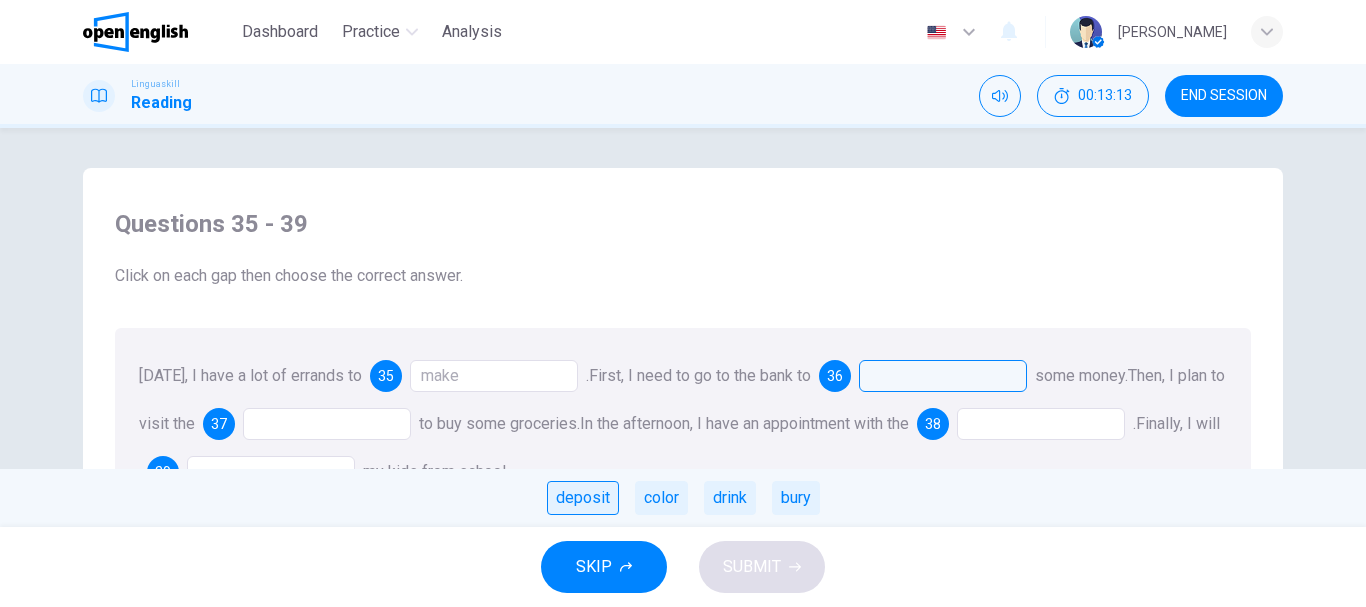click on "deposit" at bounding box center (583, 498) 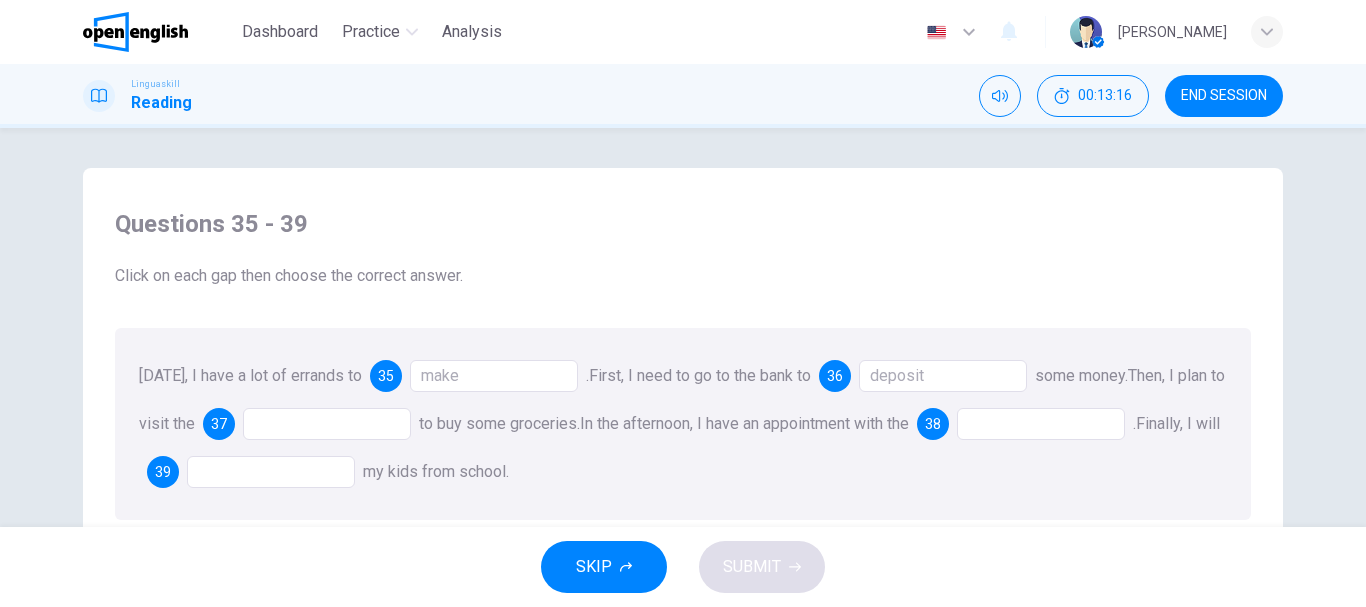 click at bounding box center (327, 424) 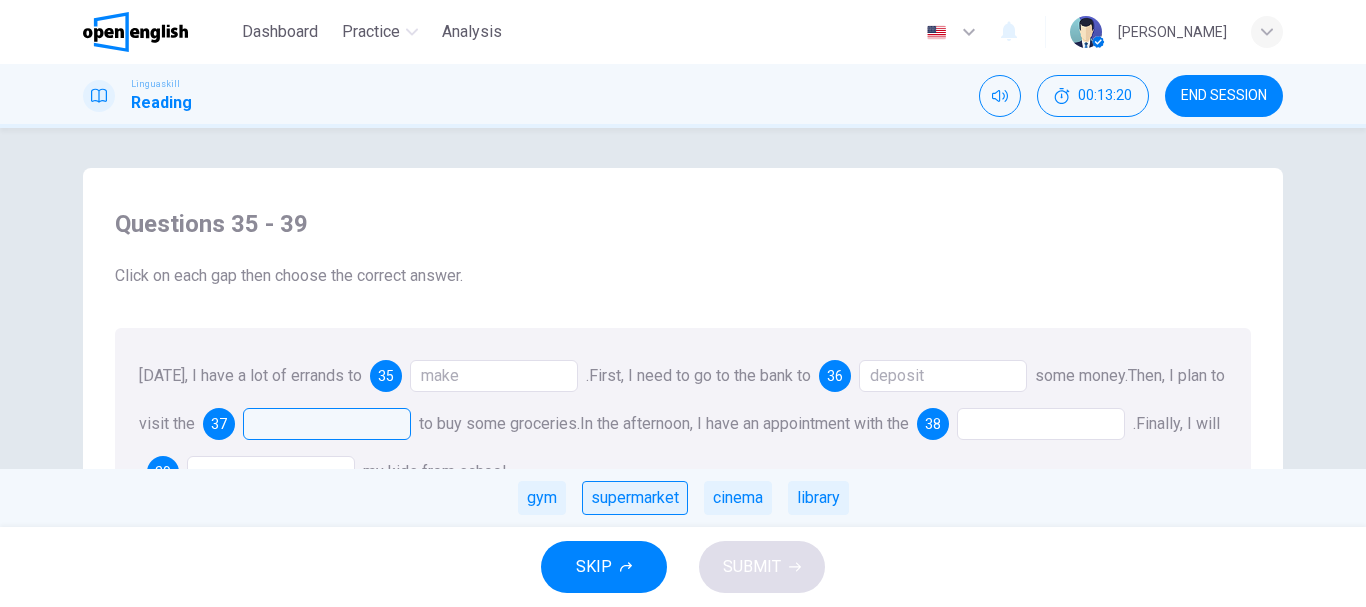click on "supermarket" at bounding box center [635, 498] 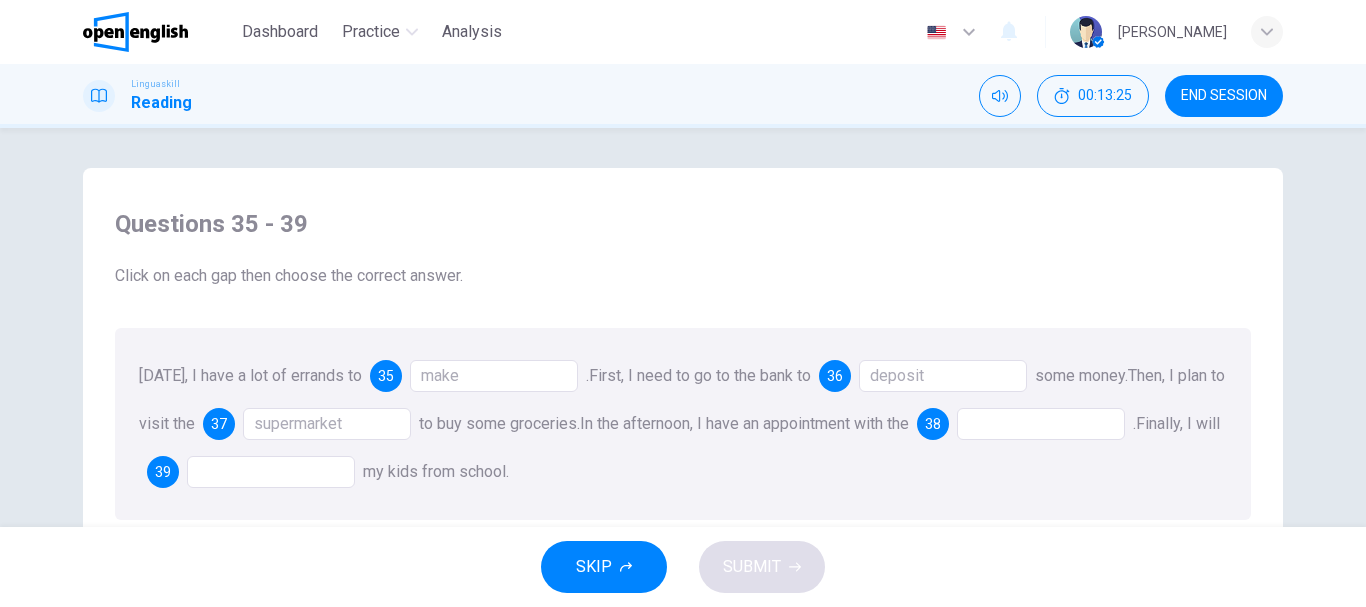 click at bounding box center [1041, 424] 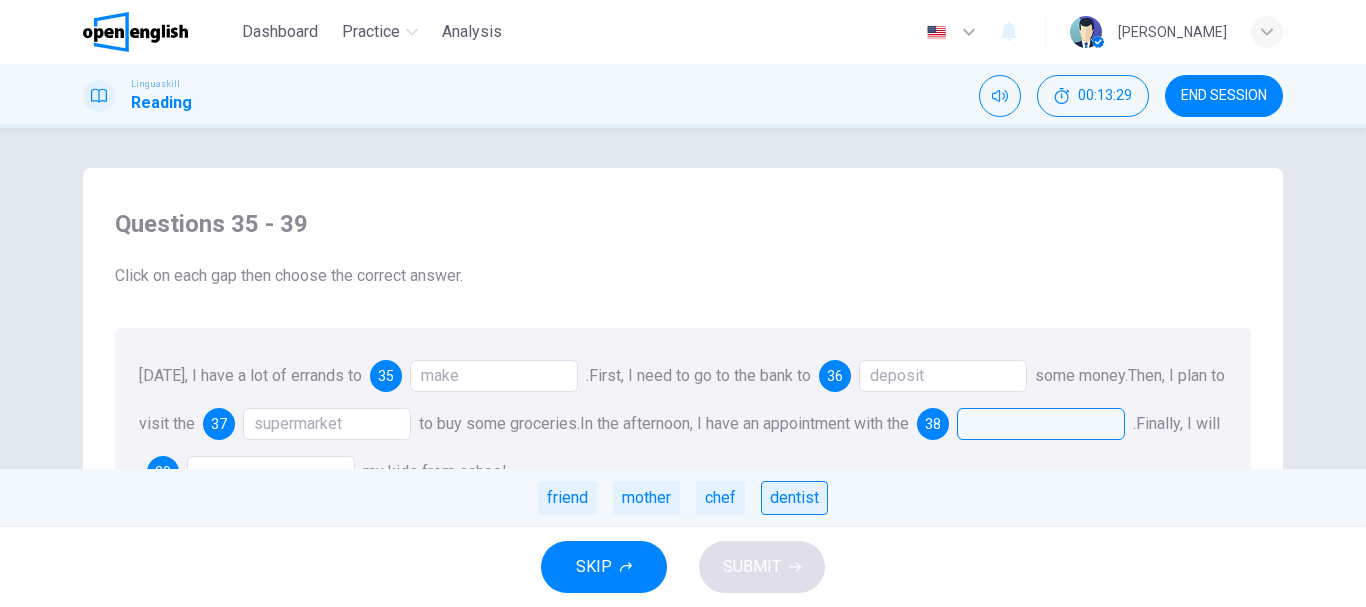 click on "dentist" at bounding box center [794, 498] 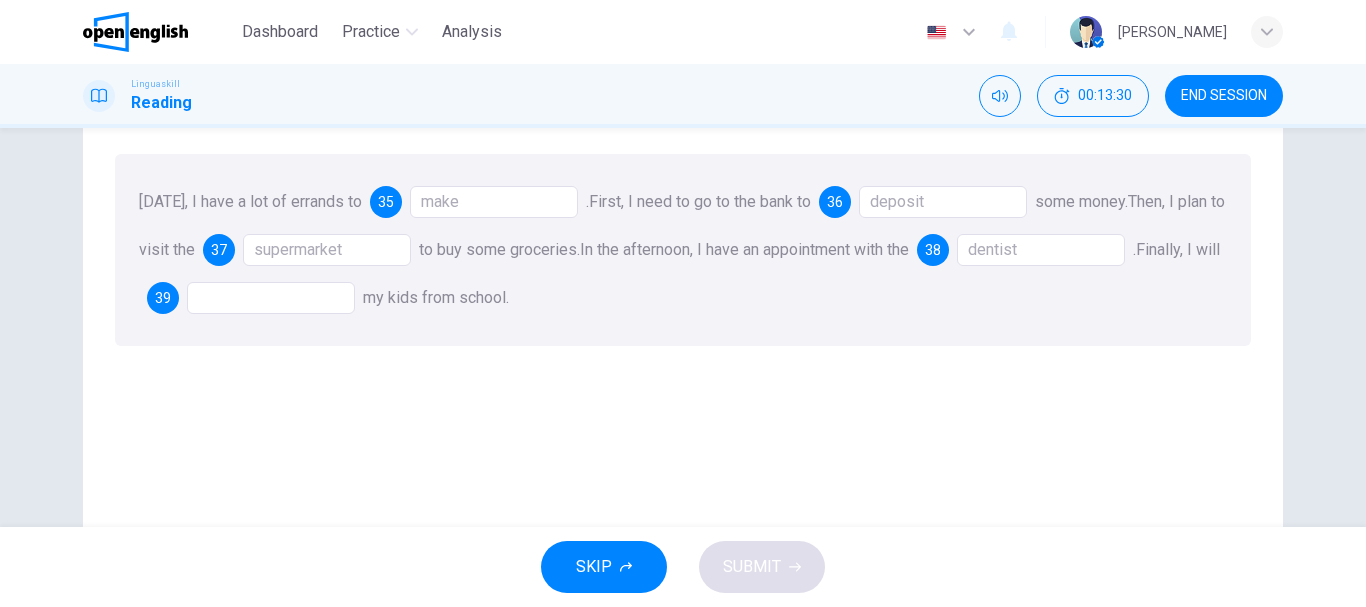 scroll, scrollTop: 200, scrollLeft: 0, axis: vertical 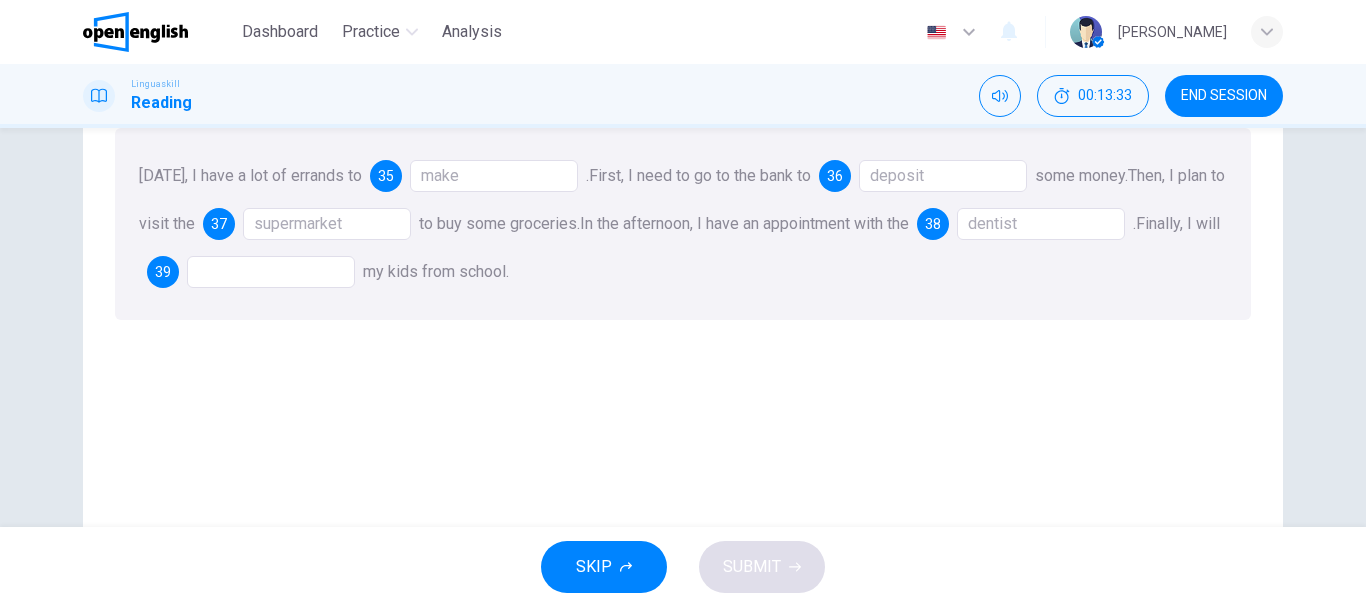 click at bounding box center [271, 272] 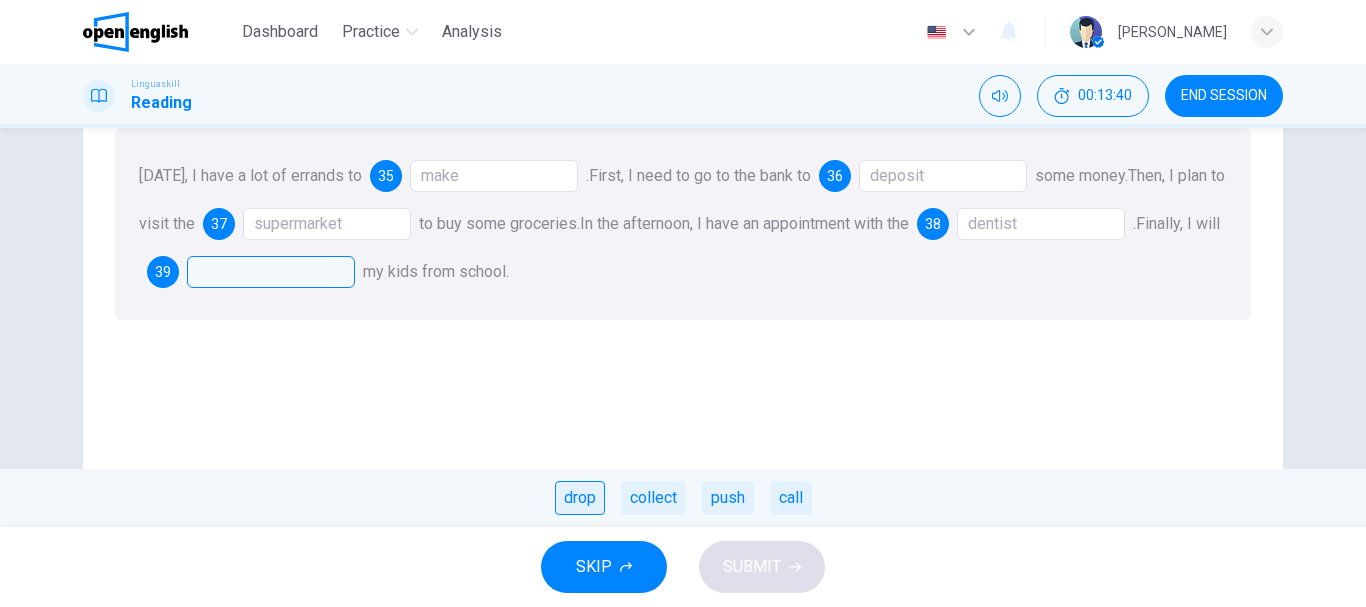 click on "drop" at bounding box center [580, 498] 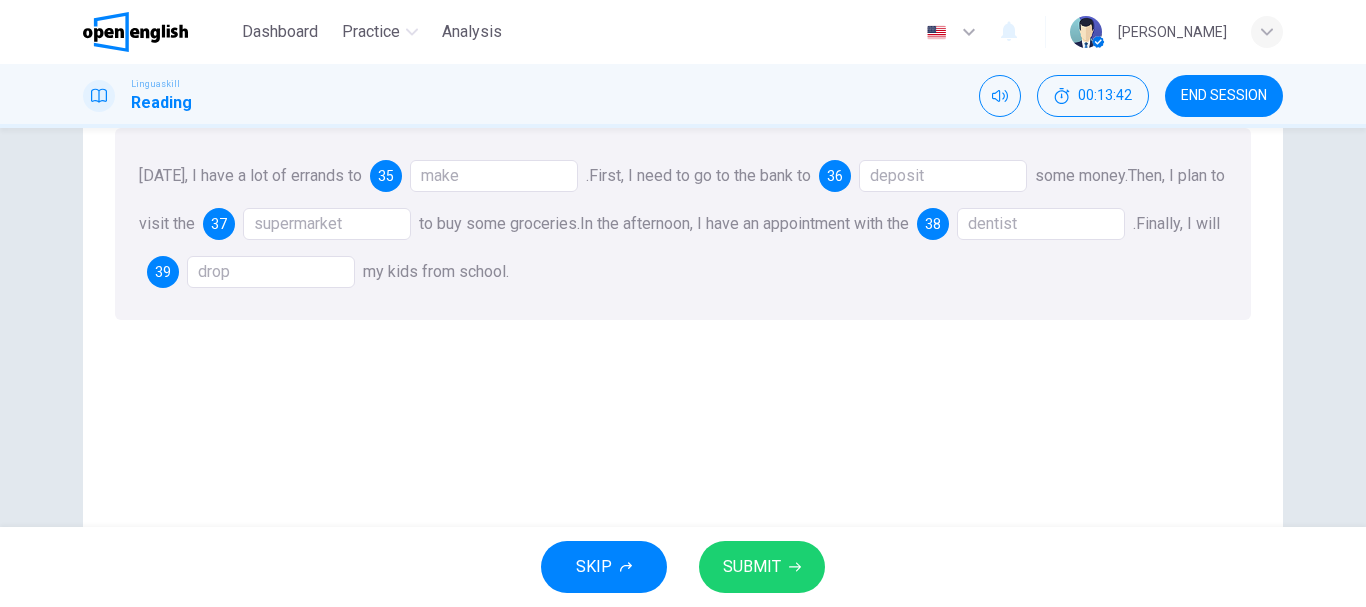 click on "SUBMIT" at bounding box center [752, 567] 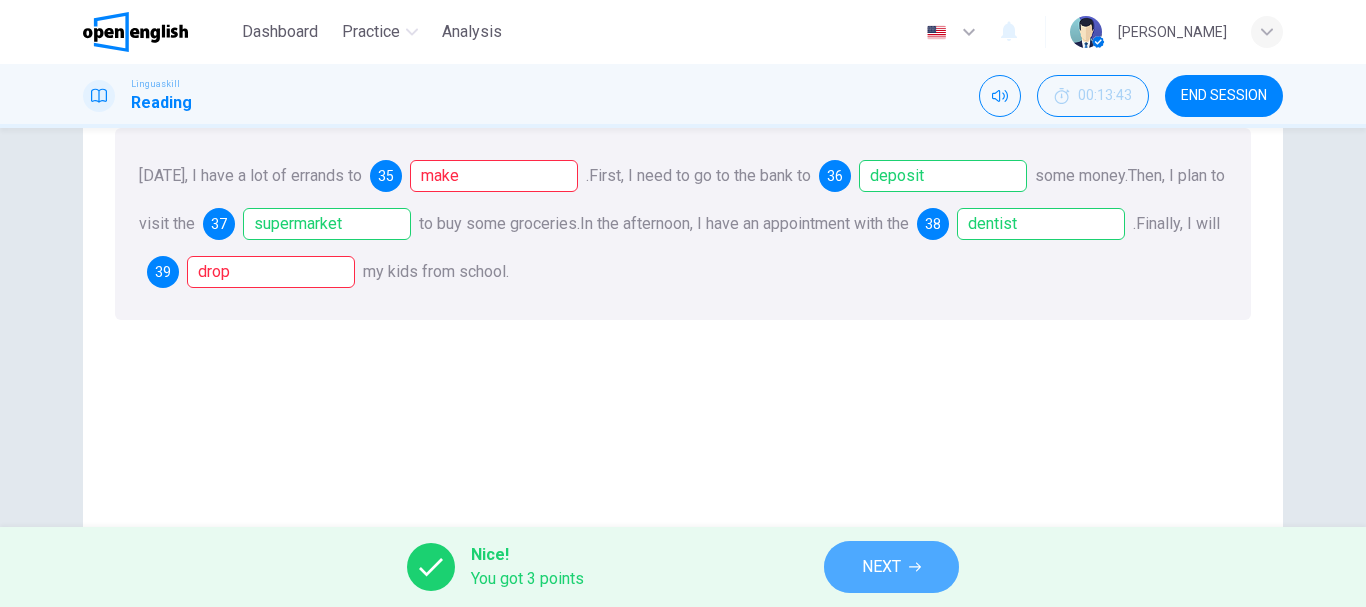 click on "NEXT" at bounding box center [881, 567] 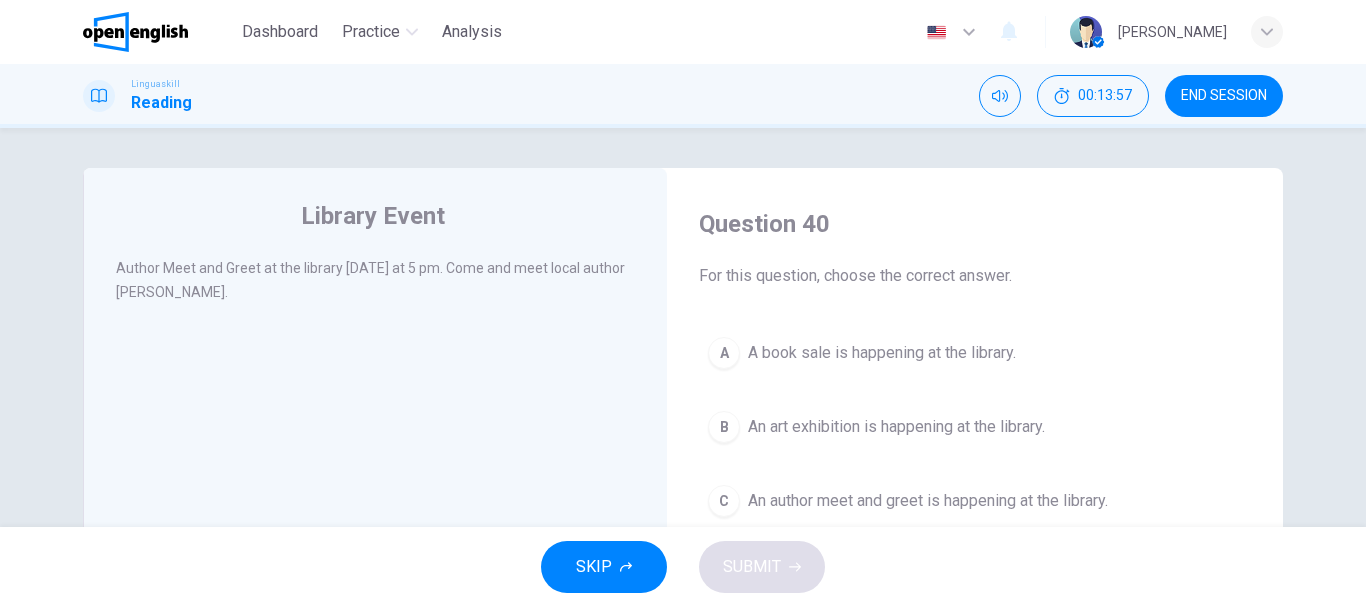 click on "An author meet and greet is happening at the library." at bounding box center [928, 501] 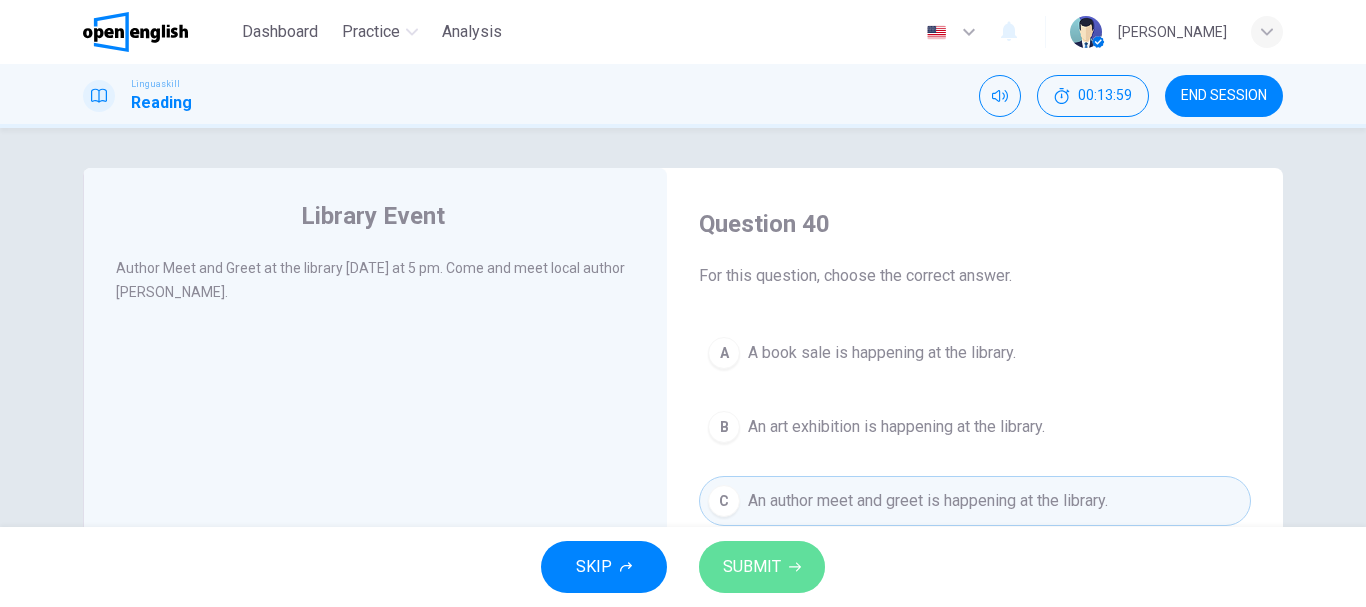 click on "SUBMIT" at bounding box center (752, 567) 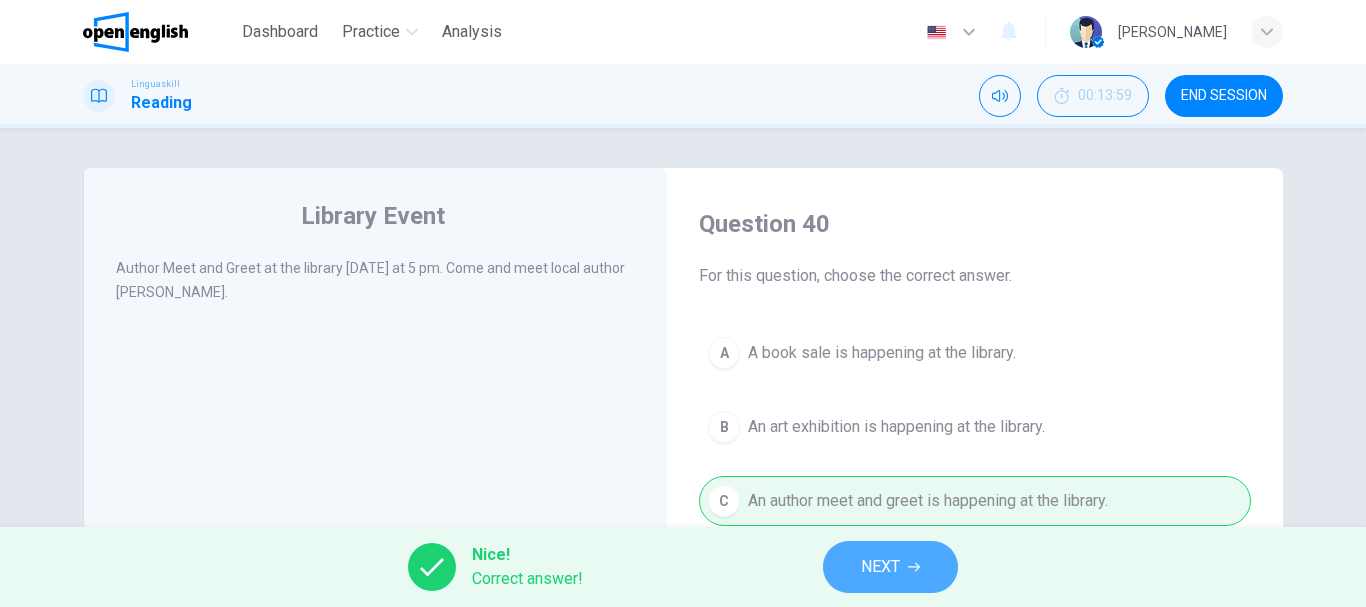 click on "NEXT" at bounding box center [880, 567] 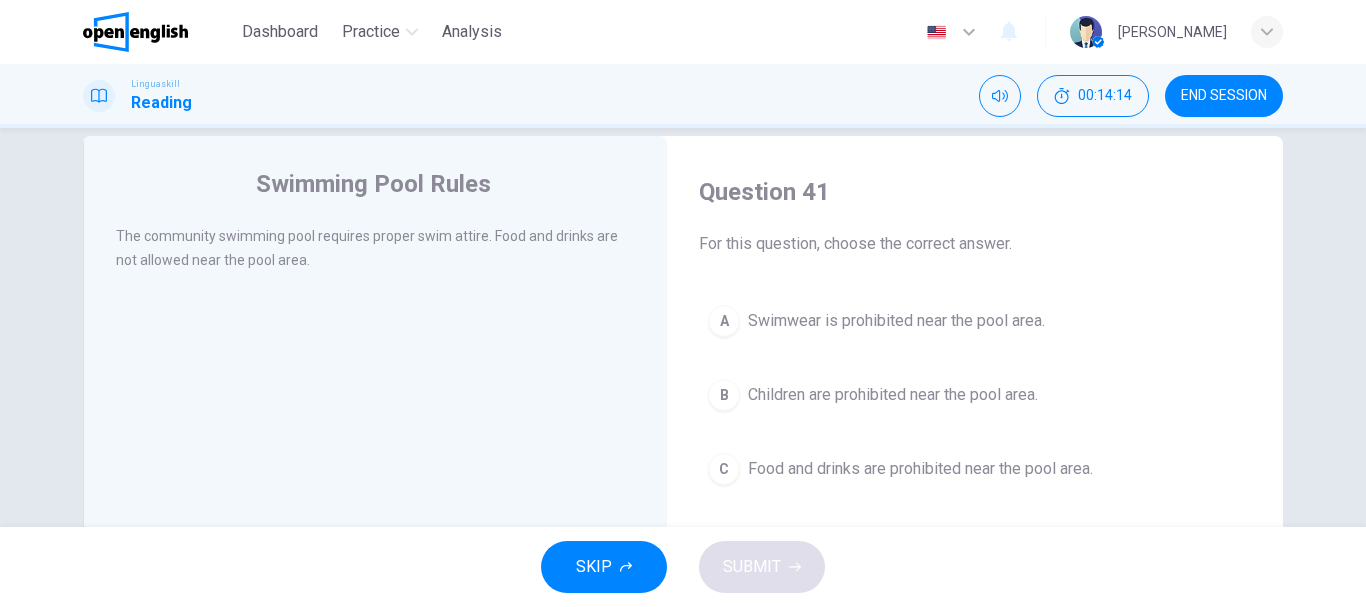 scroll, scrollTop: 0, scrollLeft: 0, axis: both 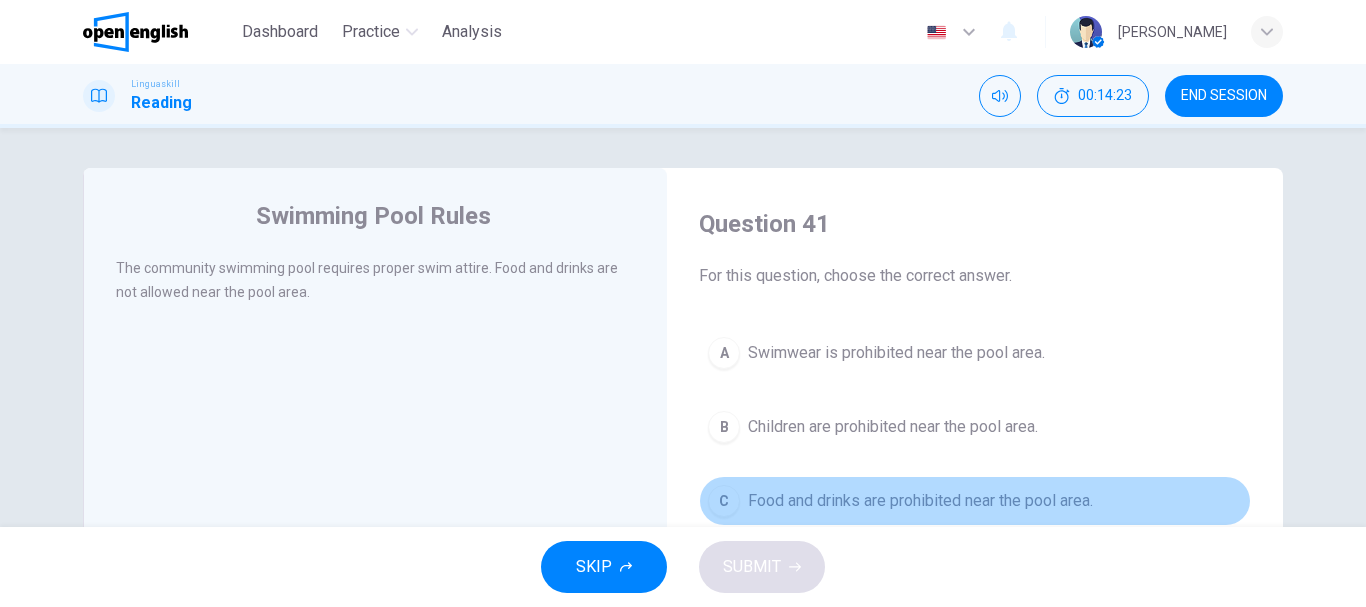 click on "Food and drinks are prohibited near the pool area." at bounding box center [920, 501] 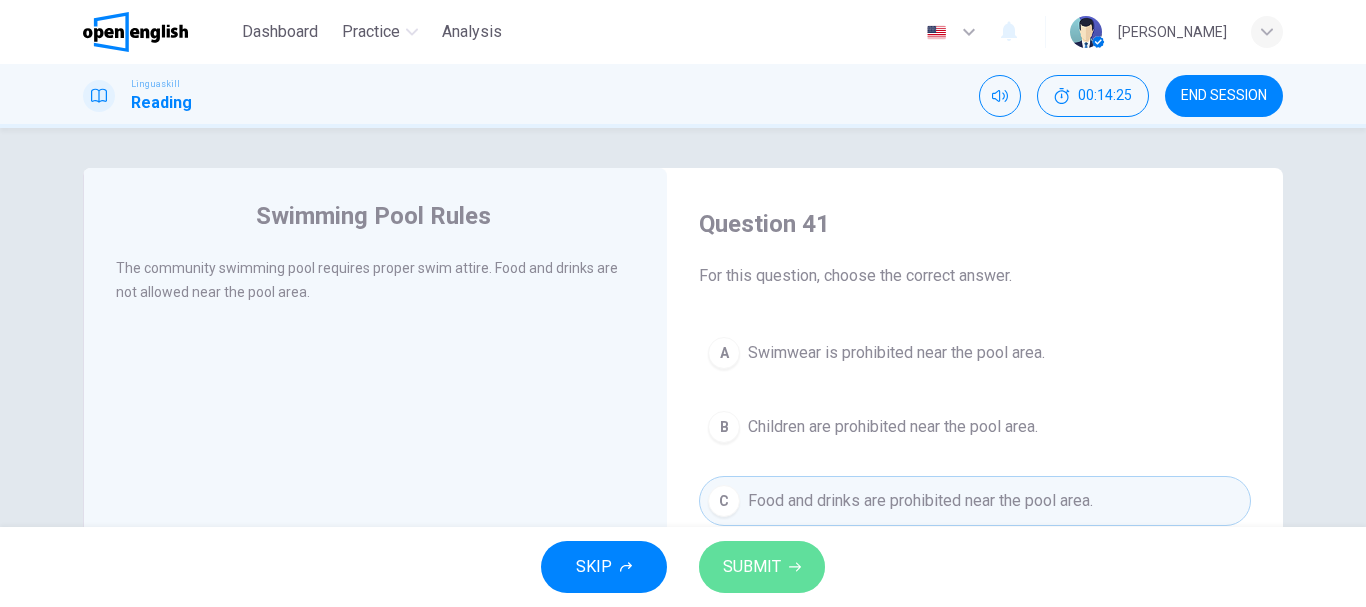 click on "SUBMIT" at bounding box center [762, 567] 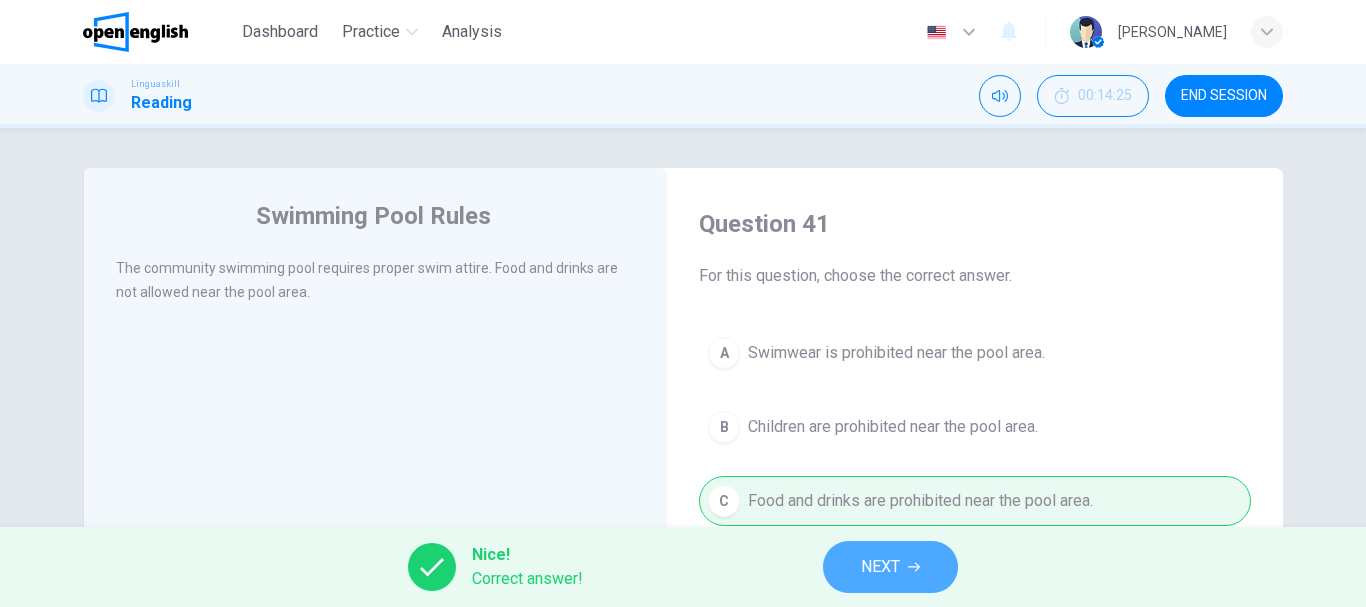 click on "NEXT" at bounding box center (880, 567) 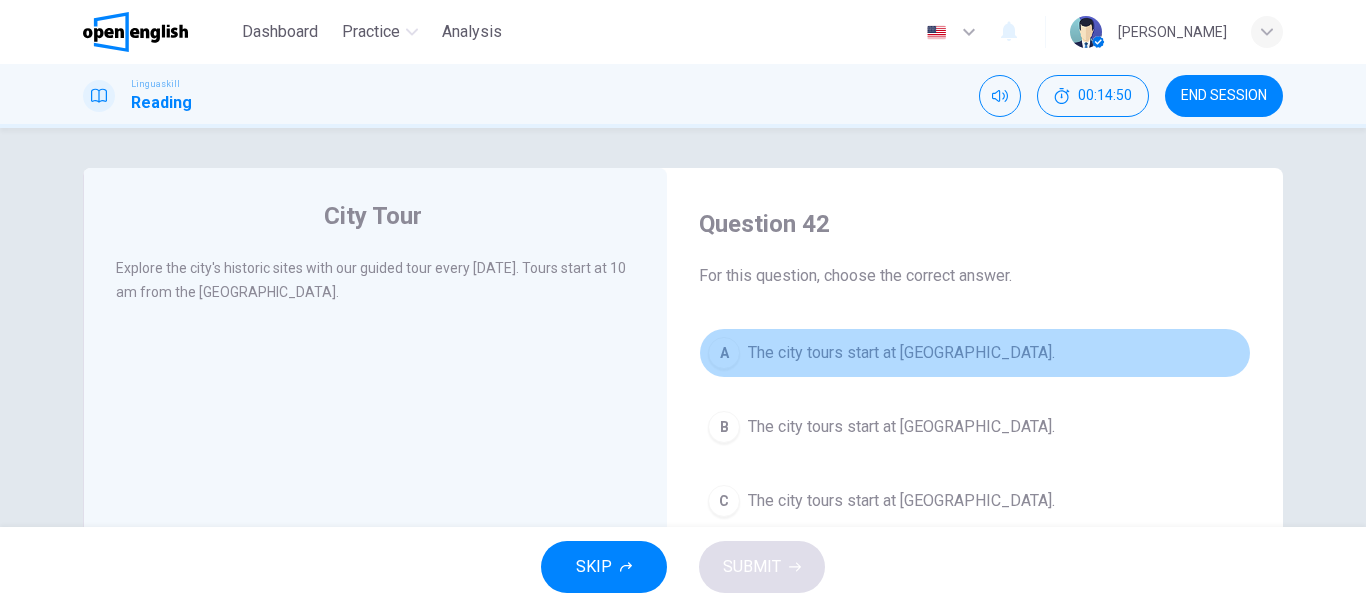 click on "The city tours start at [GEOGRAPHIC_DATA]." at bounding box center [901, 353] 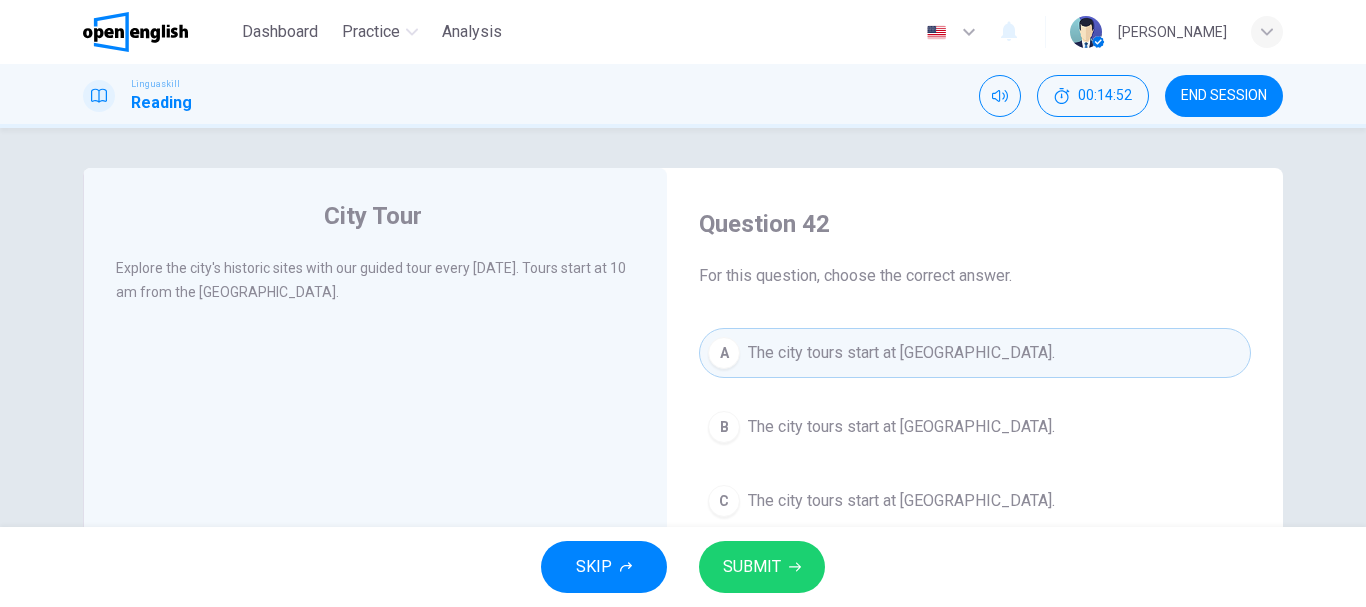 click on "SUBMIT" at bounding box center [752, 567] 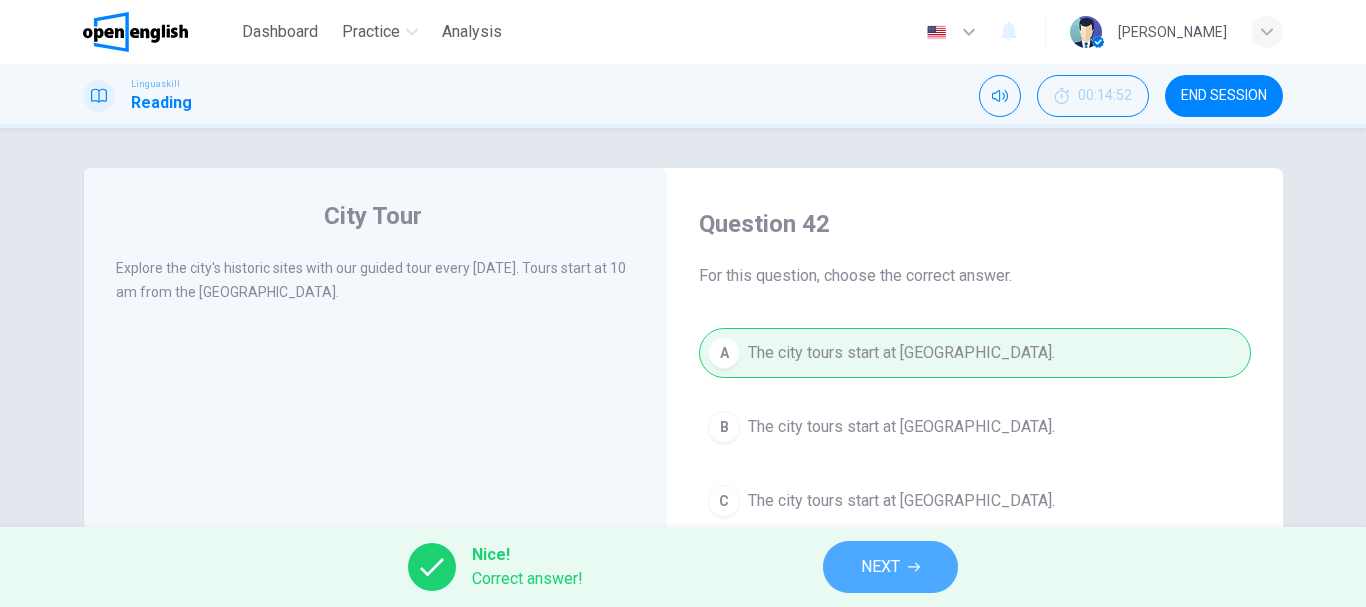 click on "NEXT" at bounding box center [890, 567] 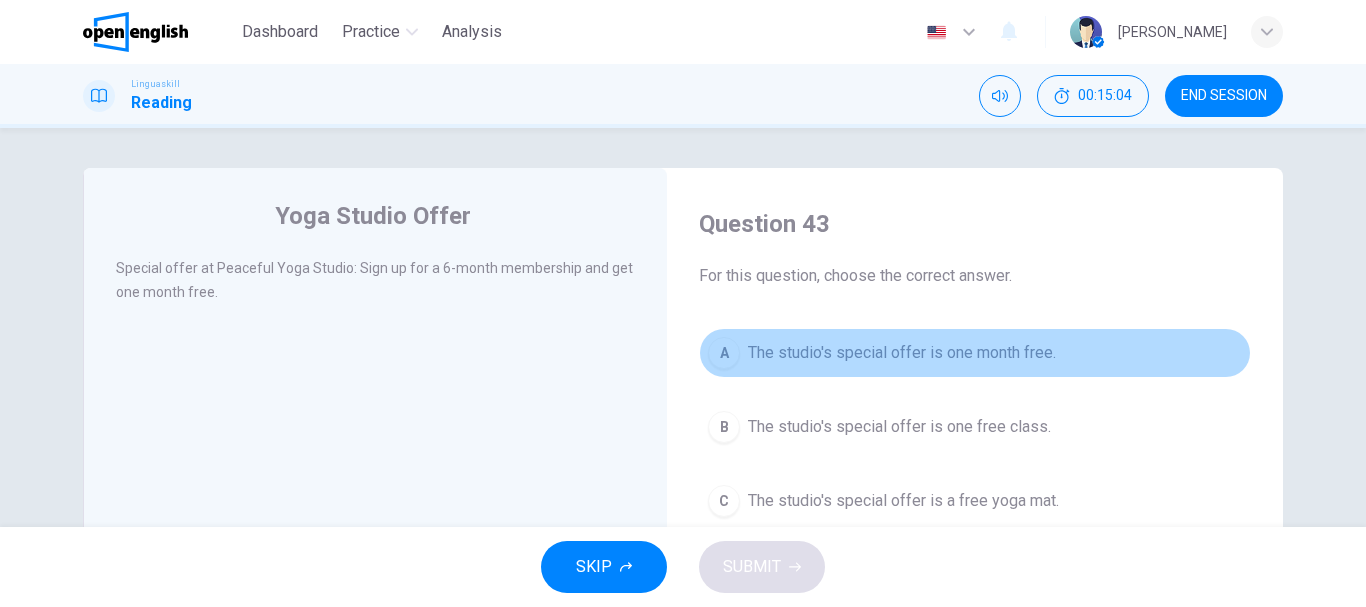 click on "The studio's special offer is one month free." at bounding box center (902, 353) 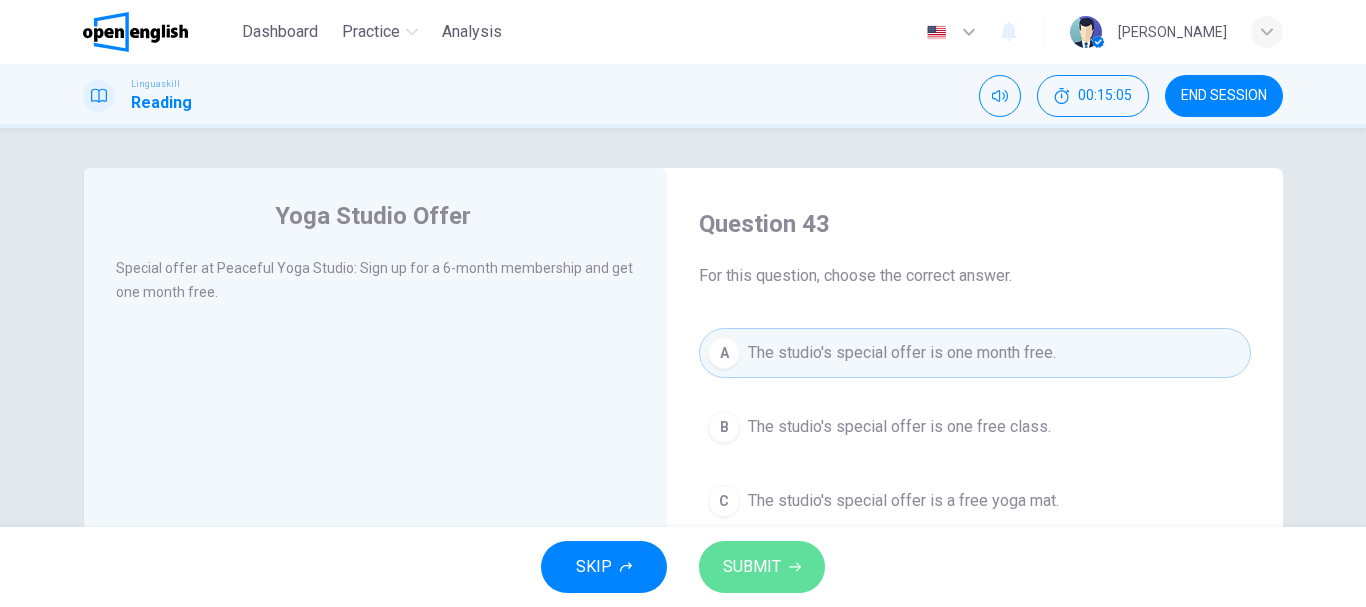 click on "SUBMIT" at bounding box center [752, 567] 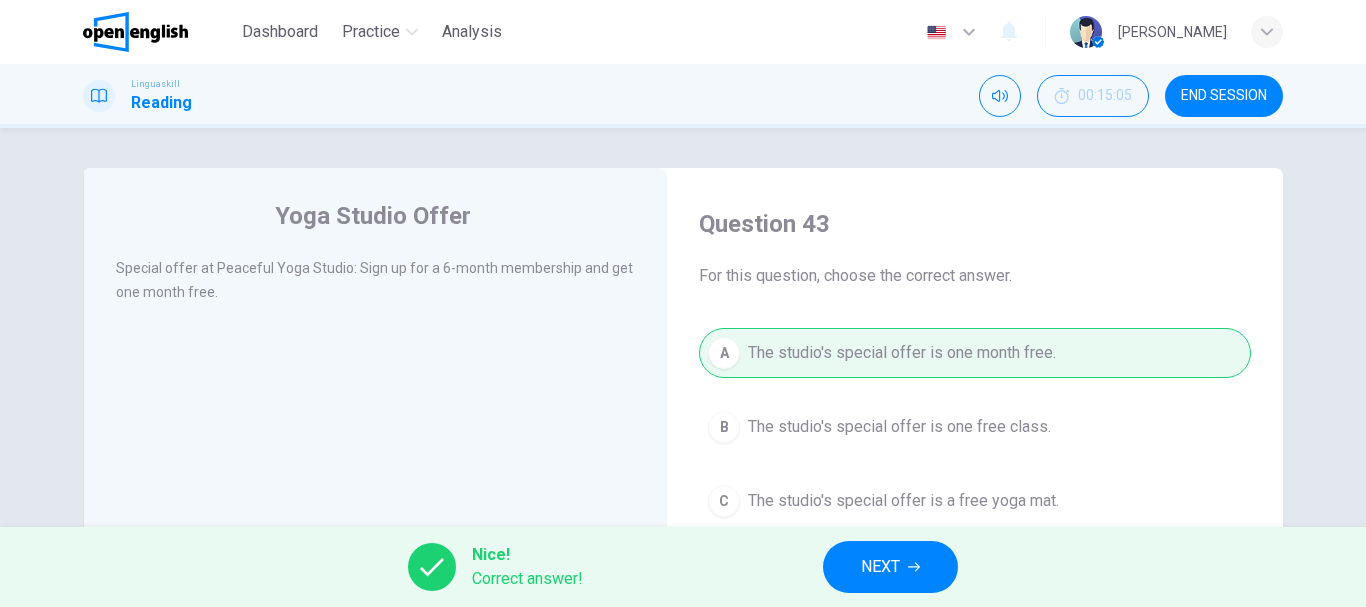 click on "NEXT" at bounding box center (880, 567) 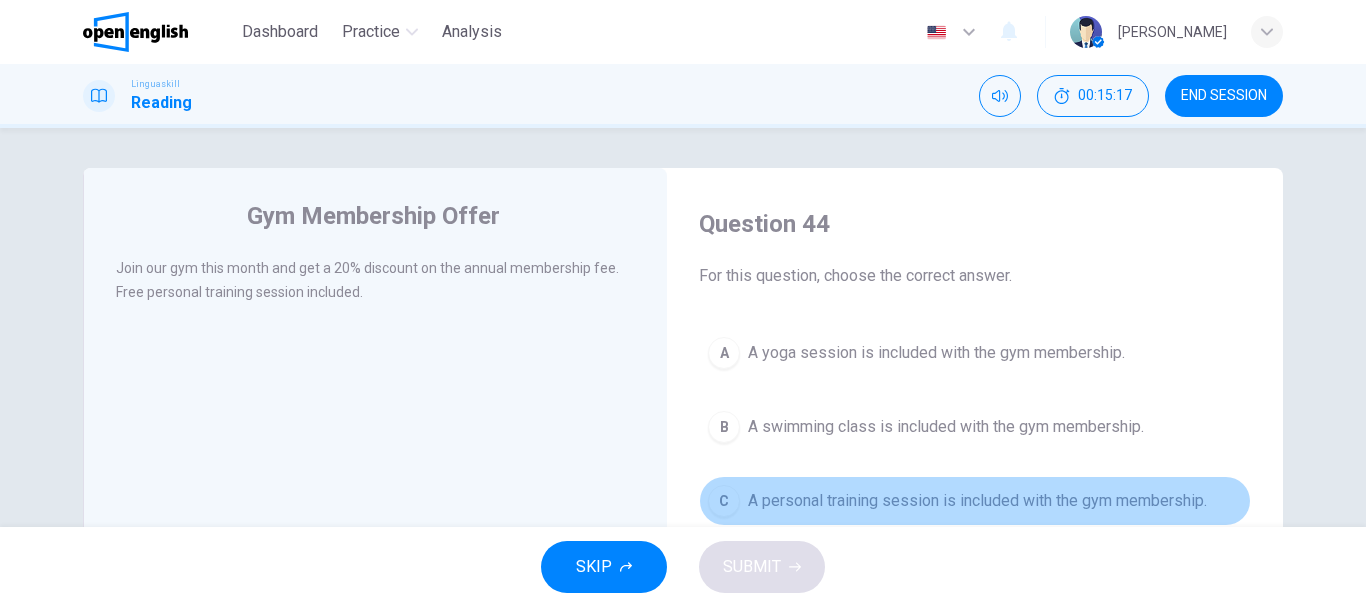 click on "A personal training session is included with the gym membership." at bounding box center (977, 501) 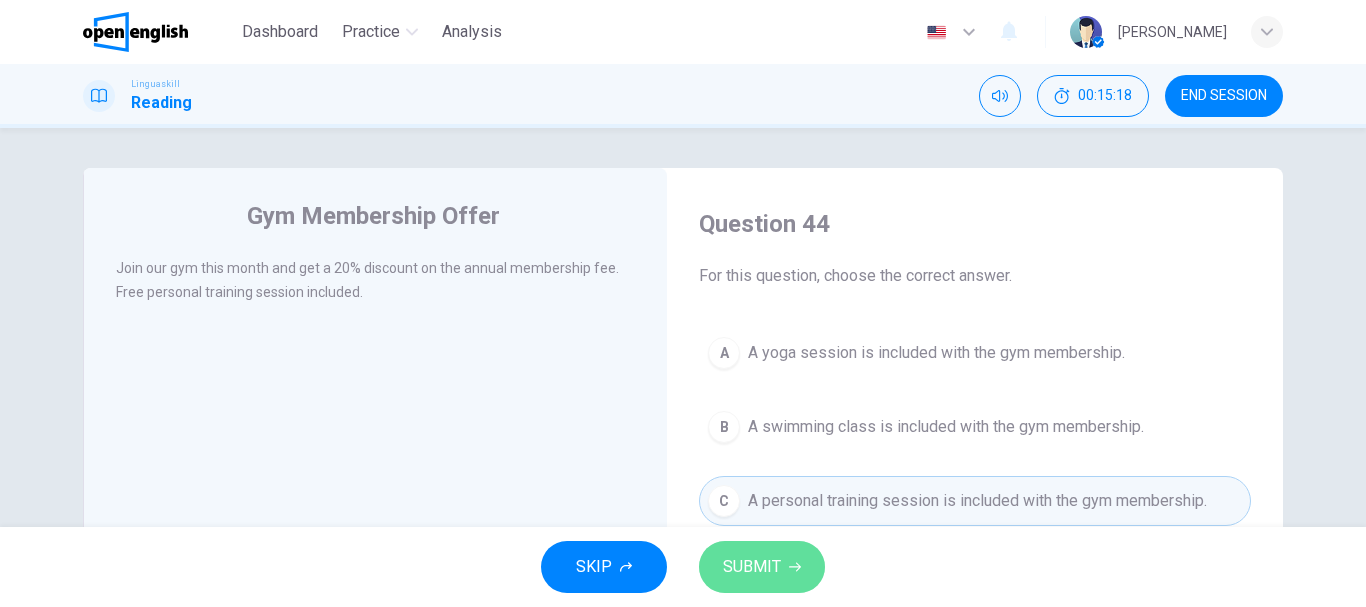 click on "SUBMIT" at bounding box center [762, 567] 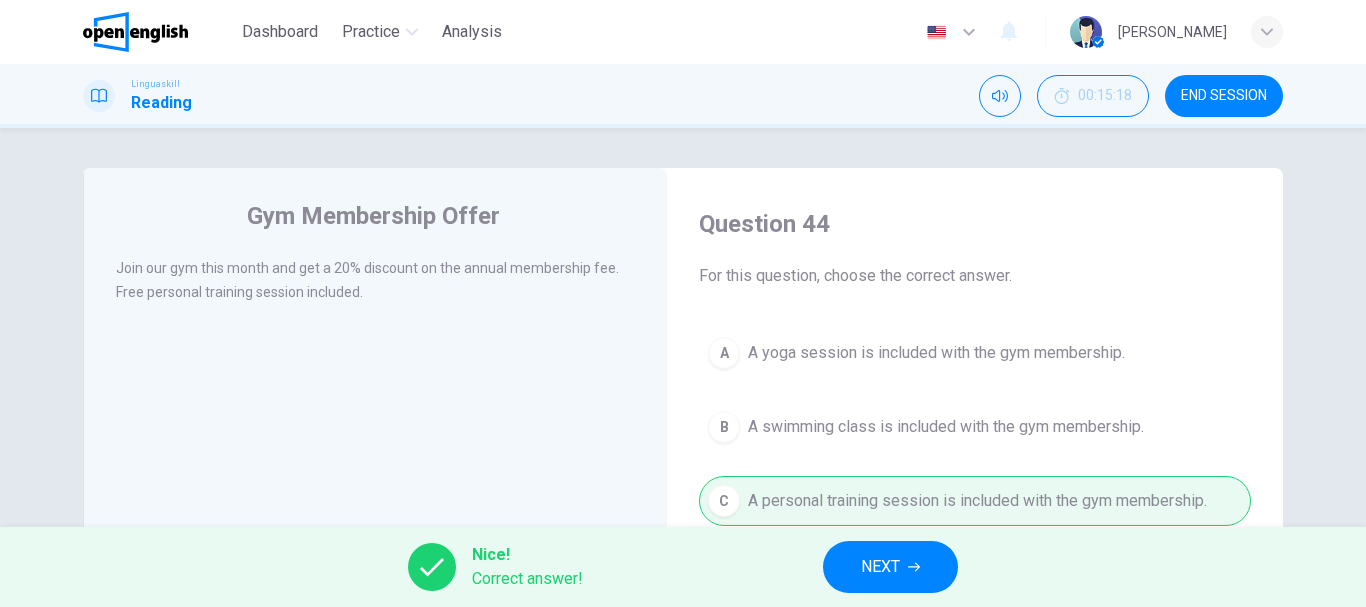click on "NEXT" at bounding box center [890, 567] 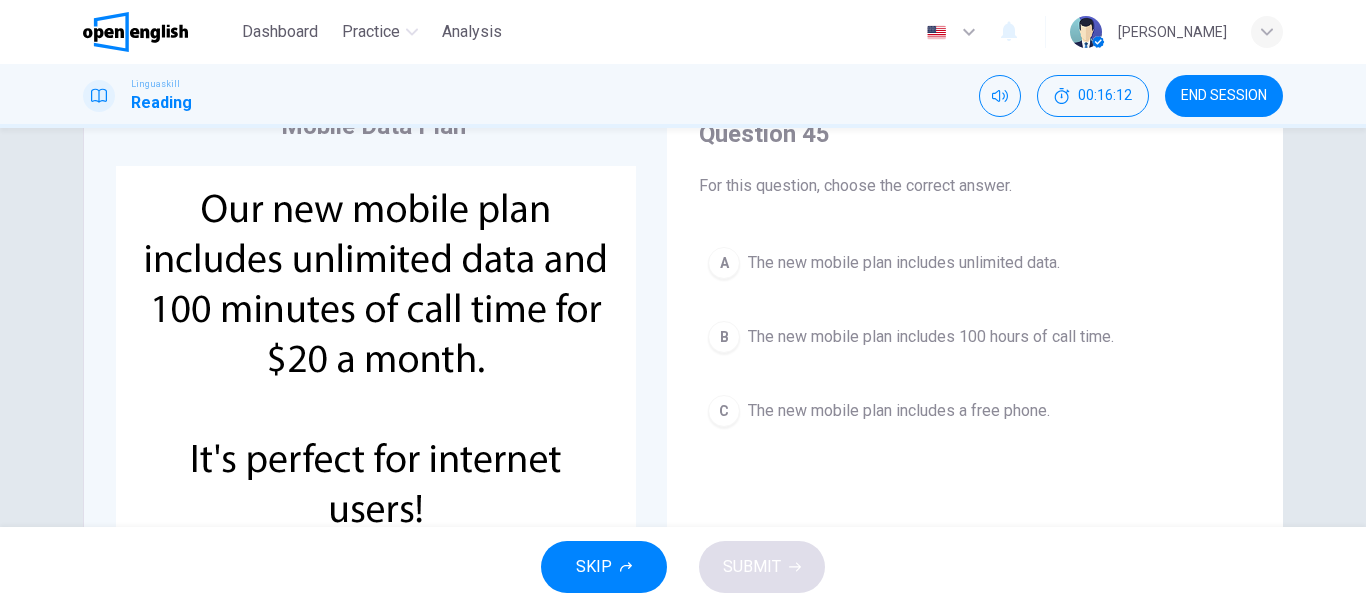scroll, scrollTop: 100, scrollLeft: 0, axis: vertical 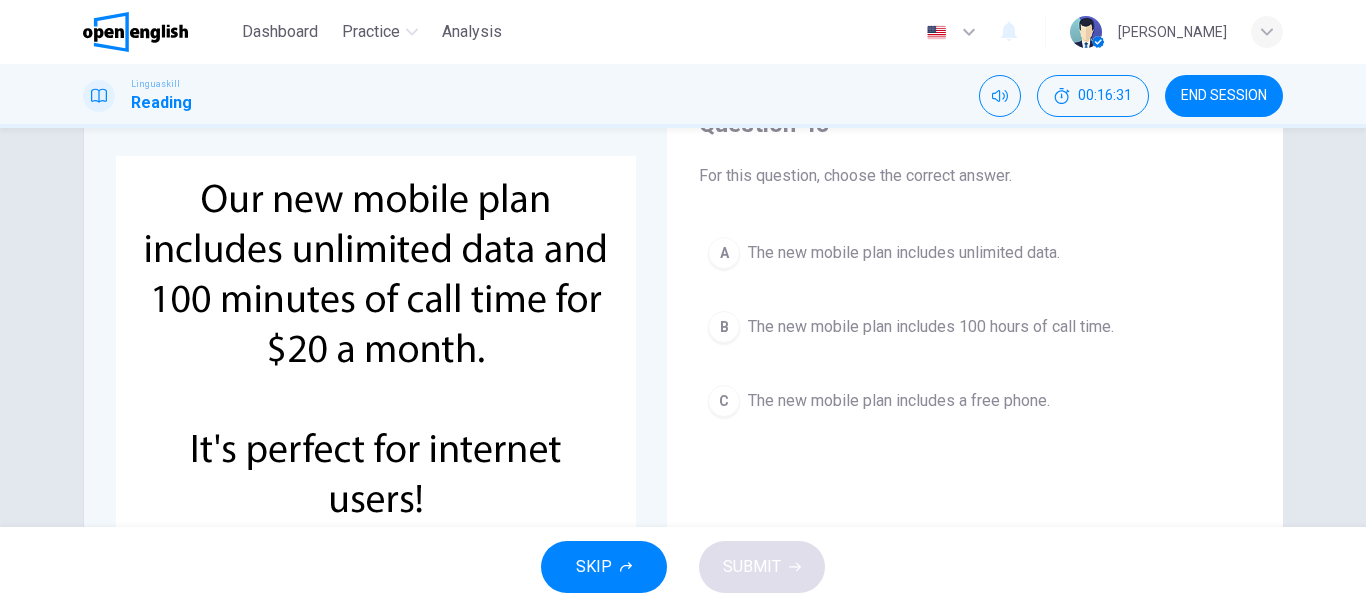 click on "The new mobile plan includes unlimited data." at bounding box center (904, 253) 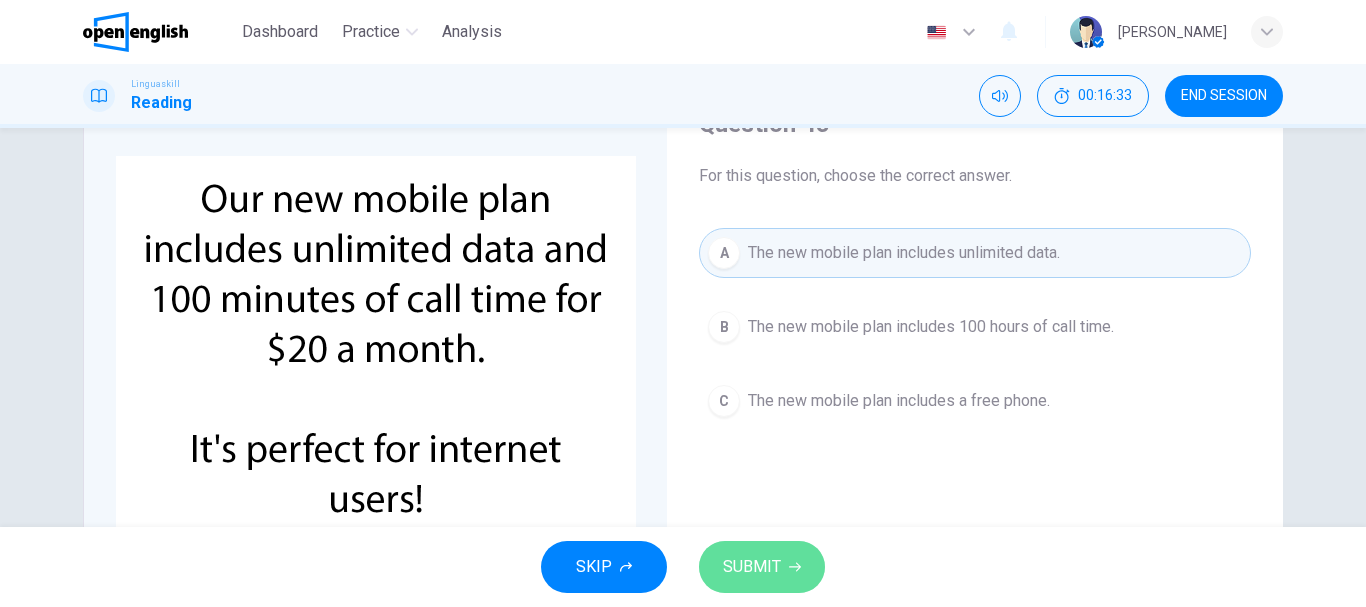 click on "SUBMIT" at bounding box center [752, 567] 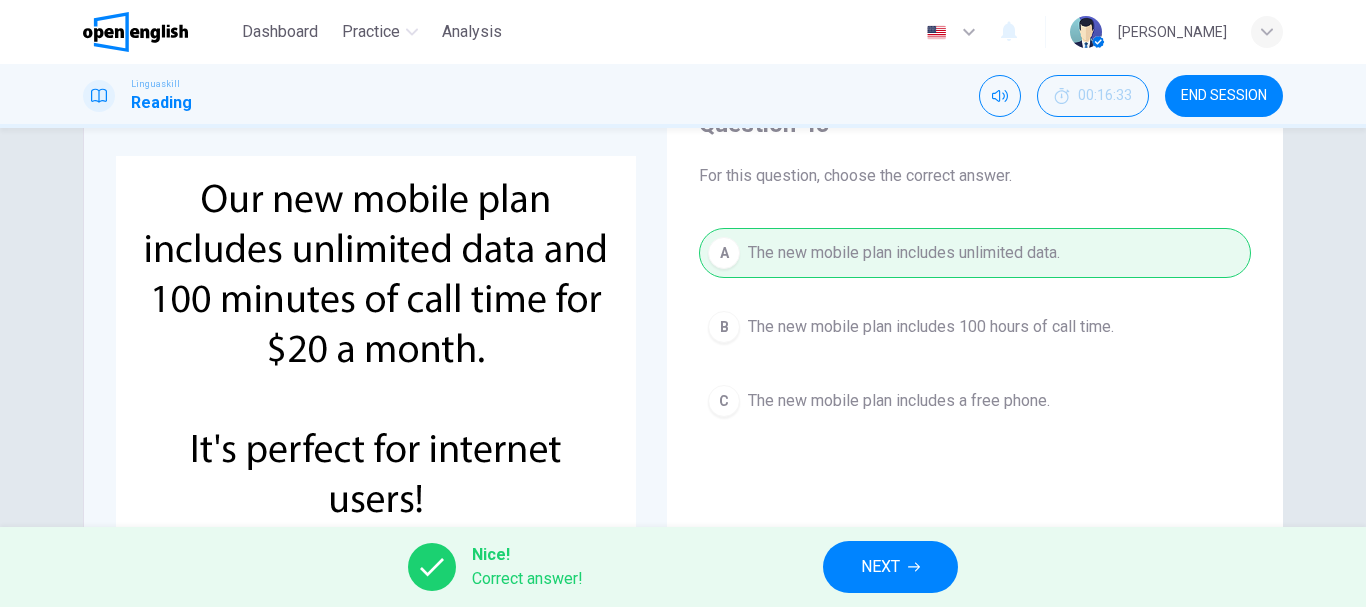 click on "NEXT" at bounding box center [890, 567] 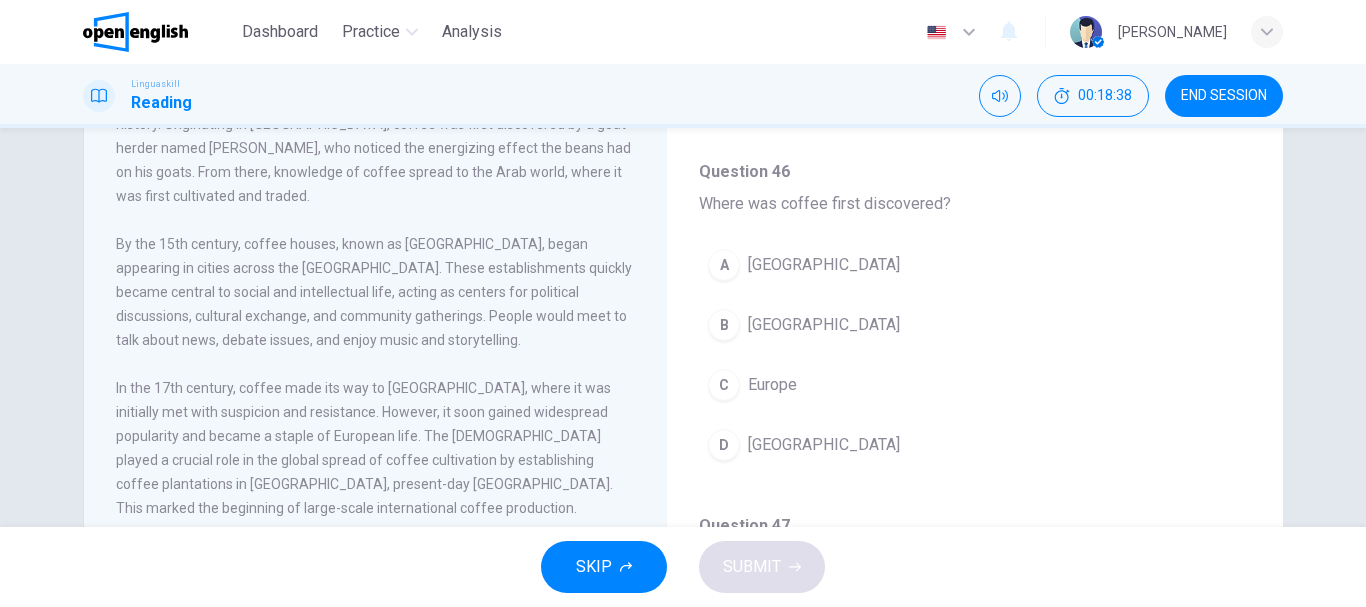 scroll, scrollTop: 0, scrollLeft: 0, axis: both 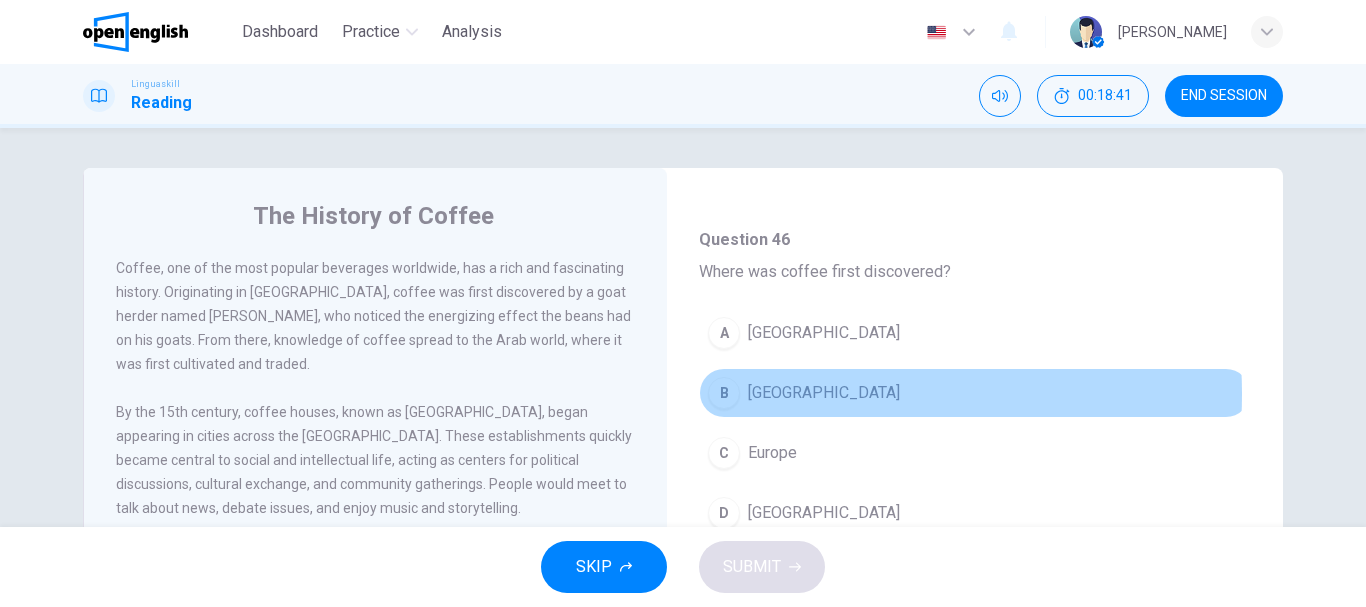 click on "[GEOGRAPHIC_DATA]" at bounding box center (824, 393) 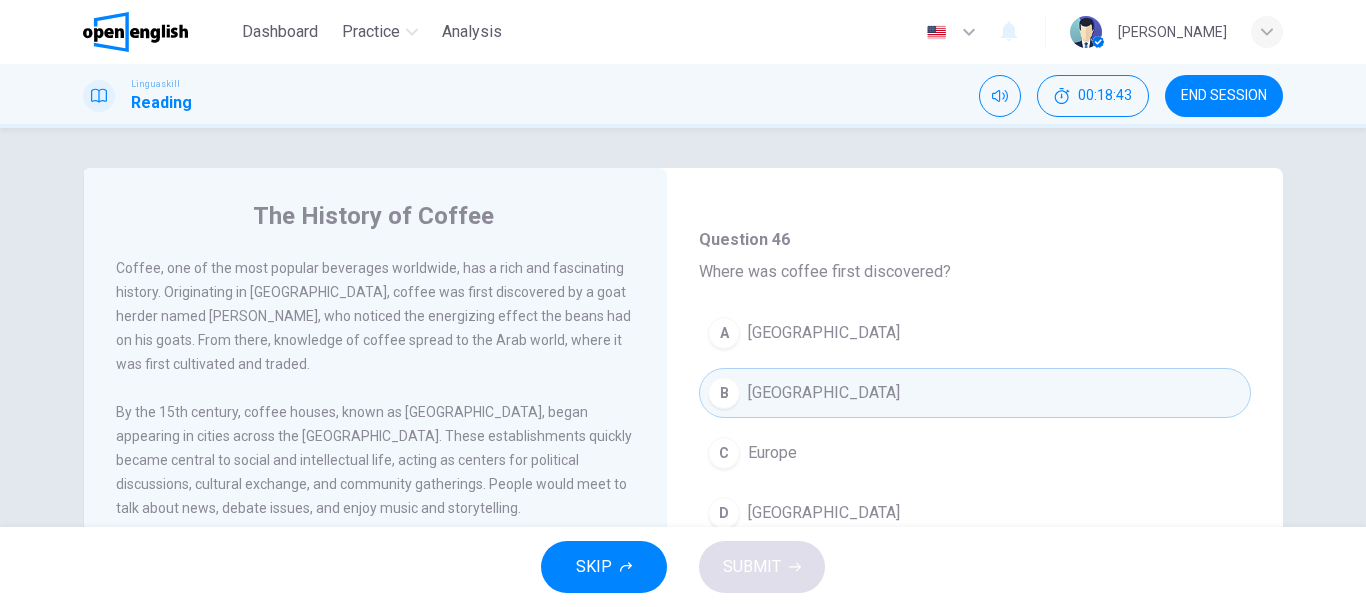 scroll, scrollTop: 500, scrollLeft: 0, axis: vertical 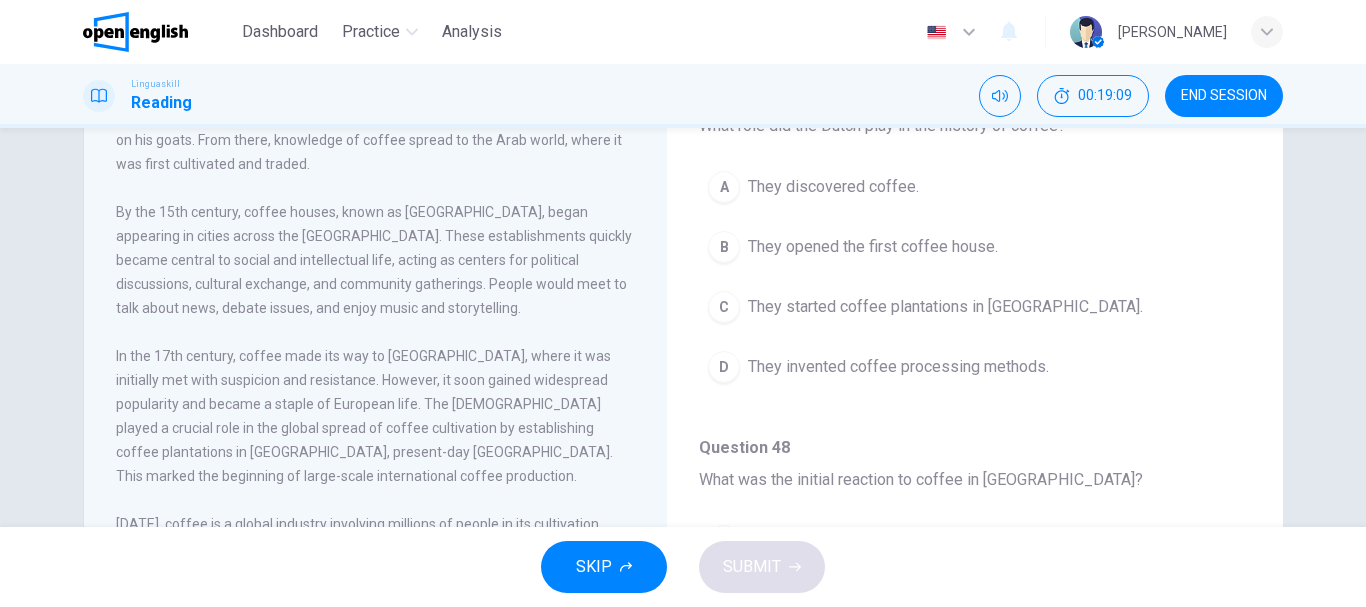 click on "They started coffee plantations in [GEOGRAPHIC_DATA]." at bounding box center [945, 307] 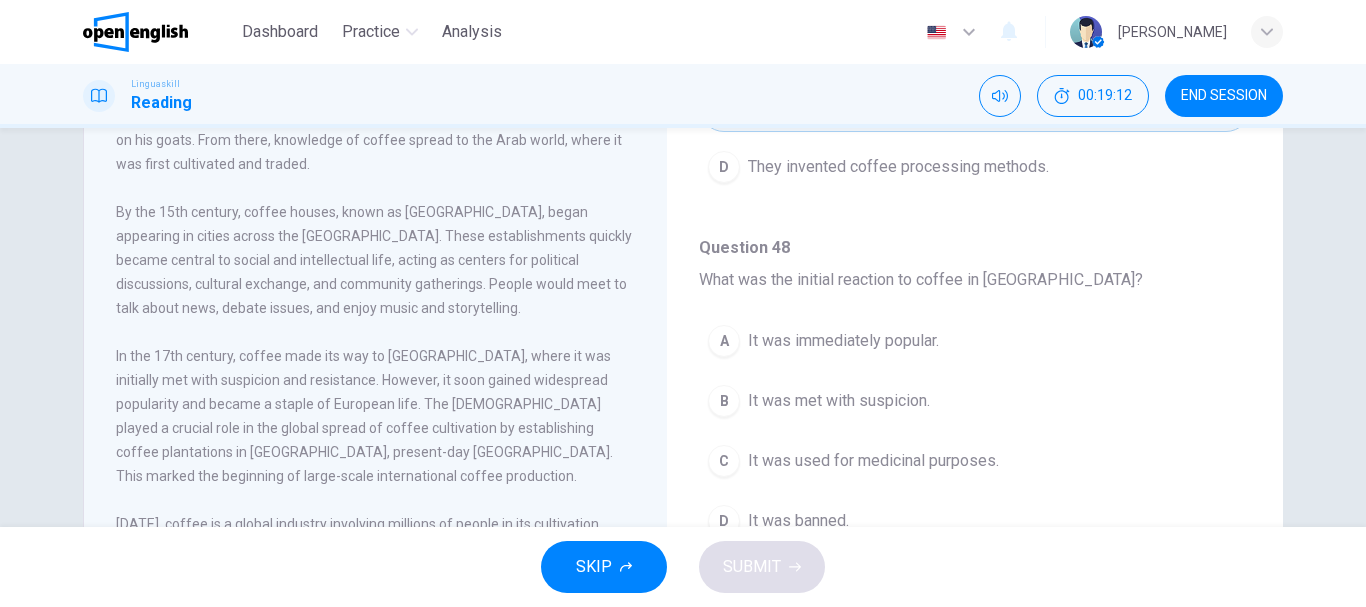 scroll, scrollTop: 700, scrollLeft: 0, axis: vertical 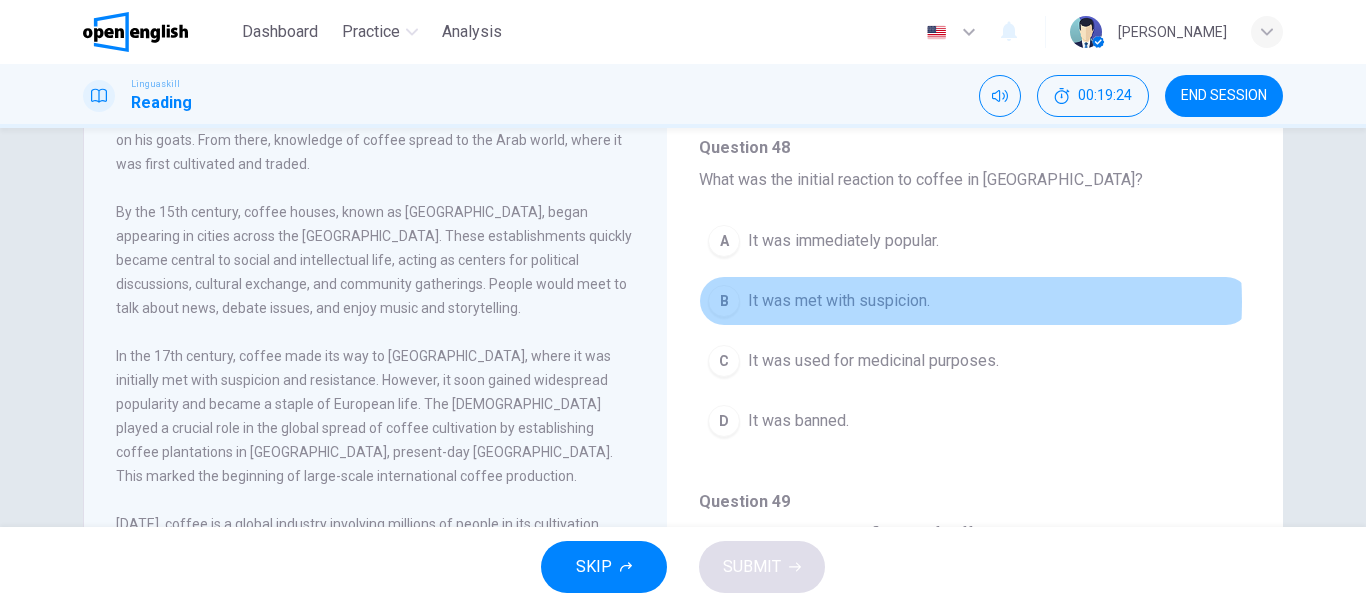 click on "It was met with suspicion." at bounding box center [839, 301] 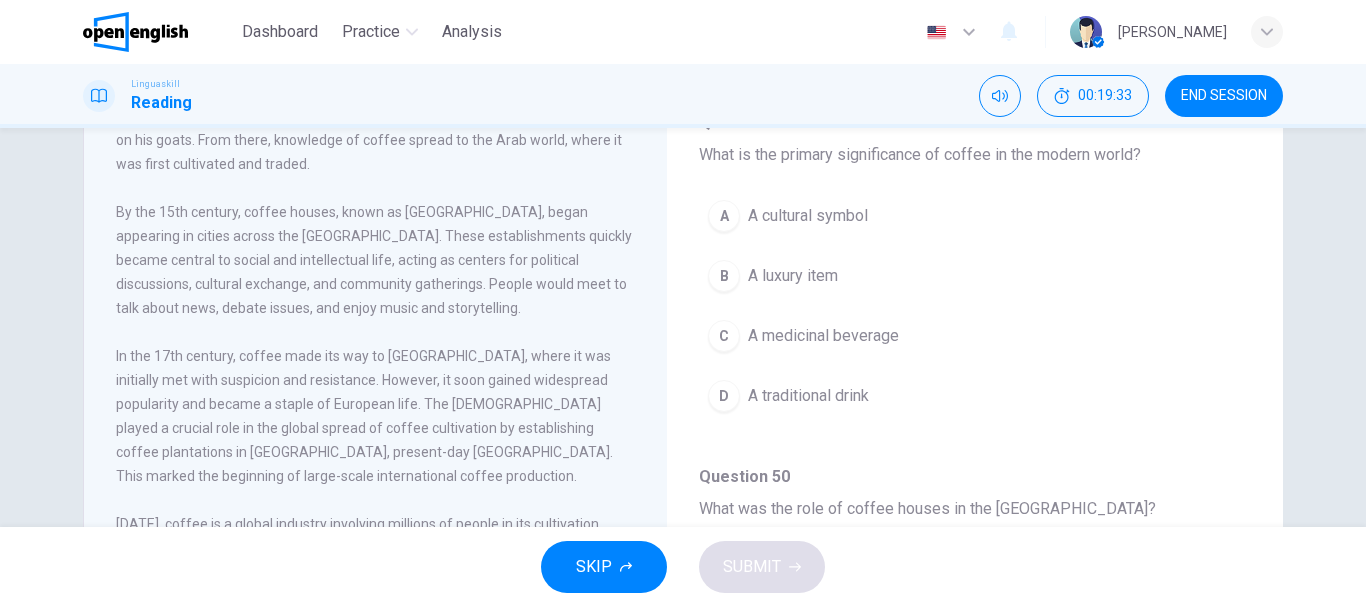 scroll, scrollTop: 1100, scrollLeft: 0, axis: vertical 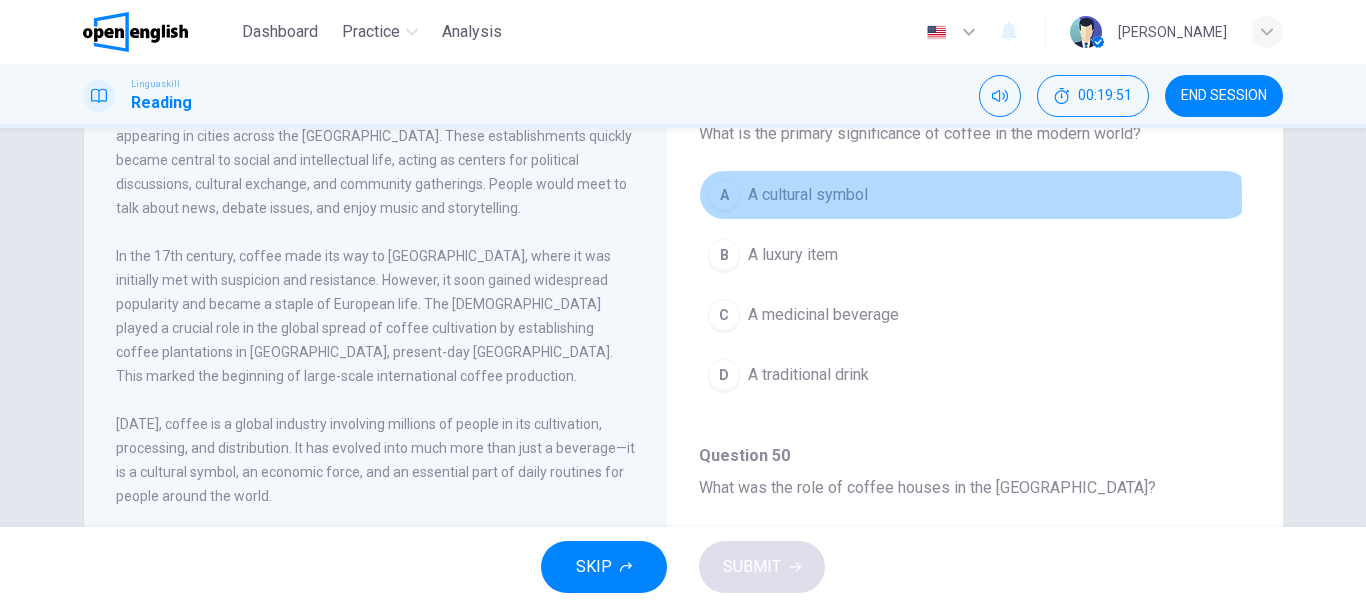 click on "A cultural symbol" at bounding box center [808, 195] 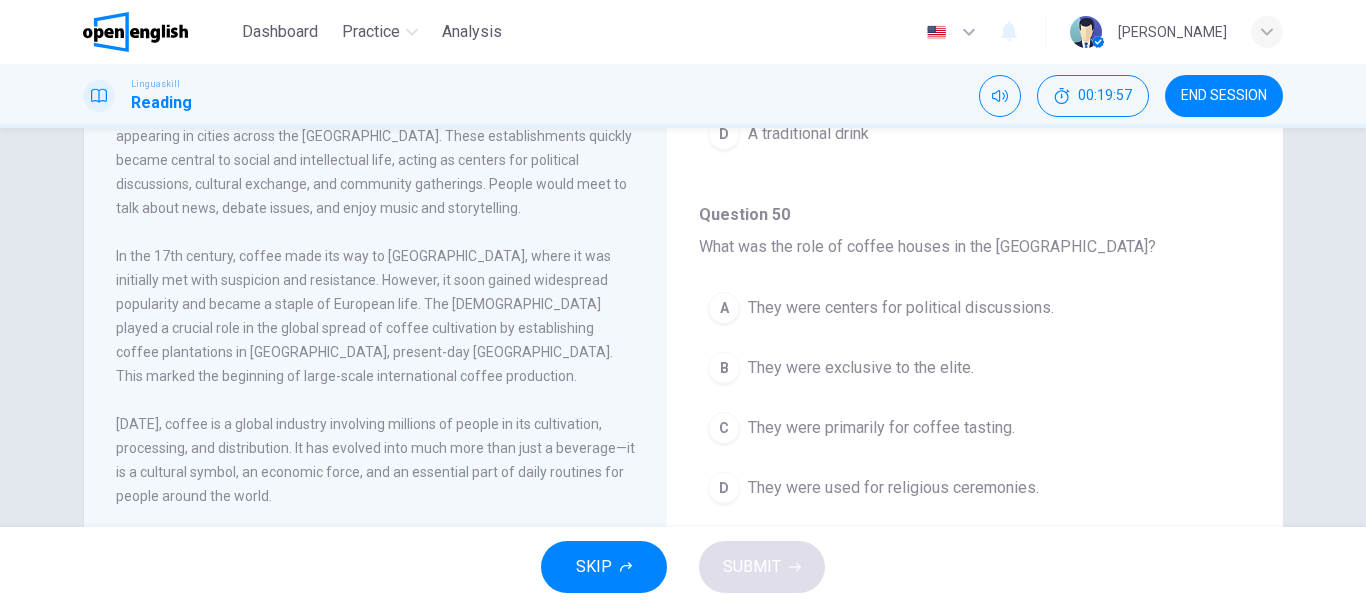 scroll, scrollTop: 1251, scrollLeft: 0, axis: vertical 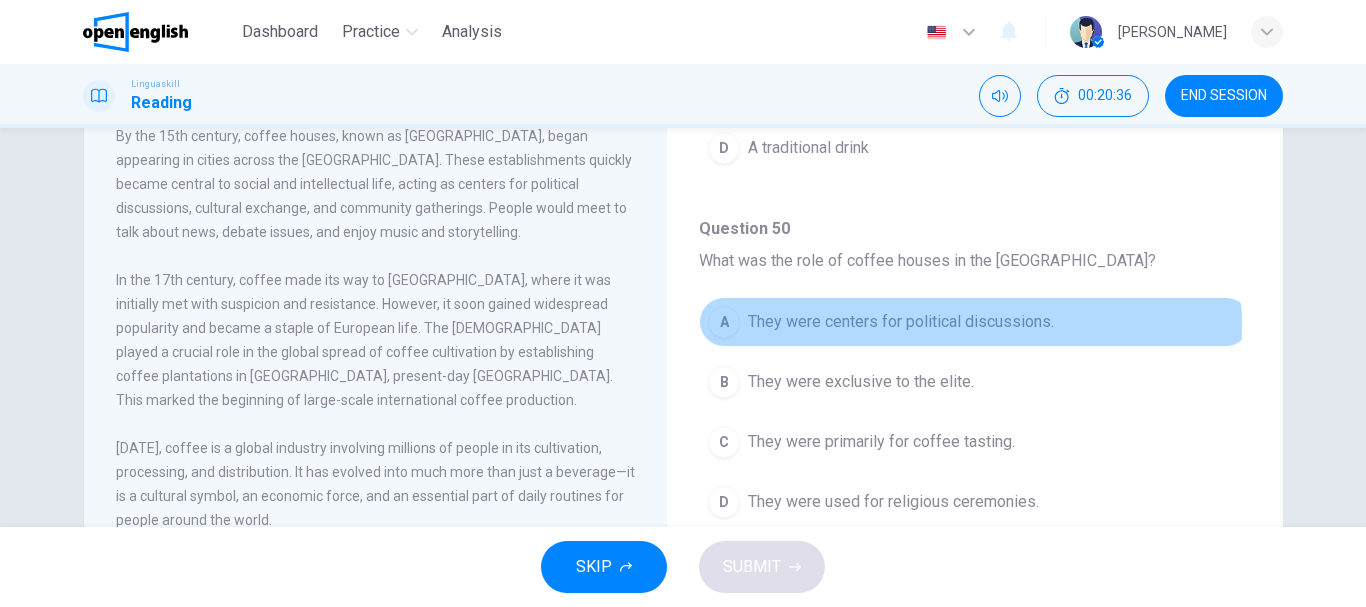 click on "They were centers for political discussions." at bounding box center (901, 322) 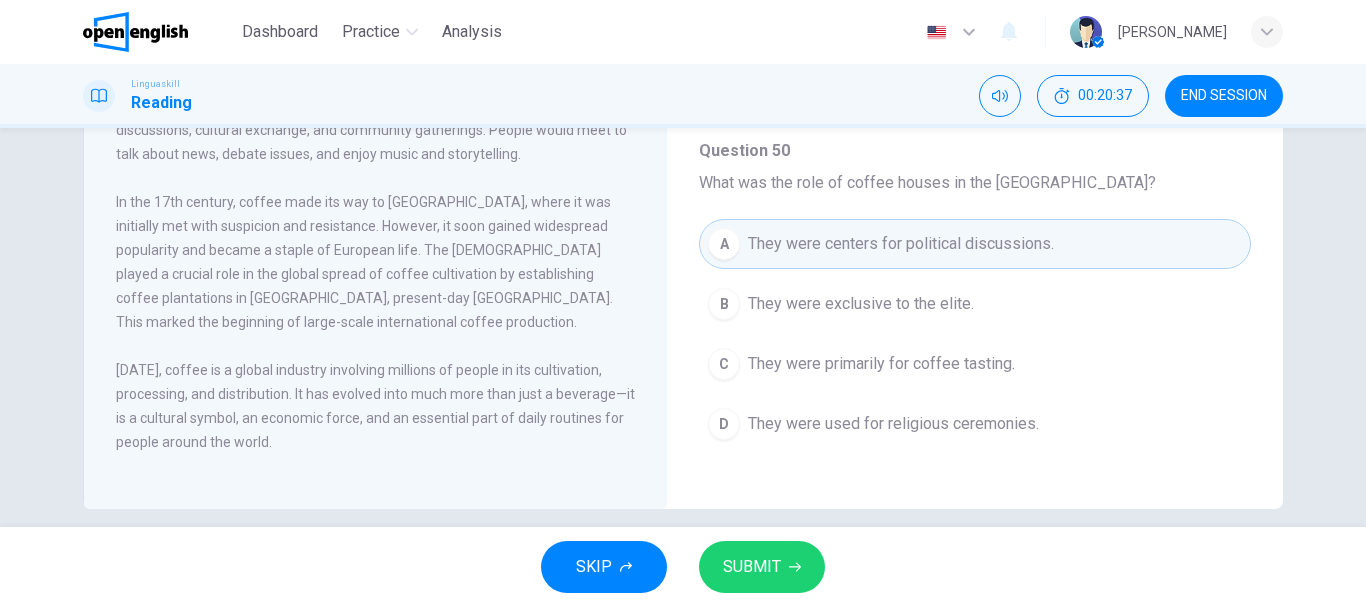 scroll, scrollTop: 376, scrollLeft: 0, axis: vertical 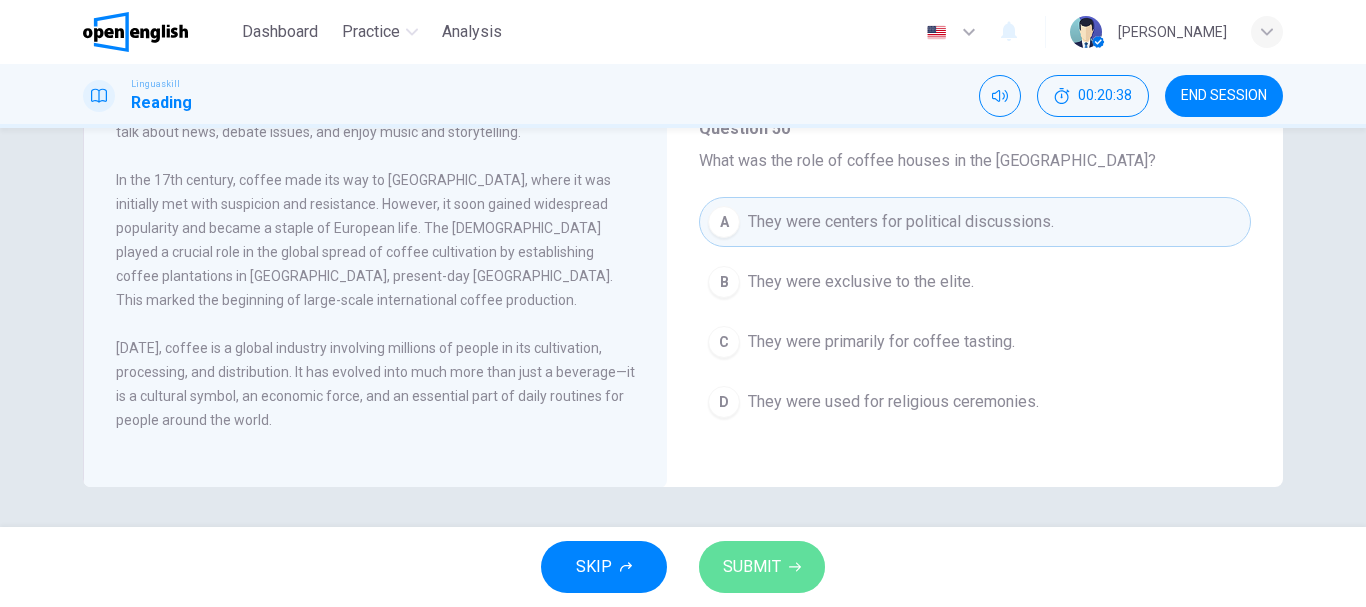 click on "SUBMIT" at bounding box center [752, 567] 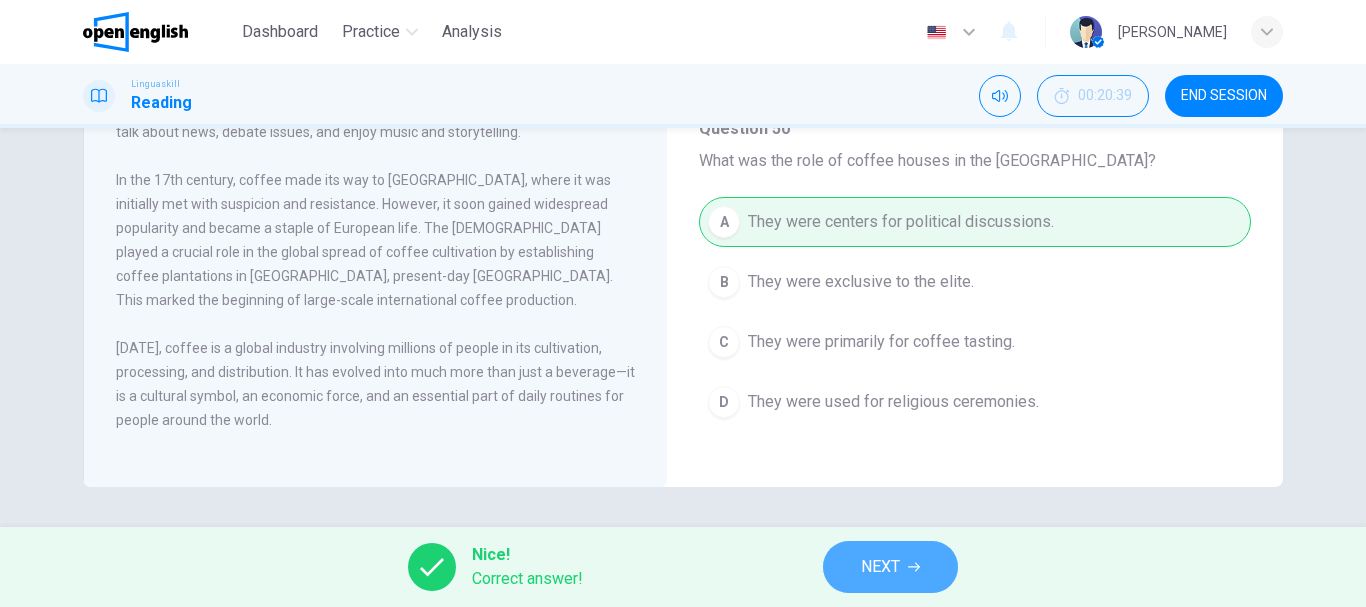 click 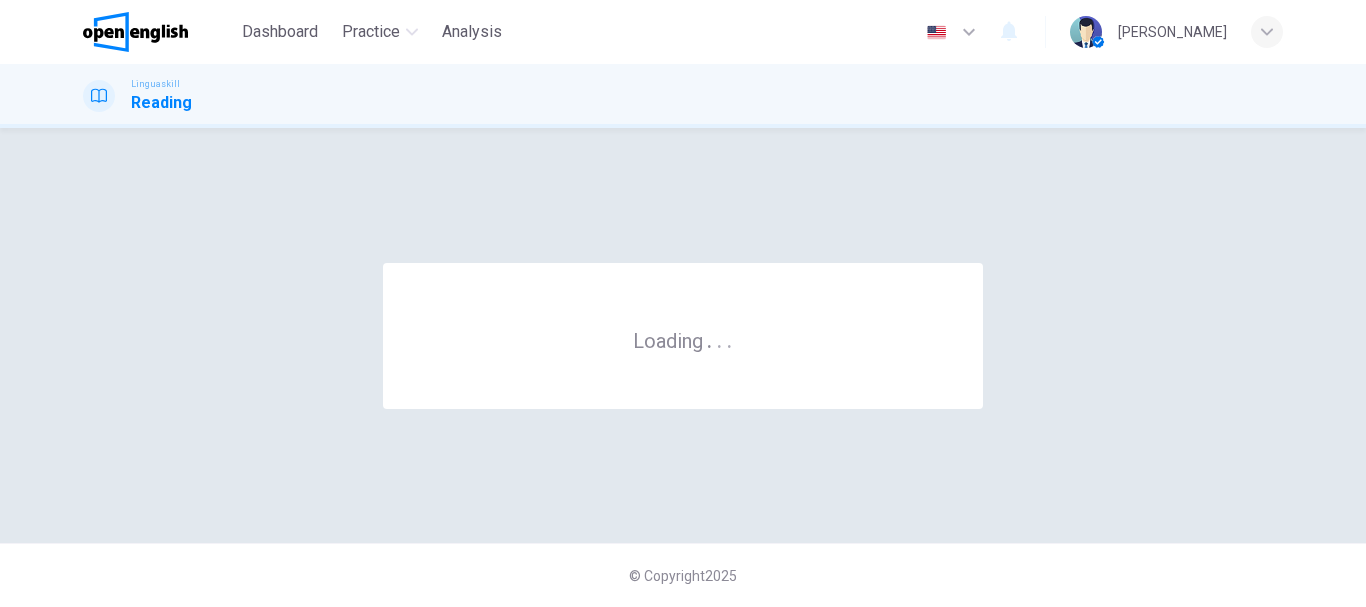 scroll, scrollTop: 0, scrollLeft: 0, axis: both 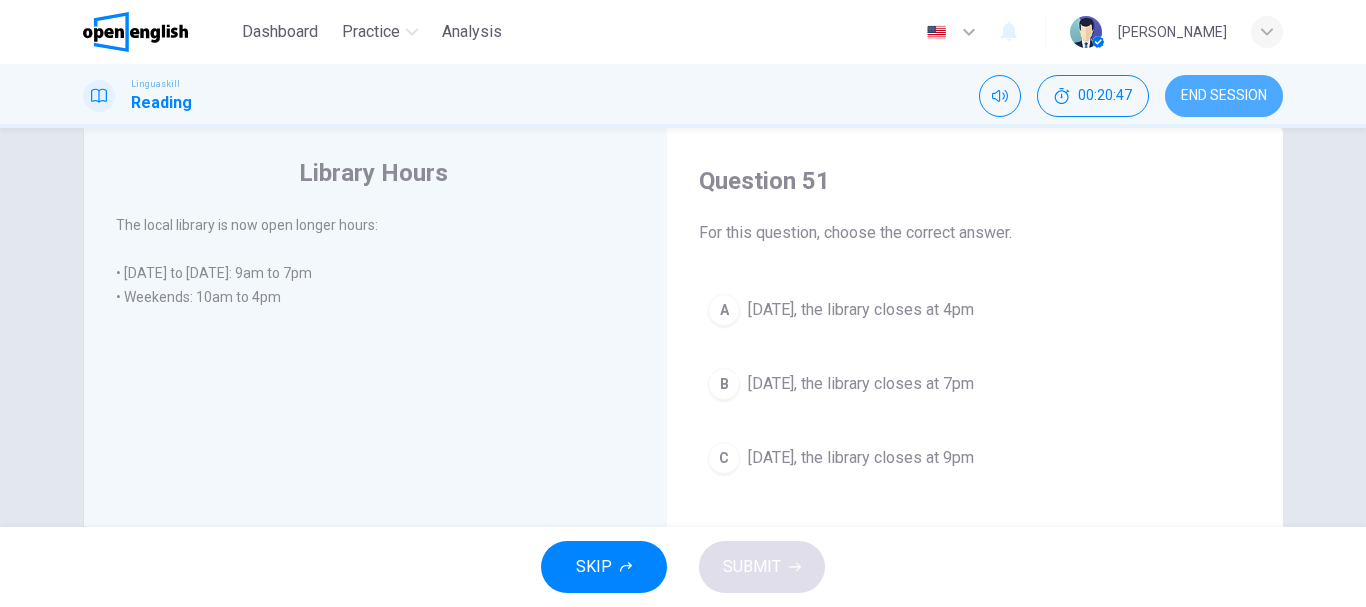 click on "END SESSION" at bounding box center [1224, 96] 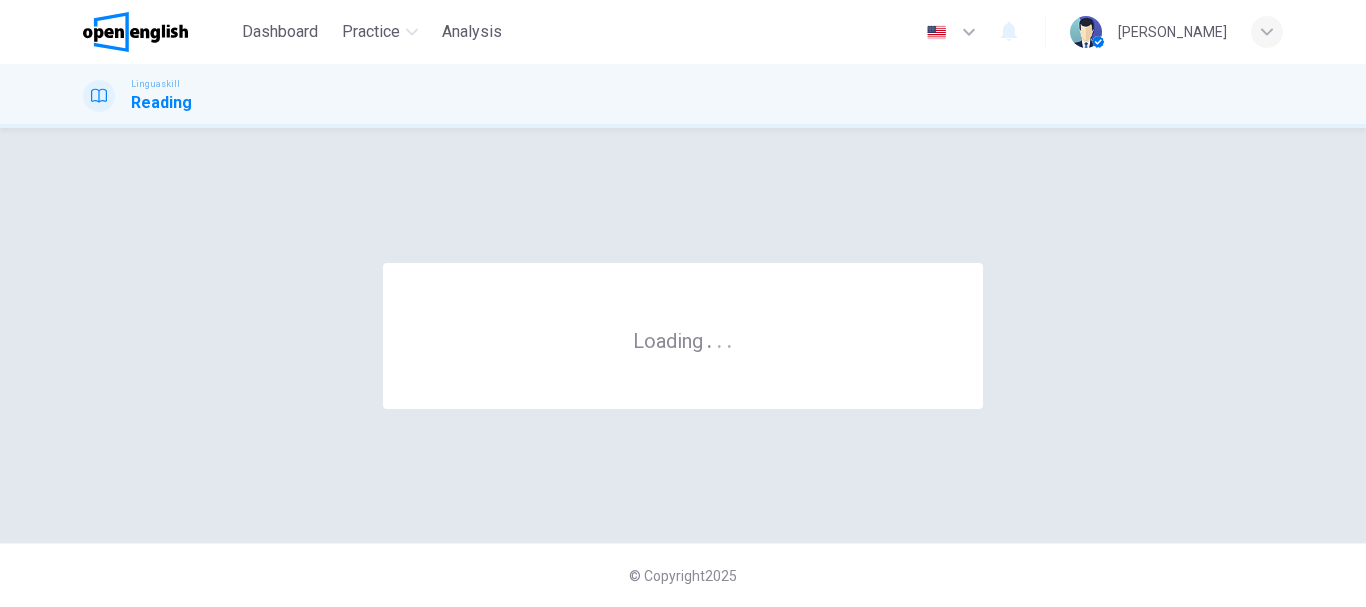scroll, scrollTop: 0, scrollLeft: 0, axis: both 